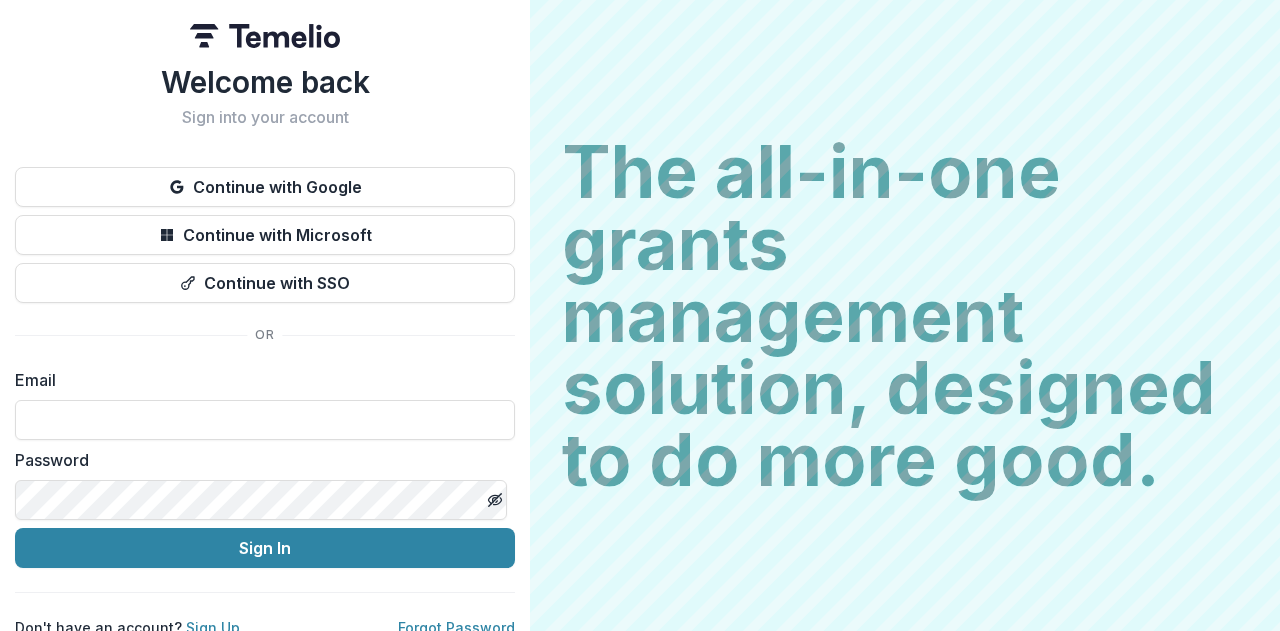 scroll, scrollTop: 0, scrollLeft: 0, axis: both 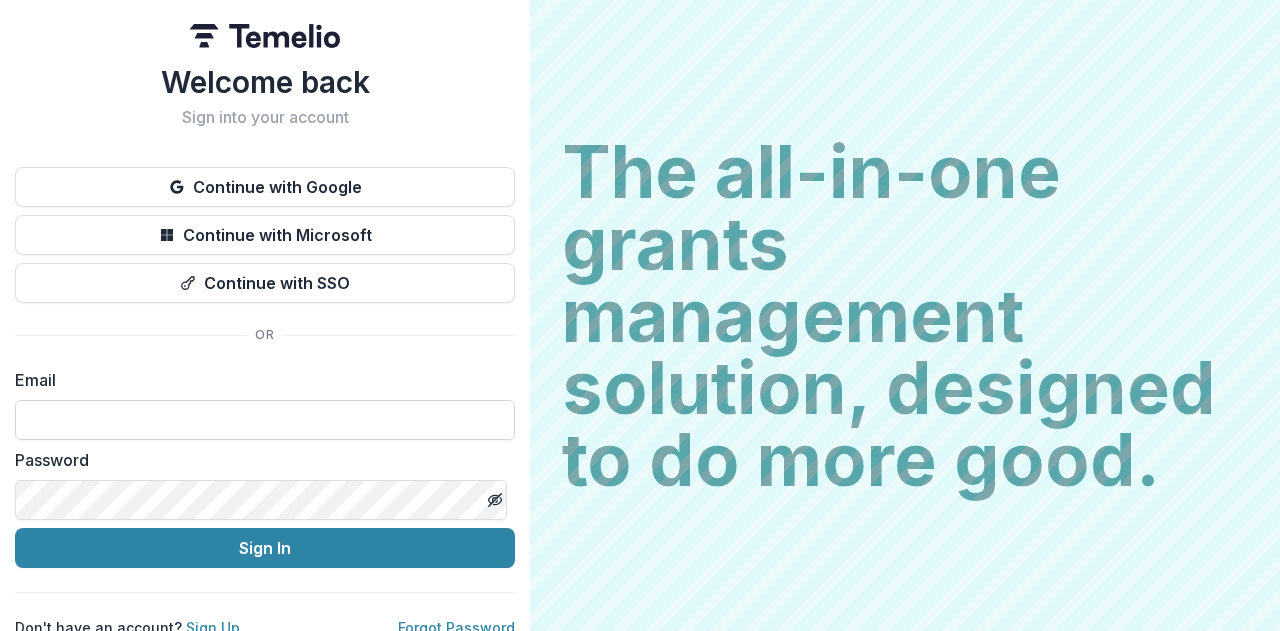 click at bounding box center (265, 420) 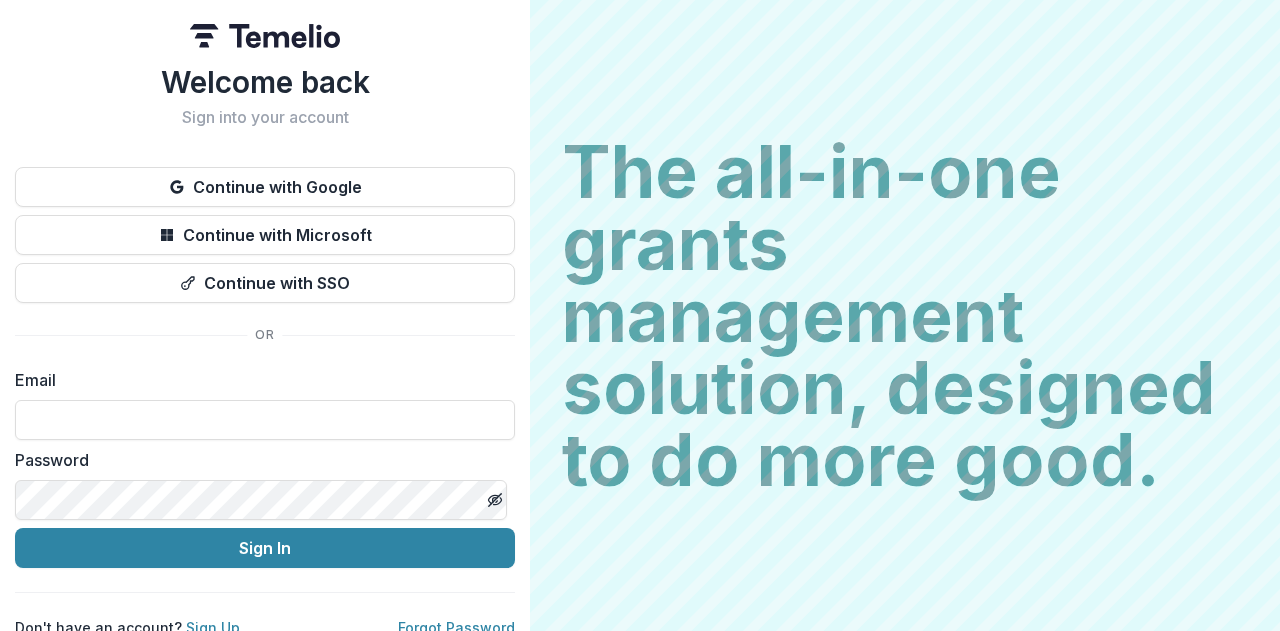 type on "**********" 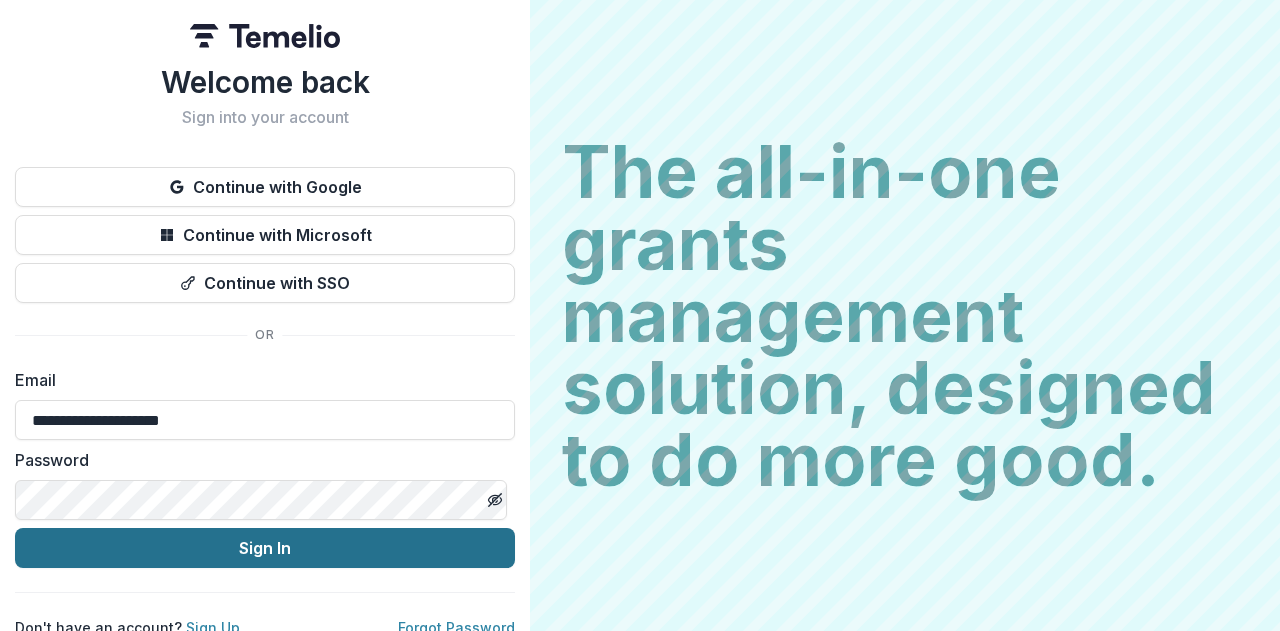 click on "Sign In" at bounding box center [265, 548] 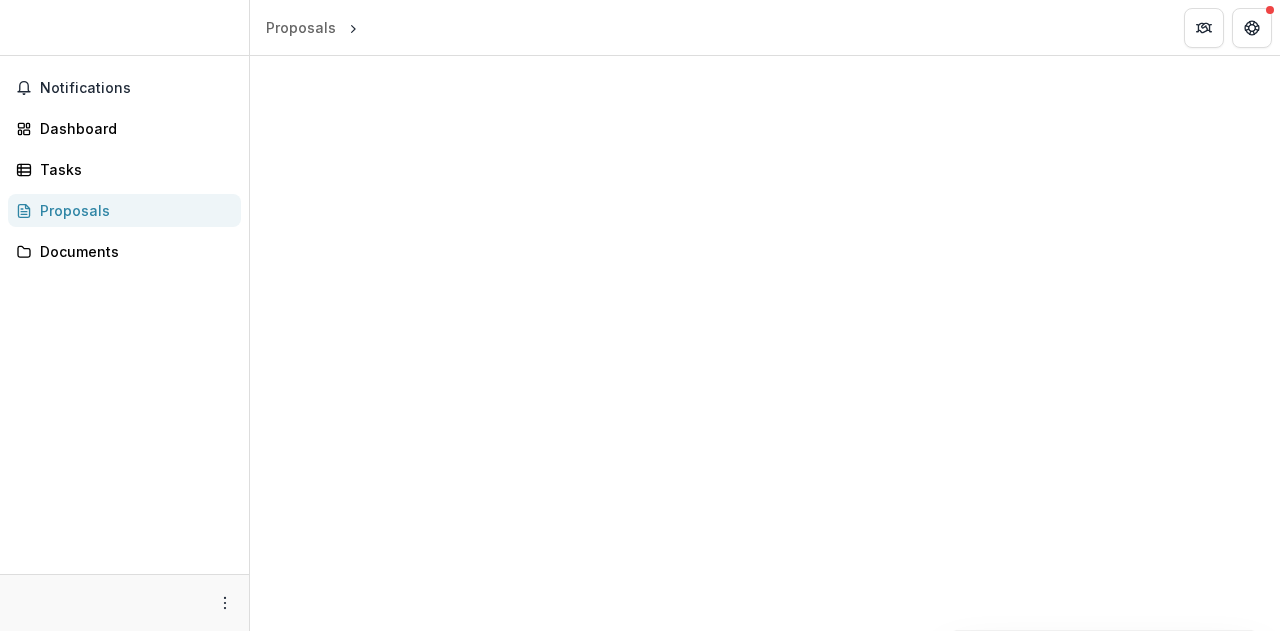 scroll, scrollTop: 0, scrollLeft: 0, axis: both 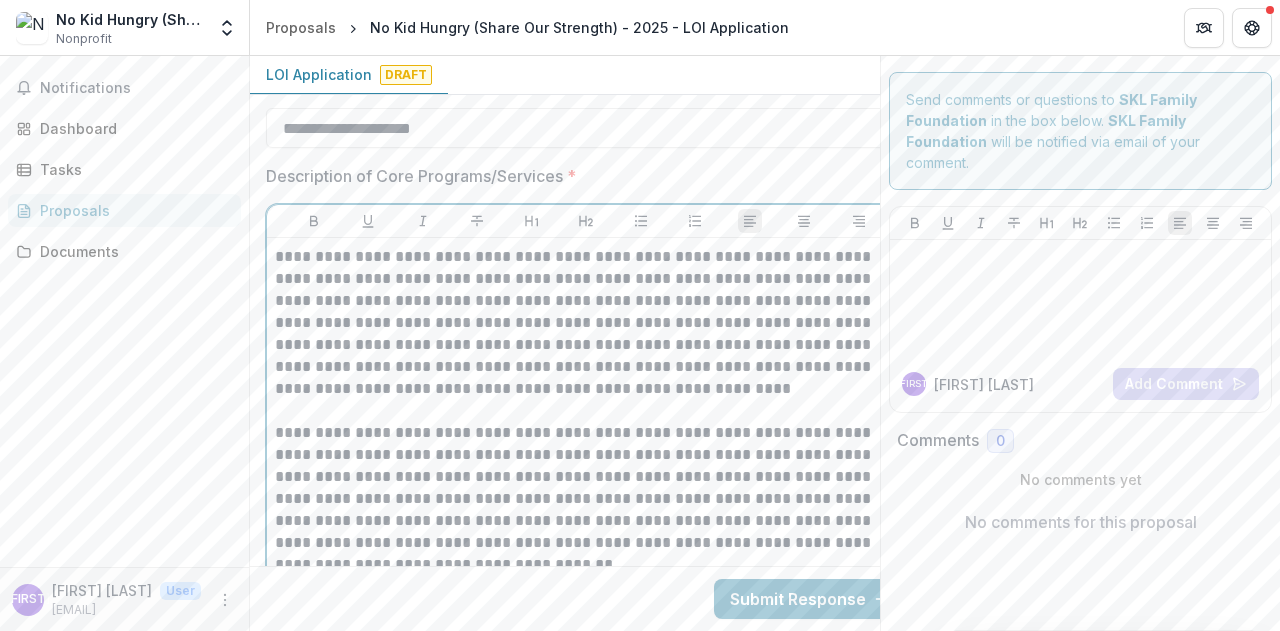 click on "**********" at bounding box center [586, 510] 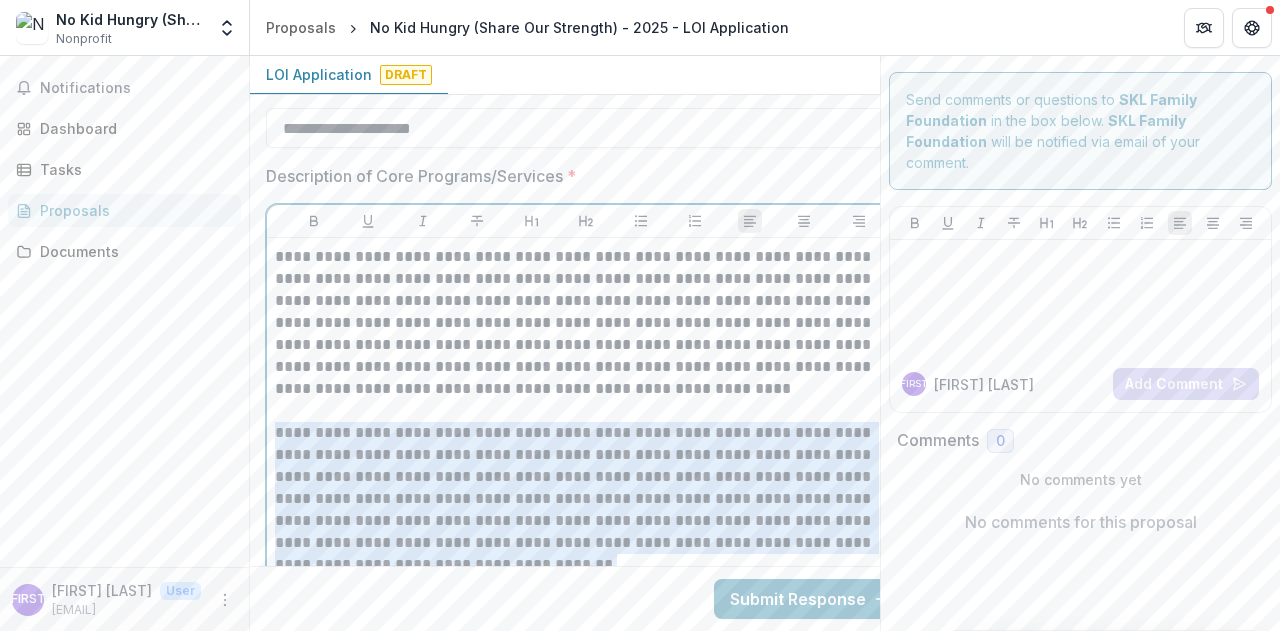 click on "**********" at bounding box center [586, 510] 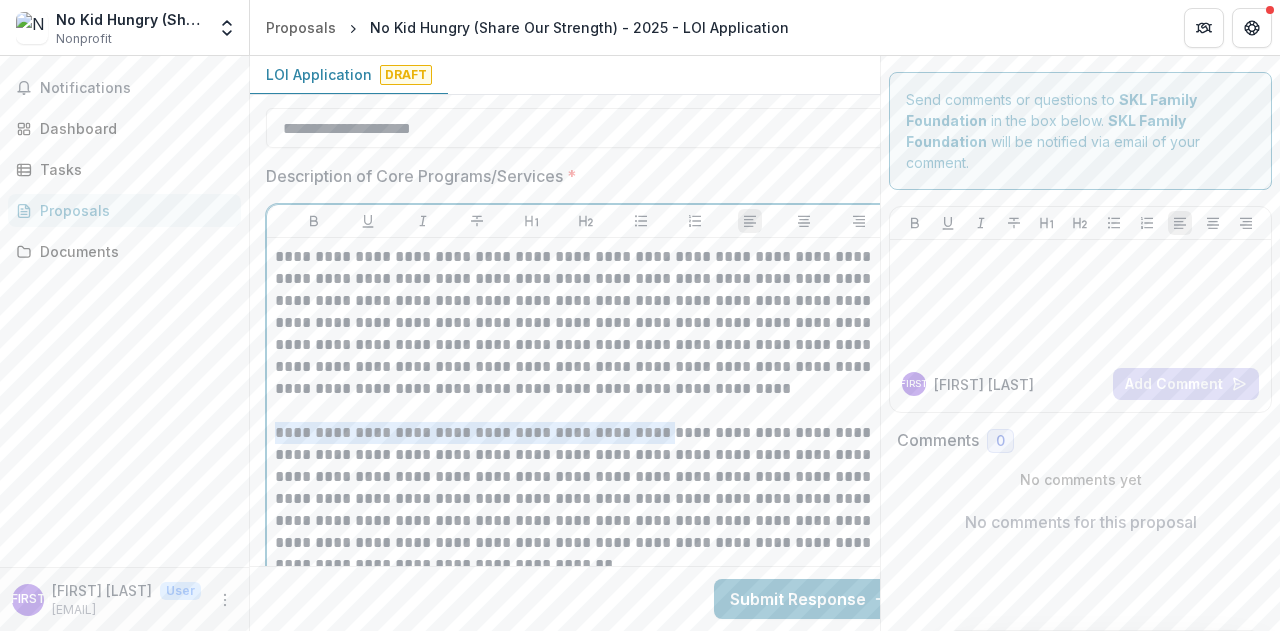 click on "**********" at bounding box center (586, 510) 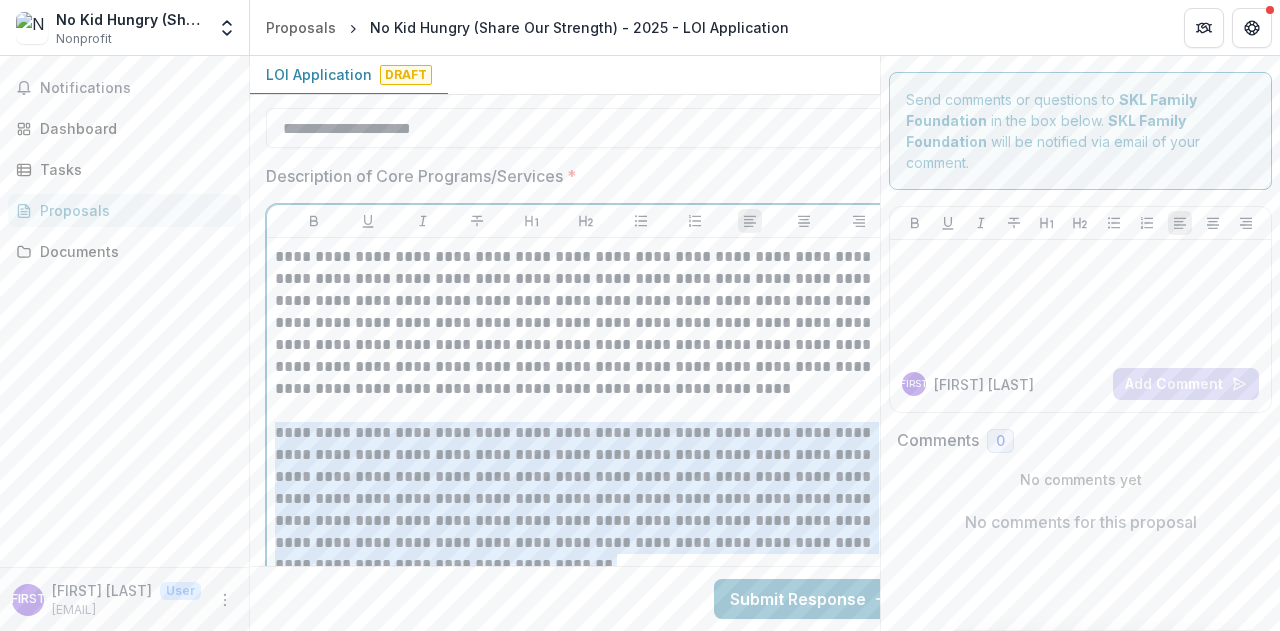 click on "**********" at bounding box center (586, 510) 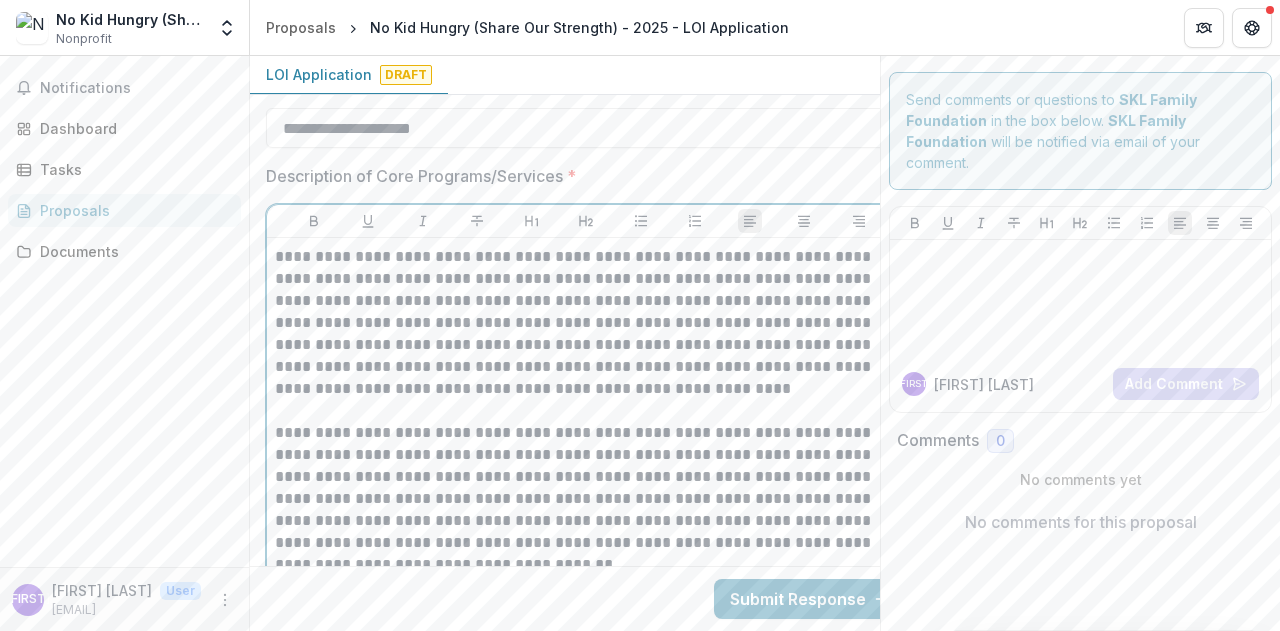 click on "**********" at bounding box center (586, 334) 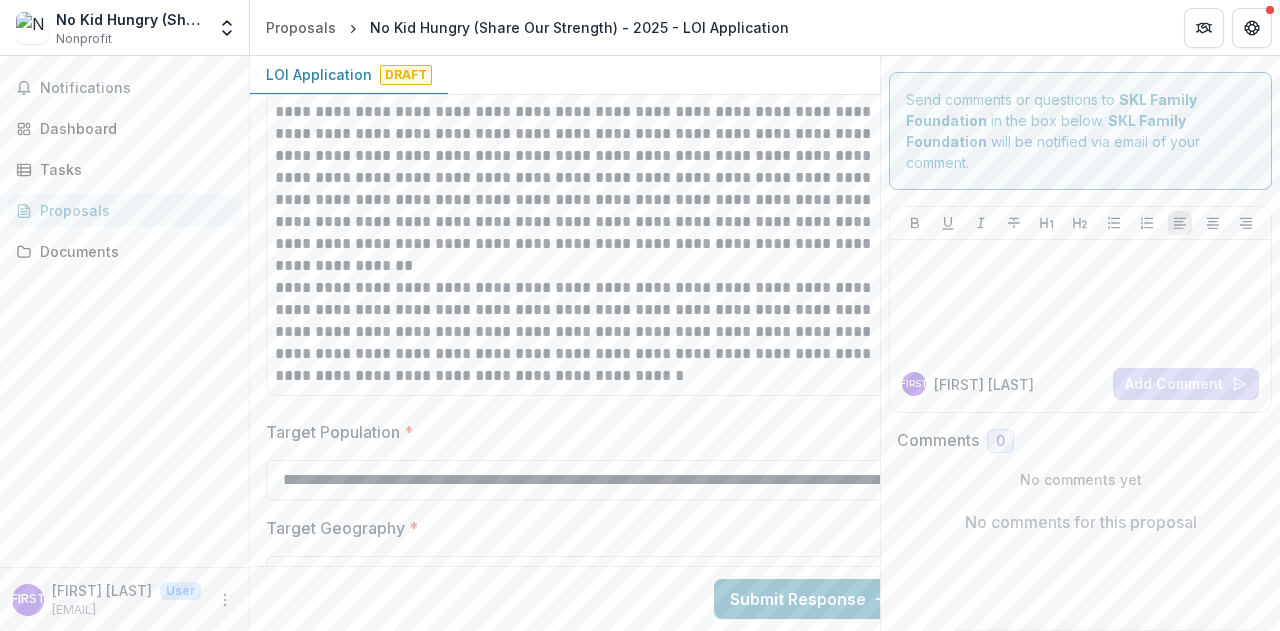 scroll, scrollTop: 5077, scrollLeft: 0, axis: vertical 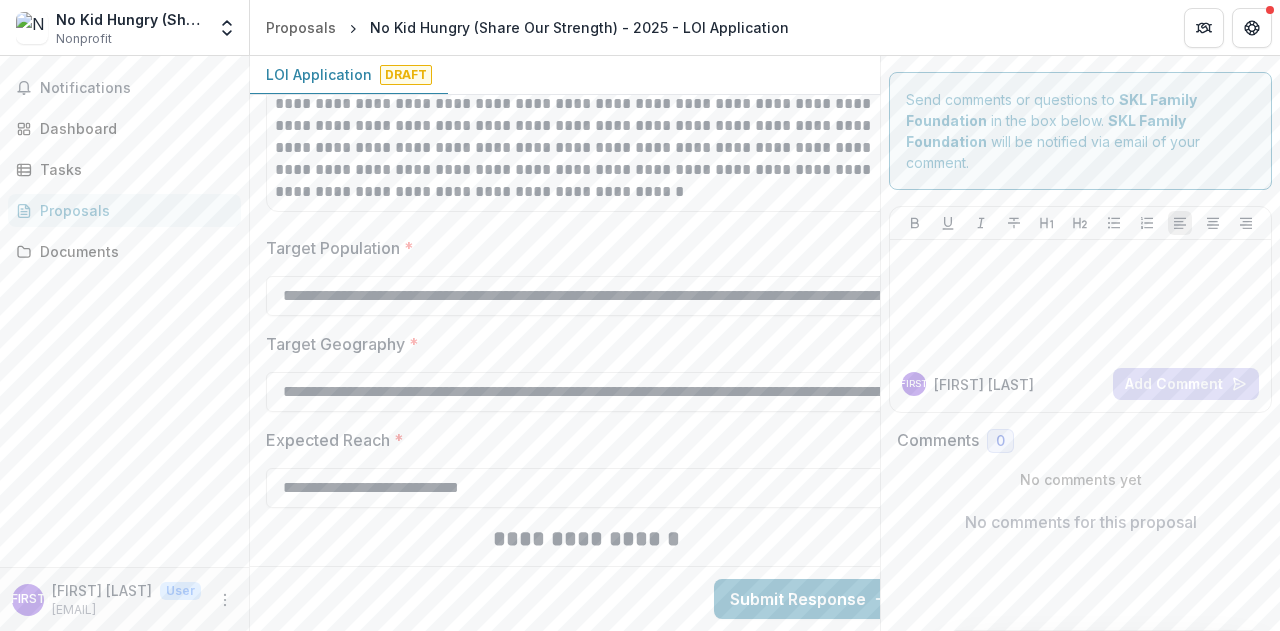 drag, startPoint x: 278, startPoint y: 255, endPoint x: 665, endPoint y: 186, distance: 393.10303 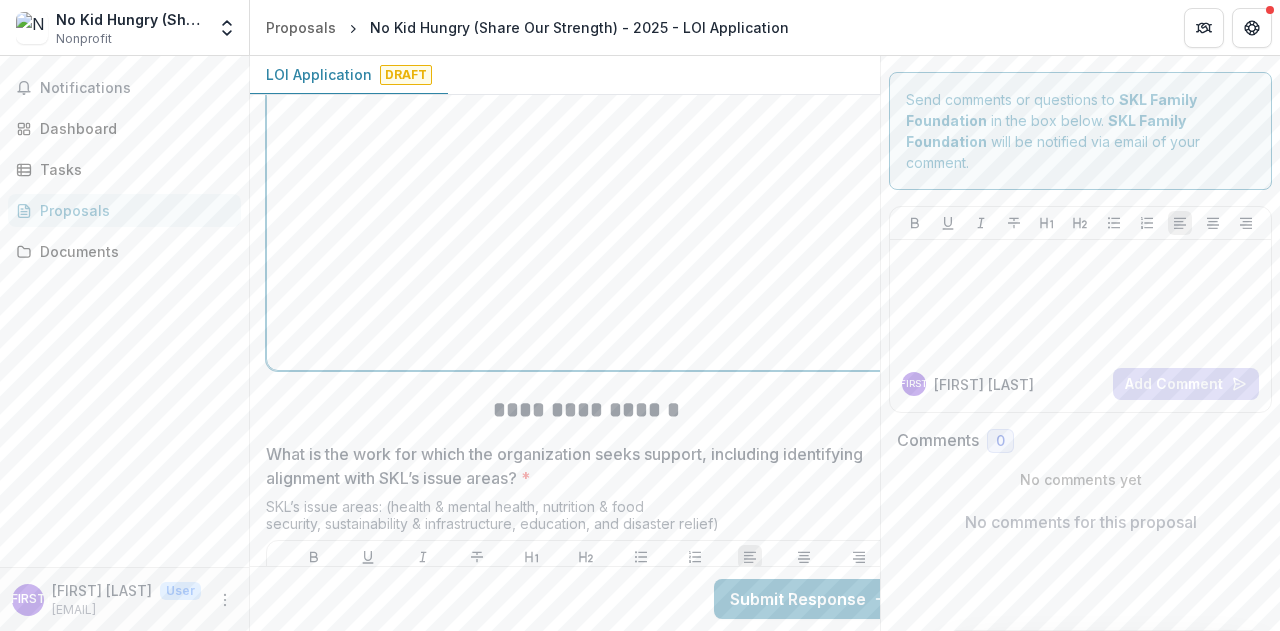 scroll, scrollTop: 1876, scrollLeft: 0, axis: vertical 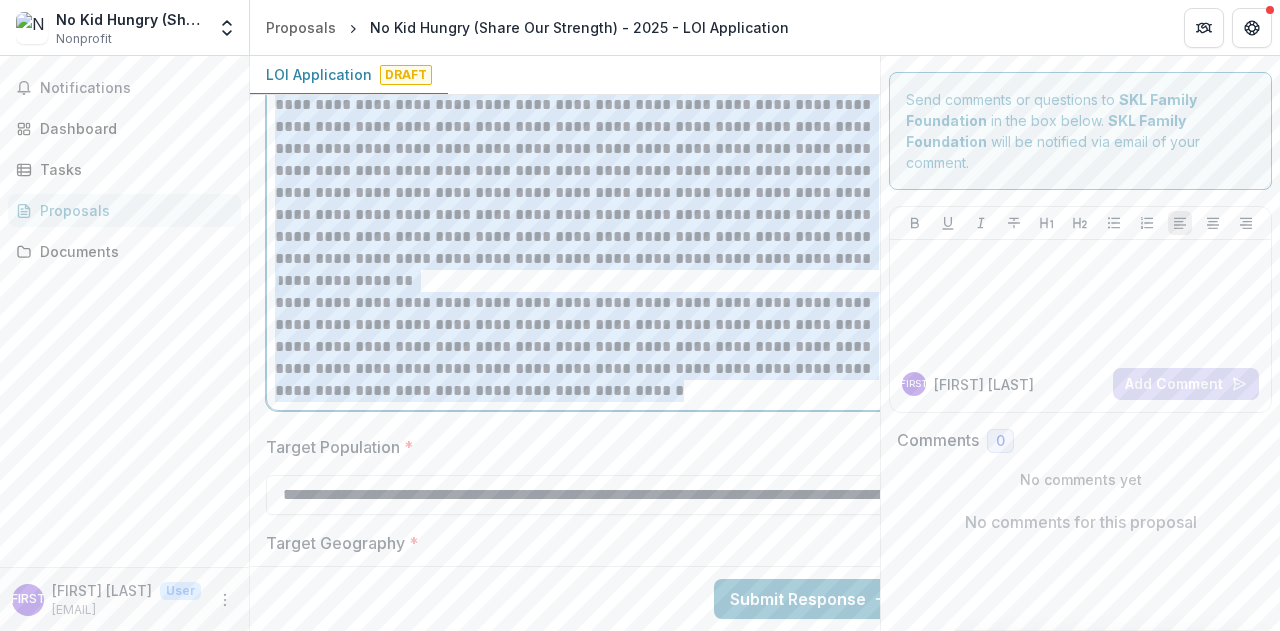 drag, startPoint x: 279, startPoint y: 301, endPoint x: 702, endPoint y: 400, distance: 434.43066 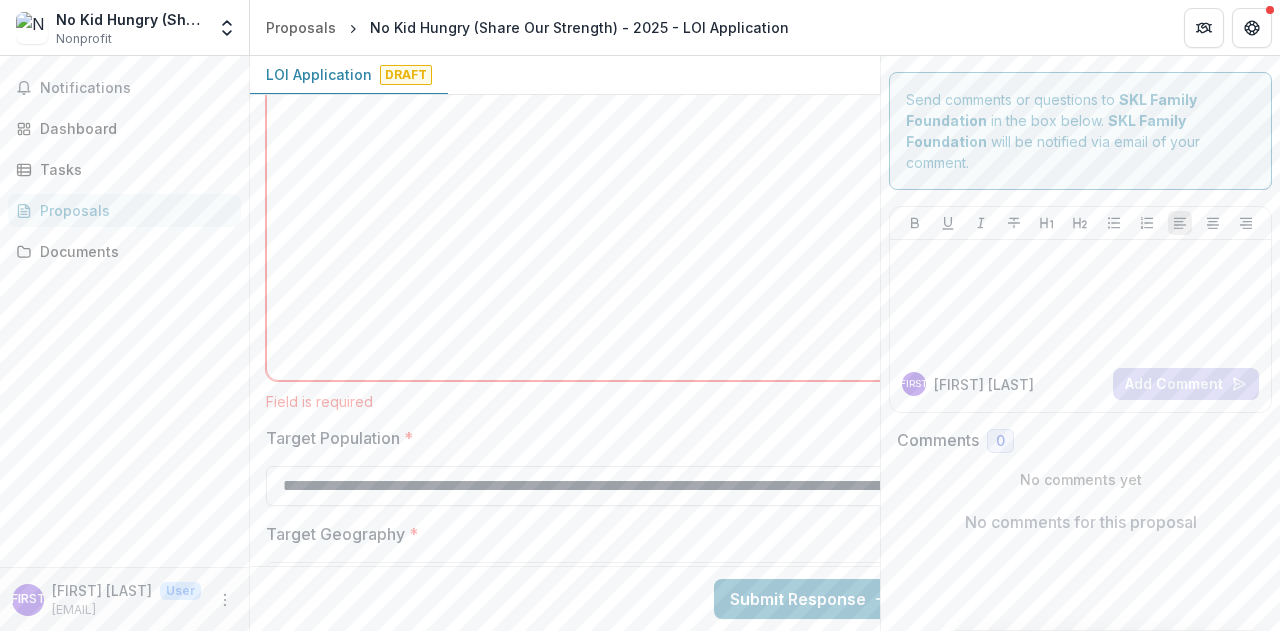 click on "**********" at bounding box center (586, 486) 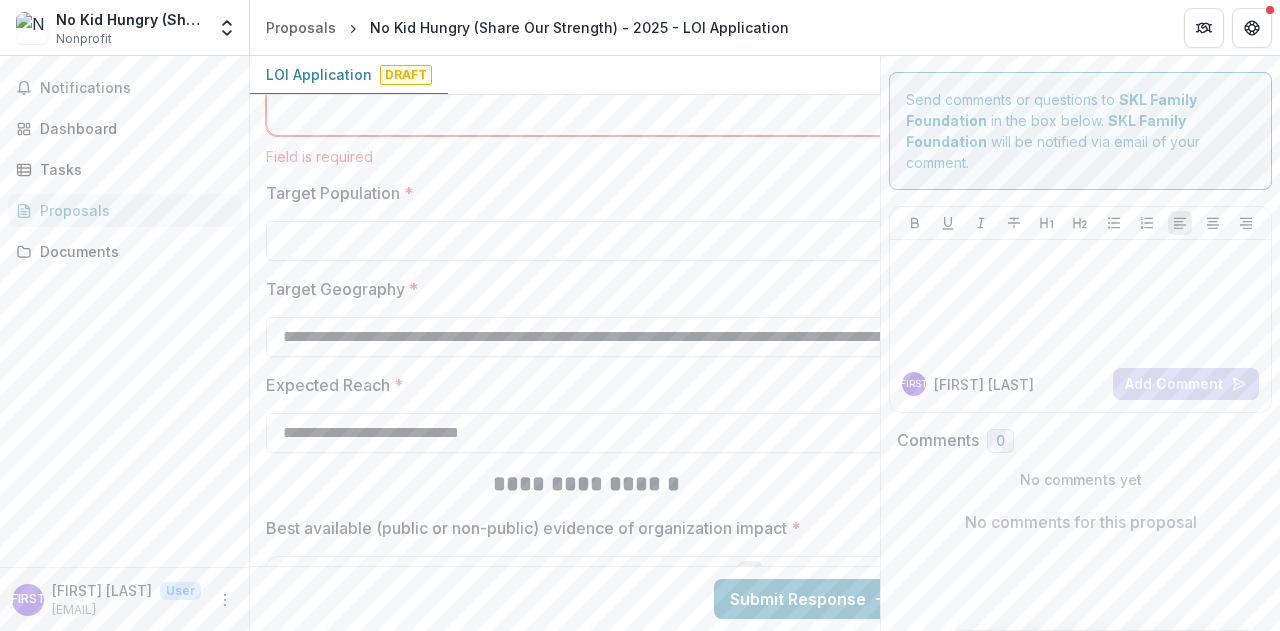 scroll, scrollTop: 2385, scrollLeft: 0, axis: vertical 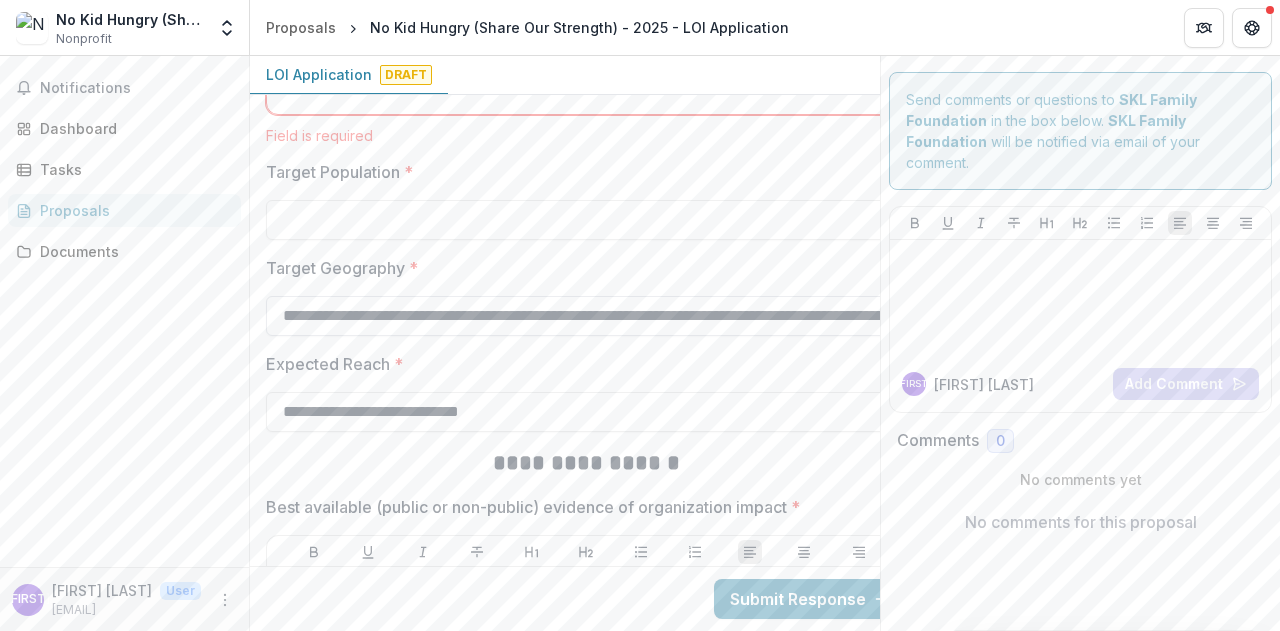 type 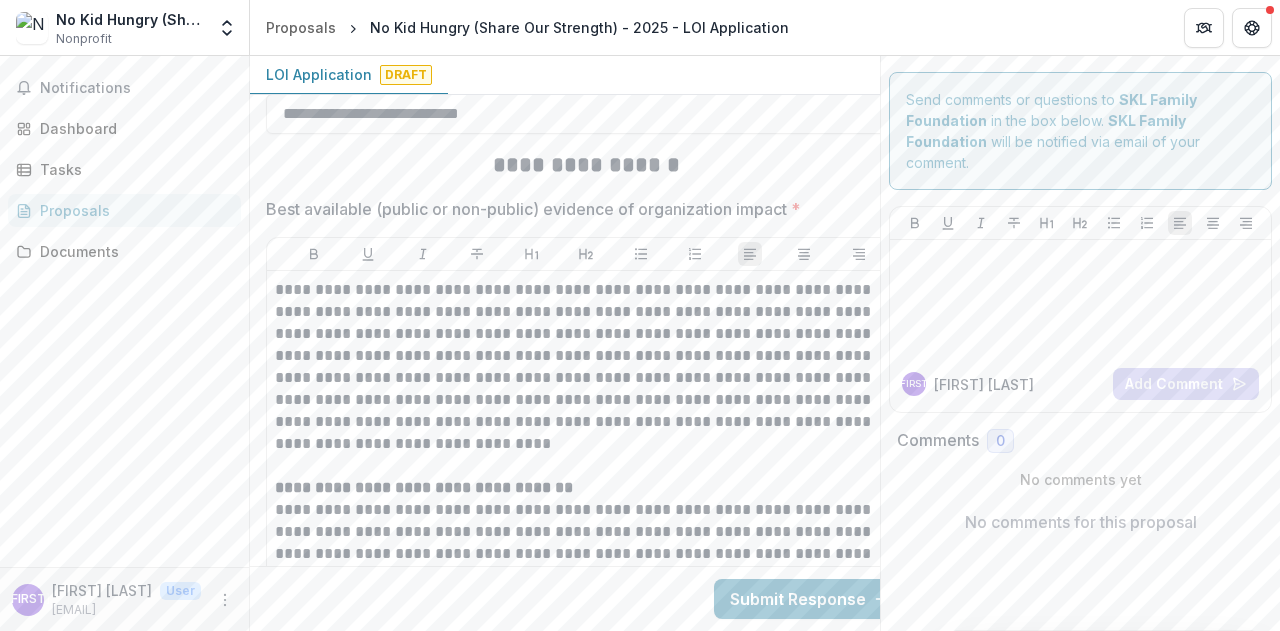 scroll, scrollTop: 2684, scrollLeft: 0, axis: vertical 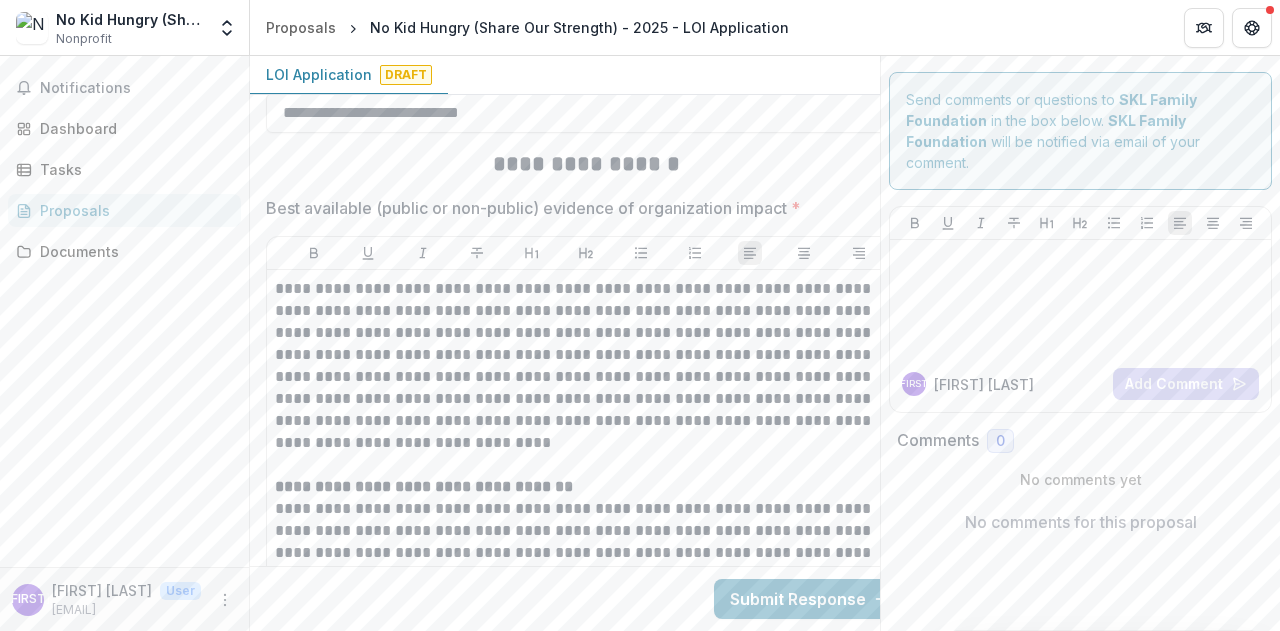 type 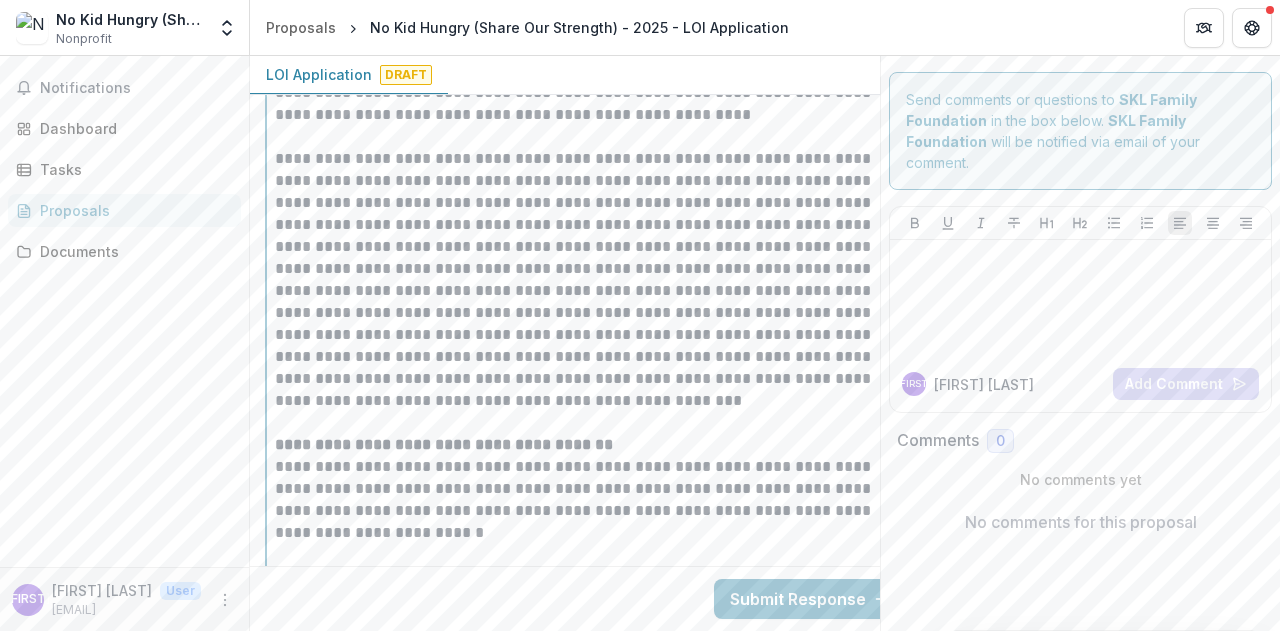 scroll, scrollTop: 6635, scrollLeft: 0, axis: vertical 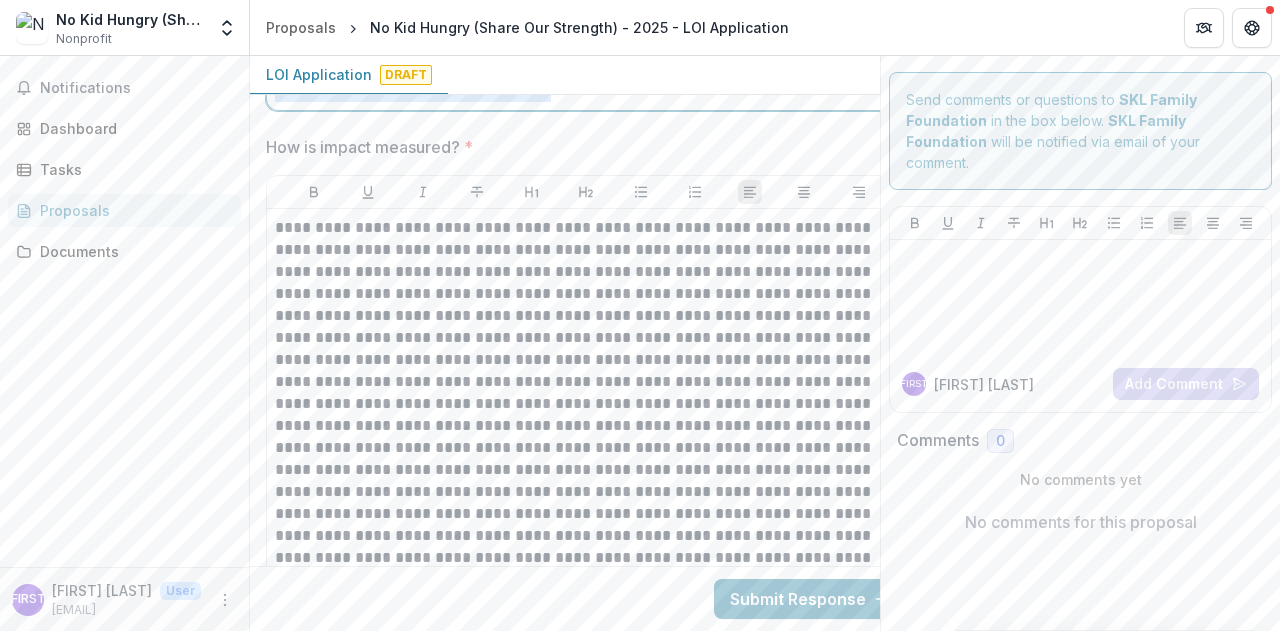 drag, startPoint x: 277, startPoint y: 285, endPoint x: 616, endPoint y: 321, distance: 340.90616 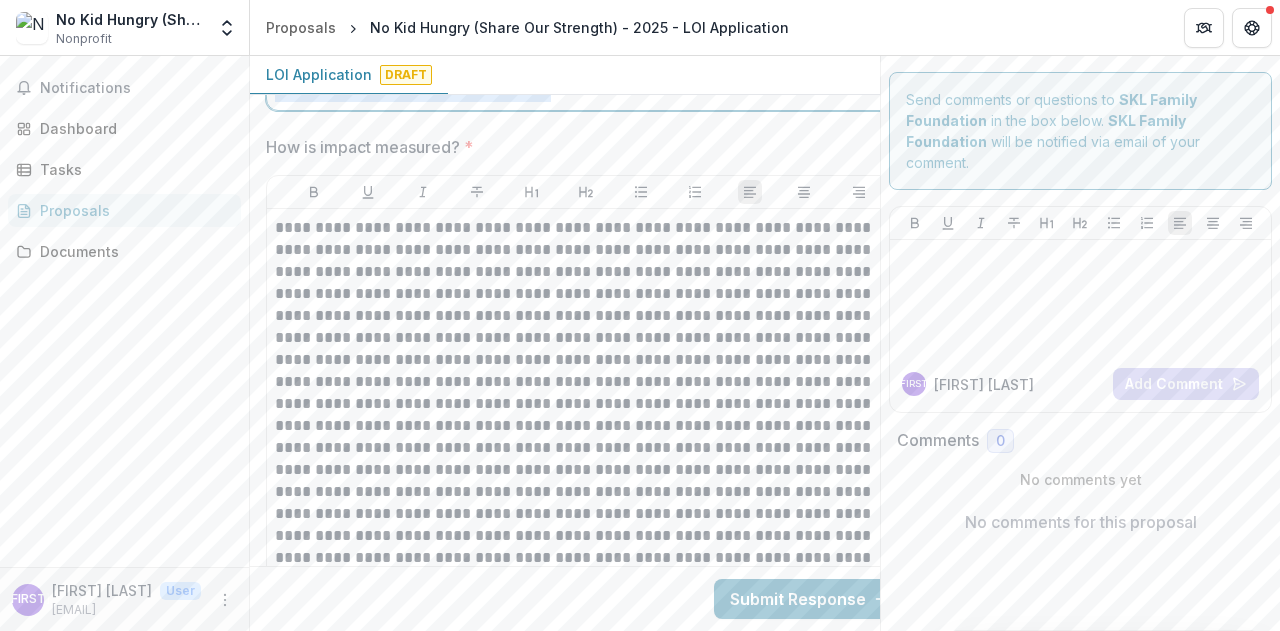 click on "**********" at bounding box center (586, -2026) 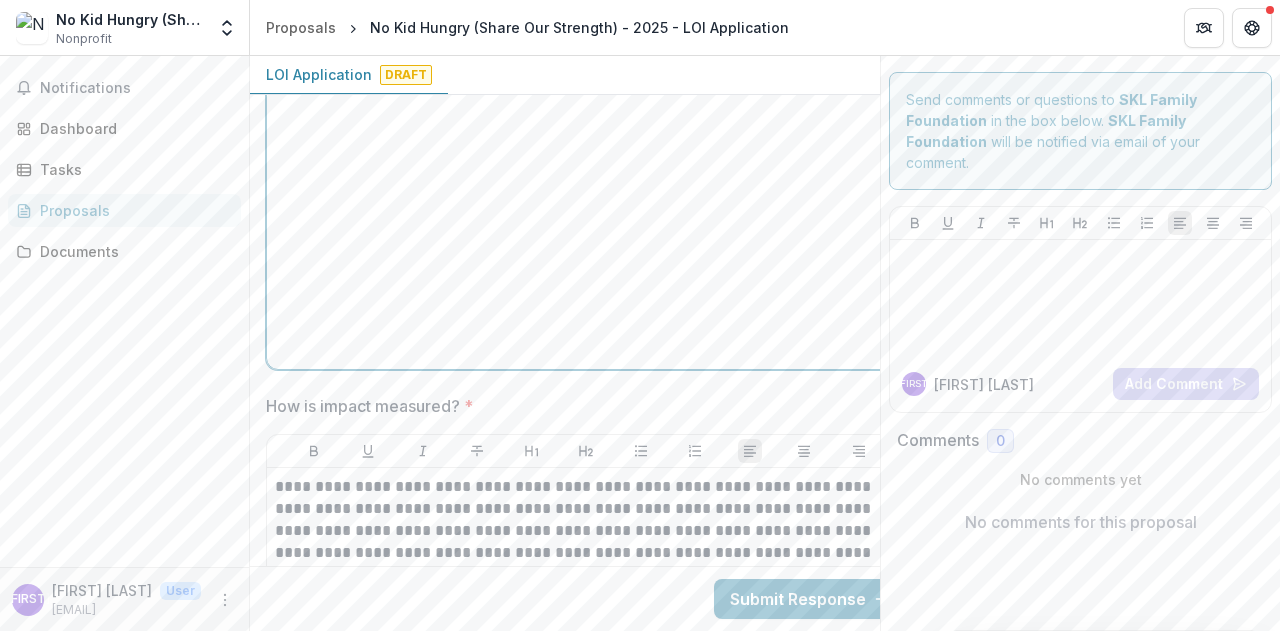 scroll, scrollTop: 3160, scrollLeft: 0, axis: vertical 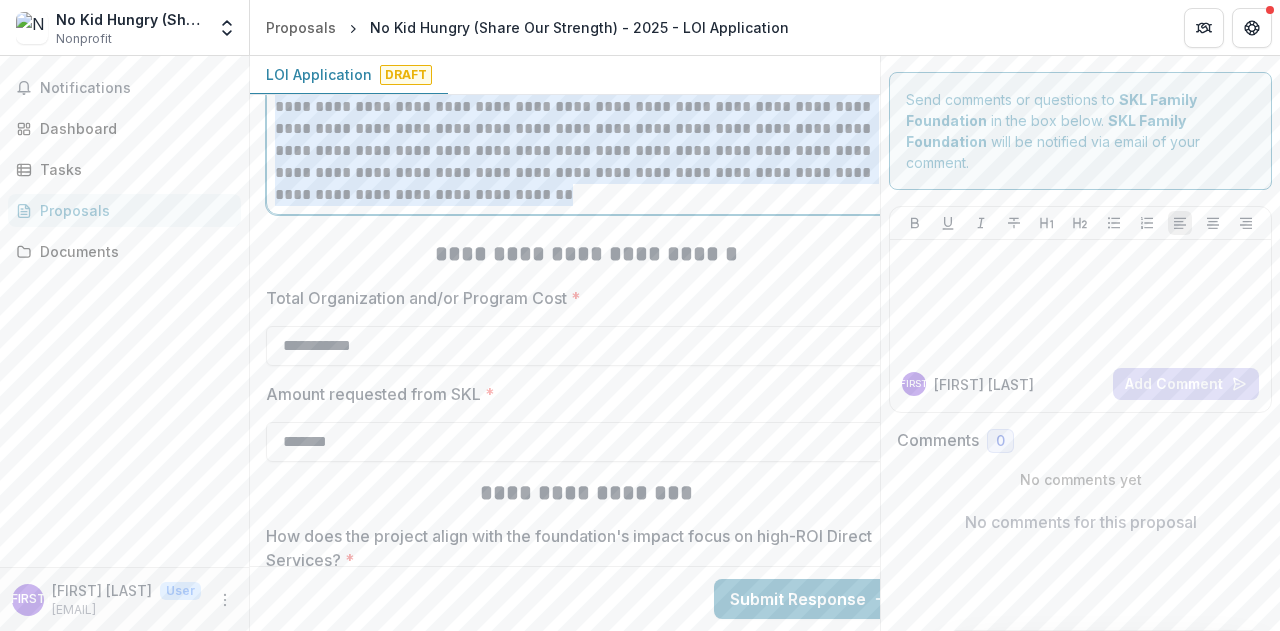 drag, startPoint x: 276, startPoint y: 227, endPoint x: 782, endPoint y: 468, distance: 560.4614 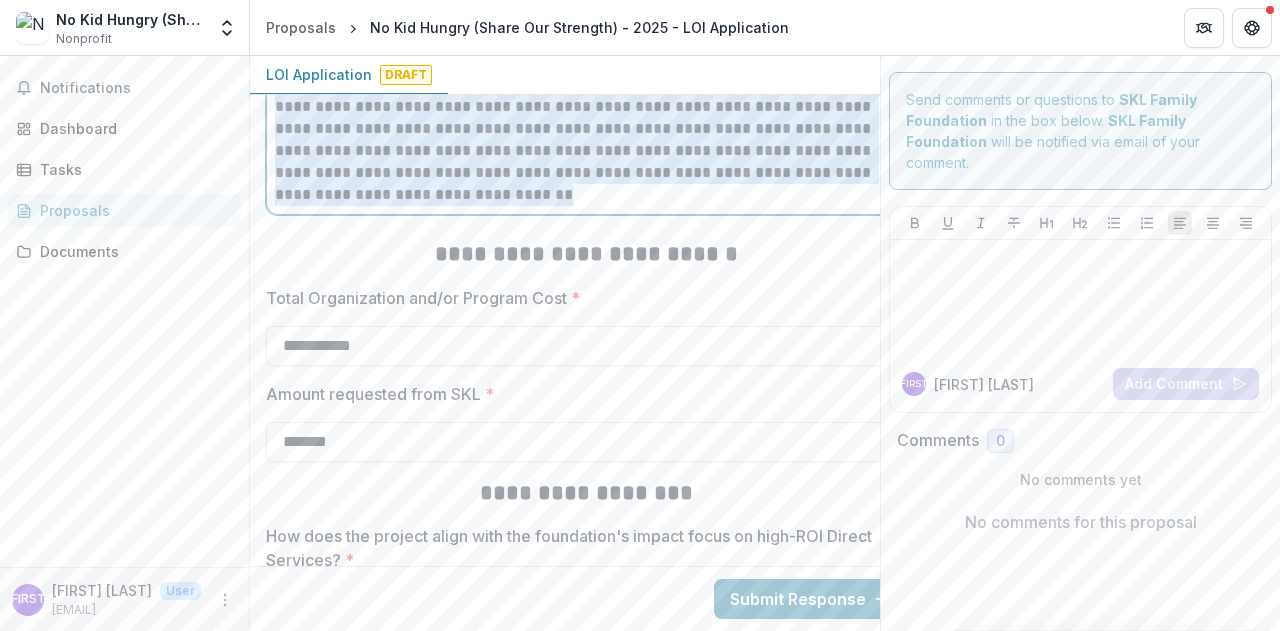 click on "**********" at bounding box center [586, -493] 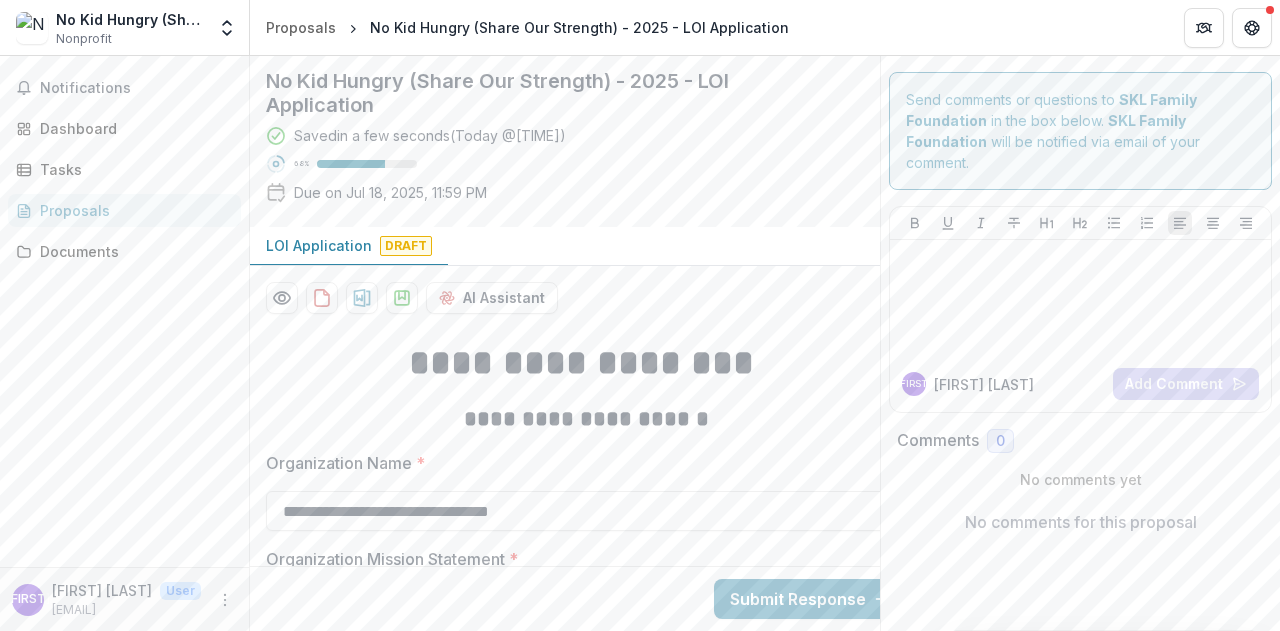 scroll, scrollTop: 0, scrollLeft: 0, axis: both 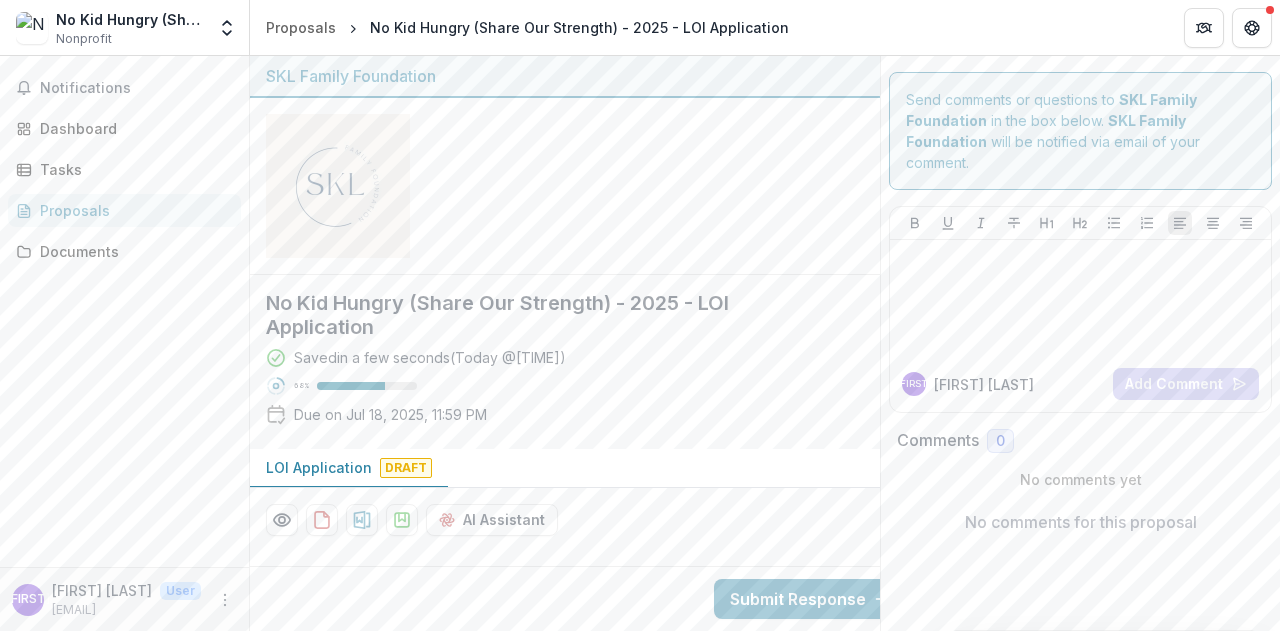 click on "Saved in a few seconds ( Today @ [TIME] ) 68 % Due on Jul 18, 2025, 11:59 PM" at bounding box center (549, 390) 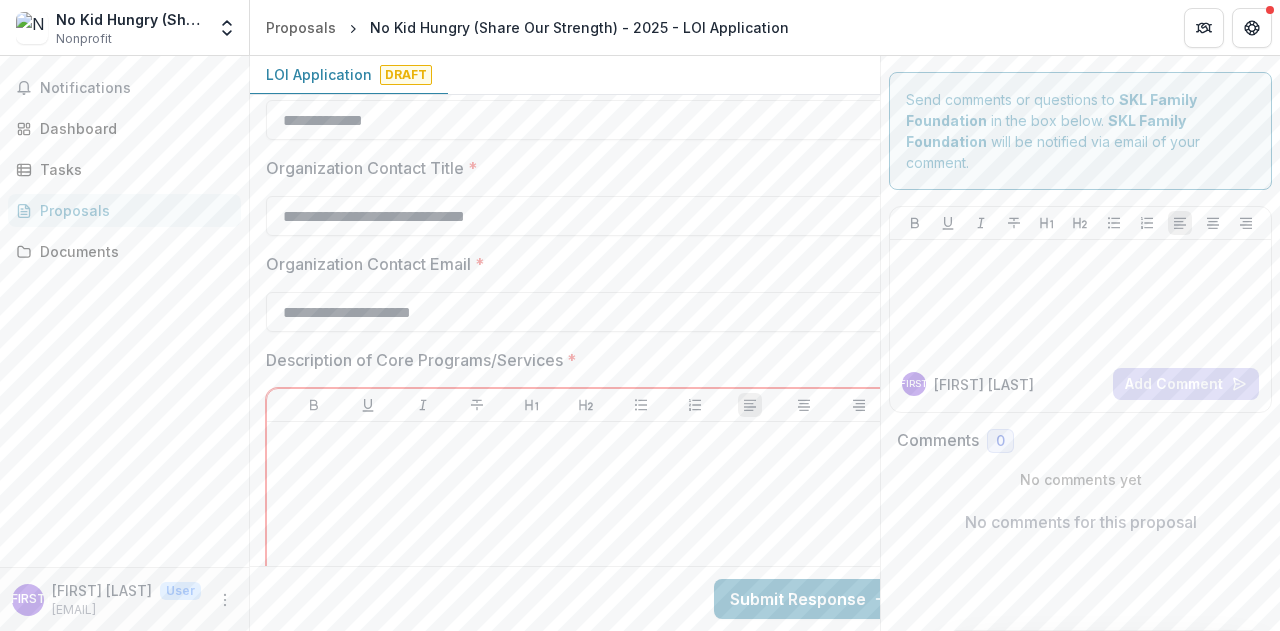 scroll, scrollTop: 1278, scrollLeft: 0, axis: vertical 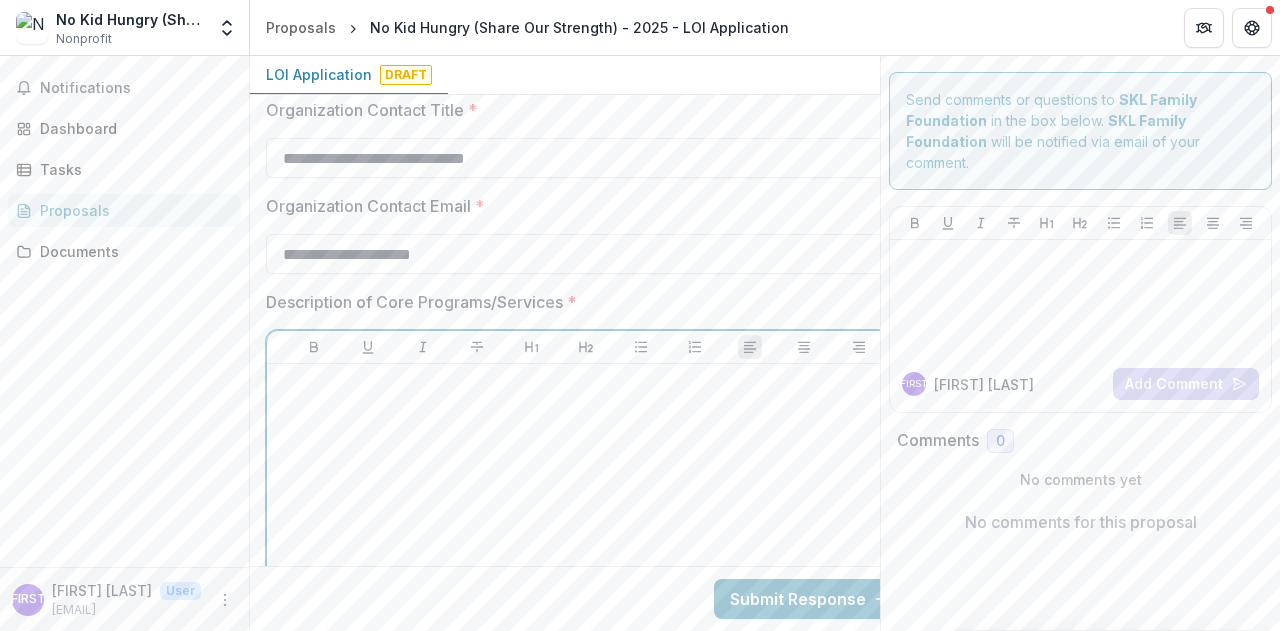click at bounding box center (586, 522) 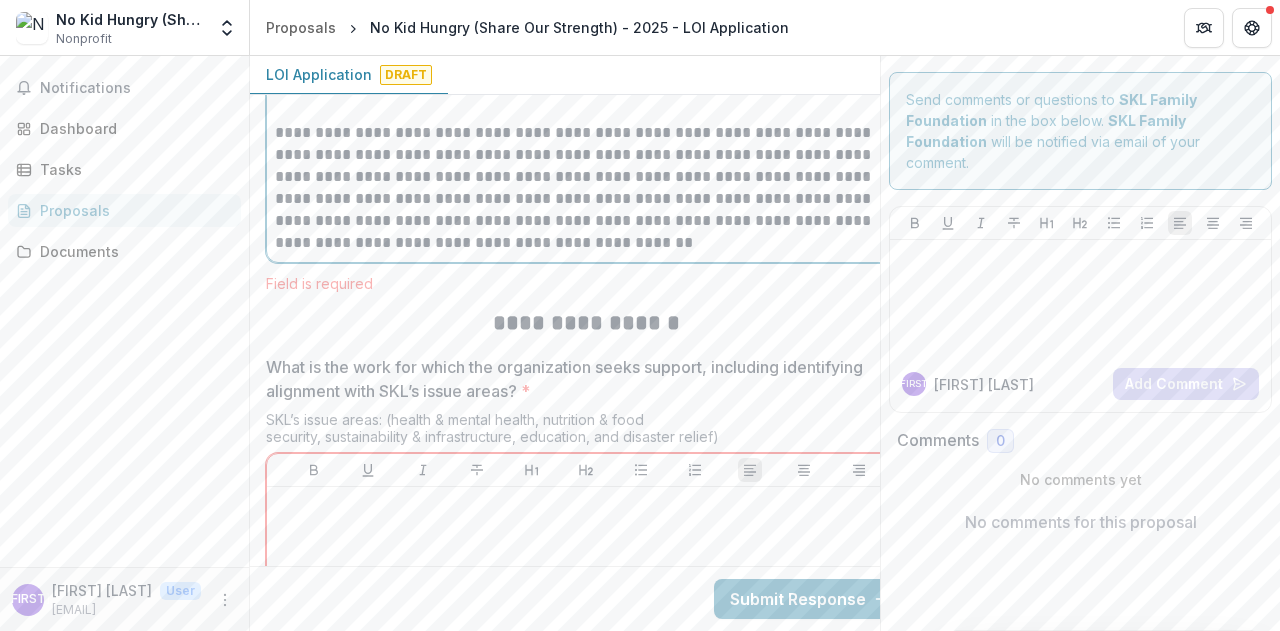 scroll, scrollTop: 2215, scrollLeft: 0, axis: vertical 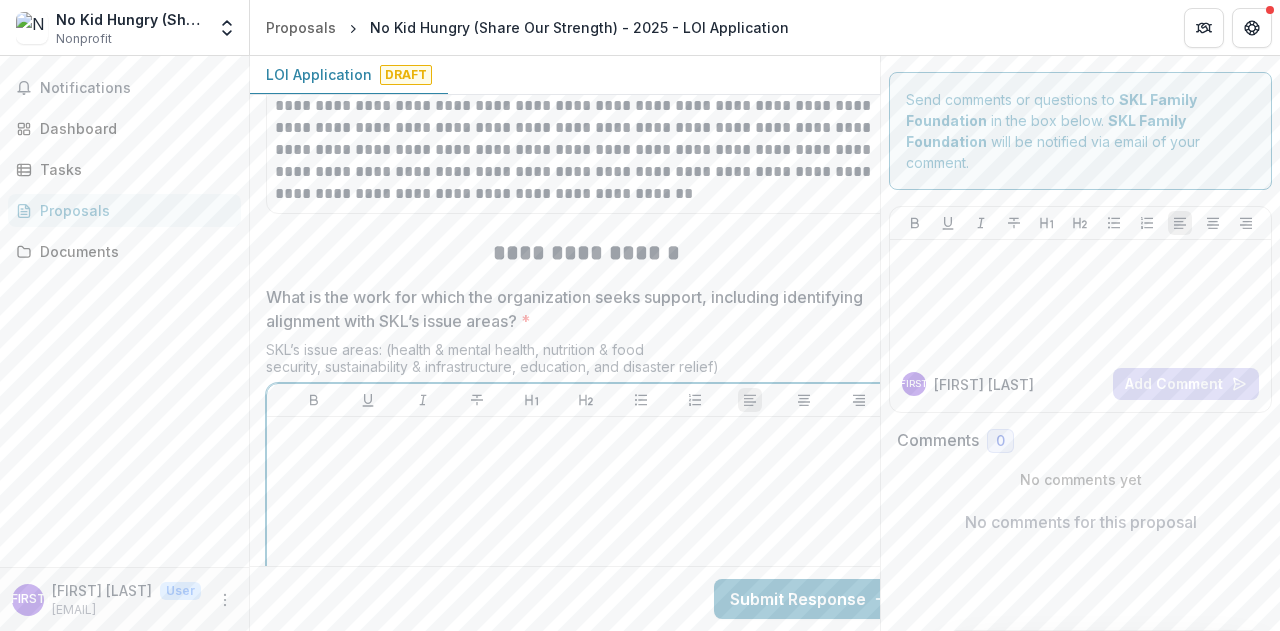 click at bounding box center [586, 436] 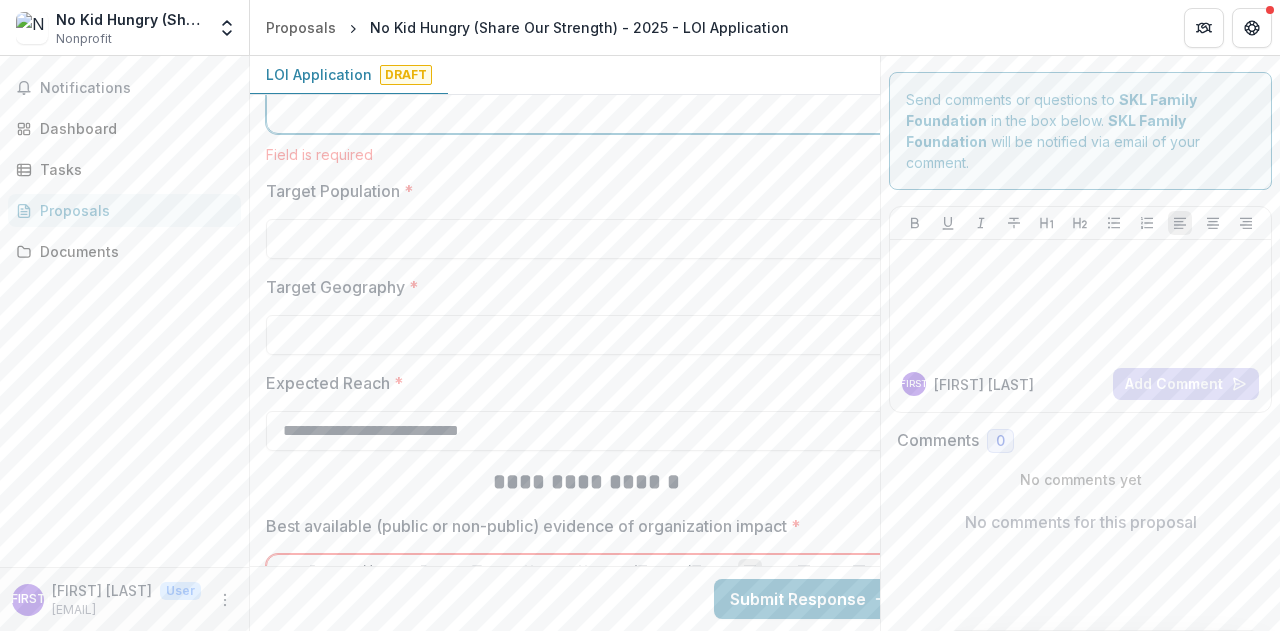scroll, scrollTop: 2818, scrollLeft: 0, axis: vertical 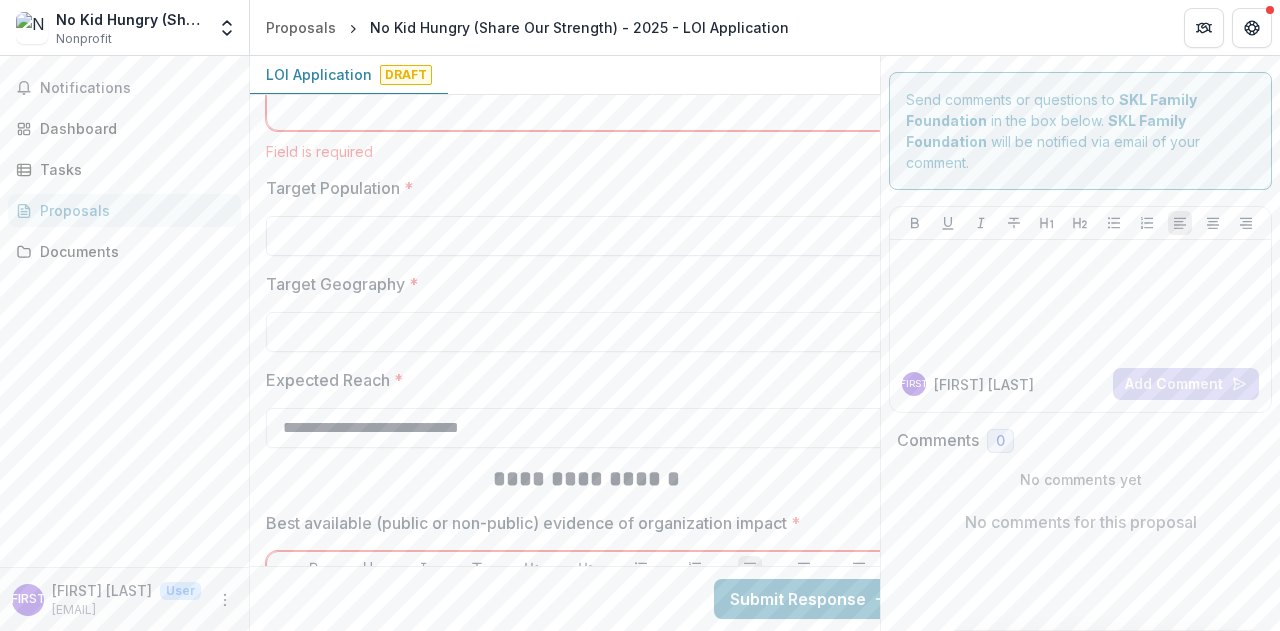 click on "Target Population *" at bounding box center (586, 236) 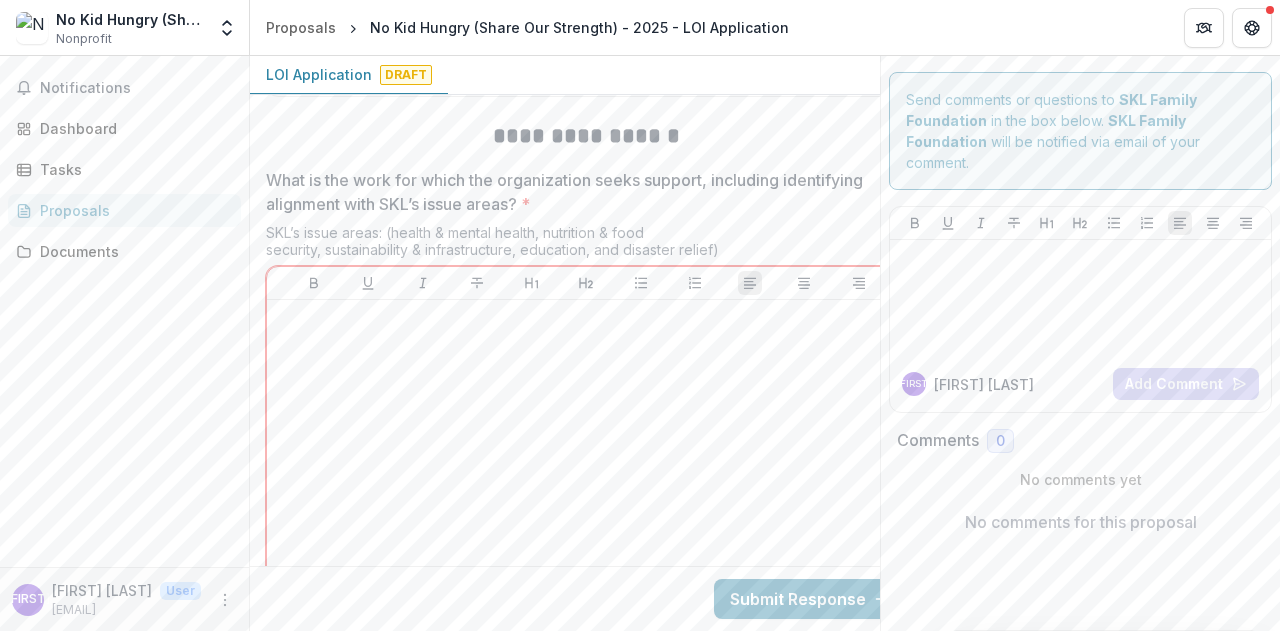 scroll, scrollTop: 2331, scrollLeft: 0, axis: vertical 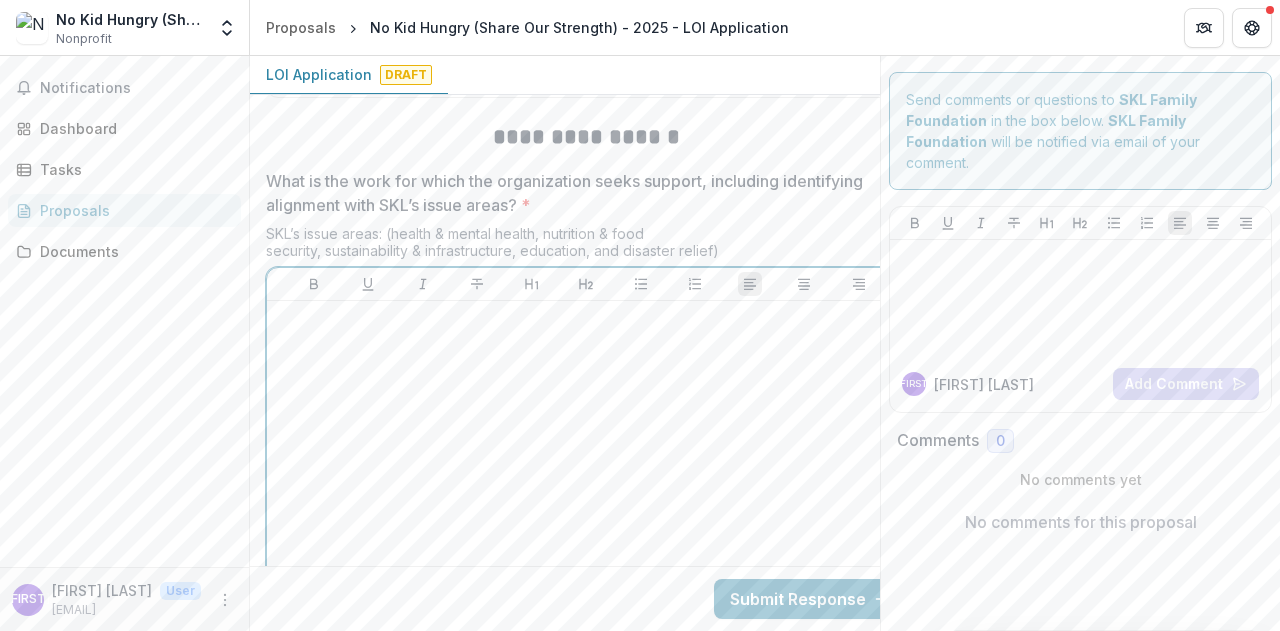 click at bounding box center (586, 459) 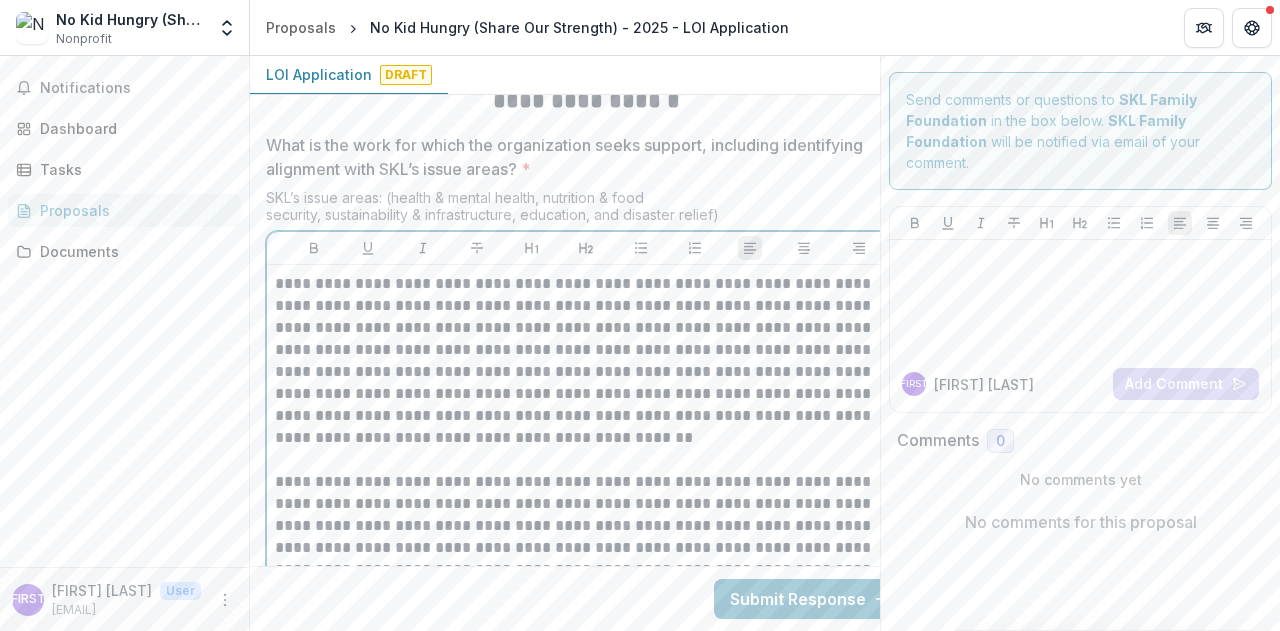 scroll, scrollTop: 2368, scrollLeft: 0, axis: vertical 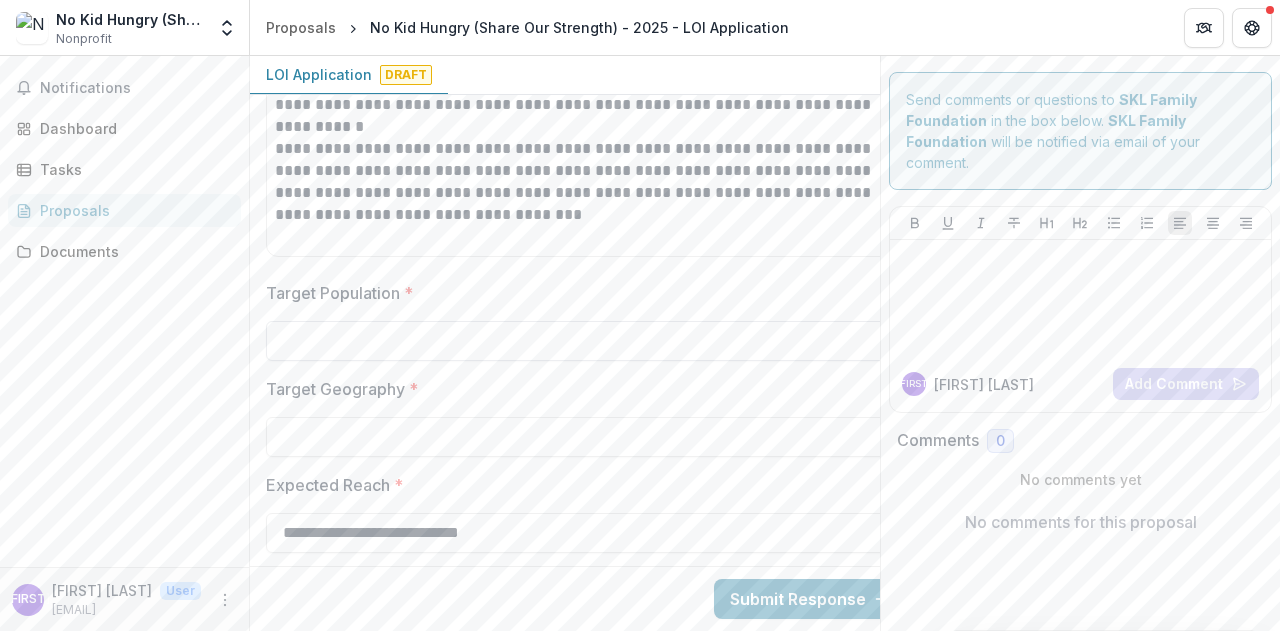 click on "Target Population *" at bounding box center (586, 341) 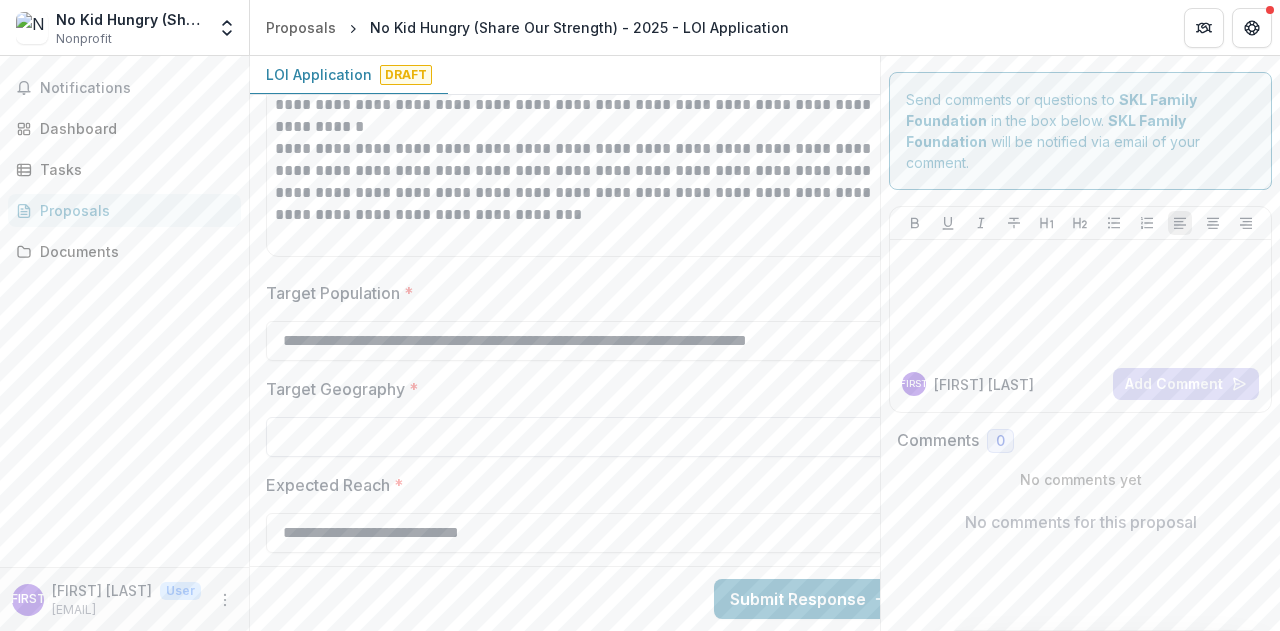 type on "**********" 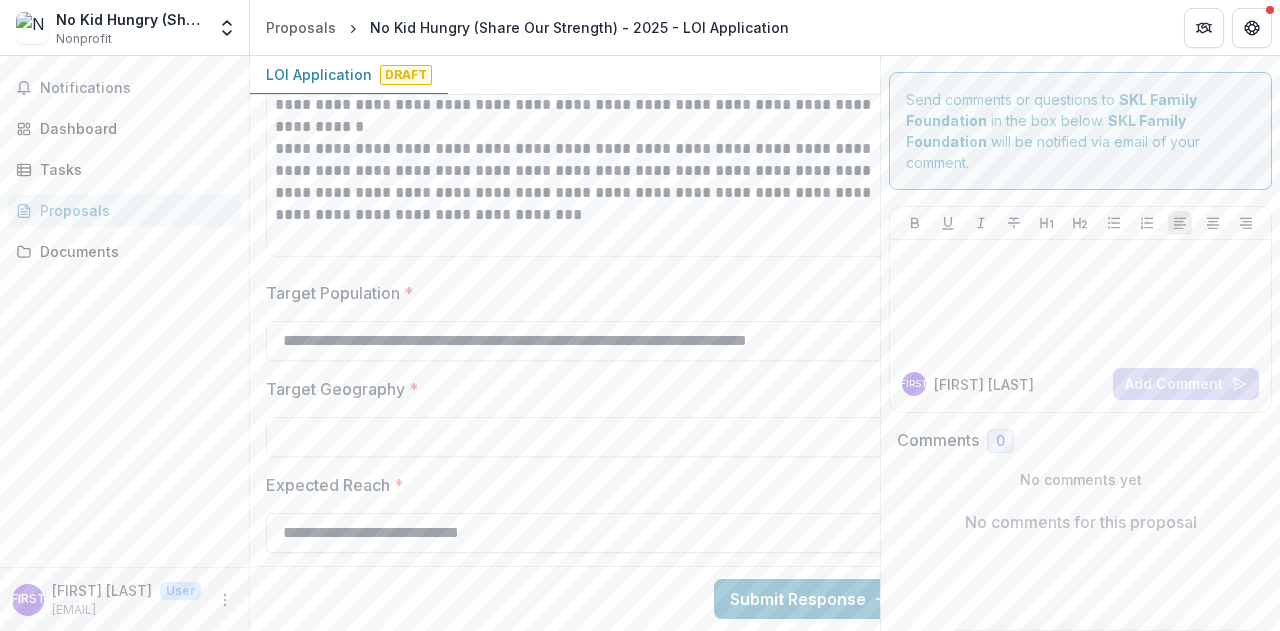 paste on "**********" 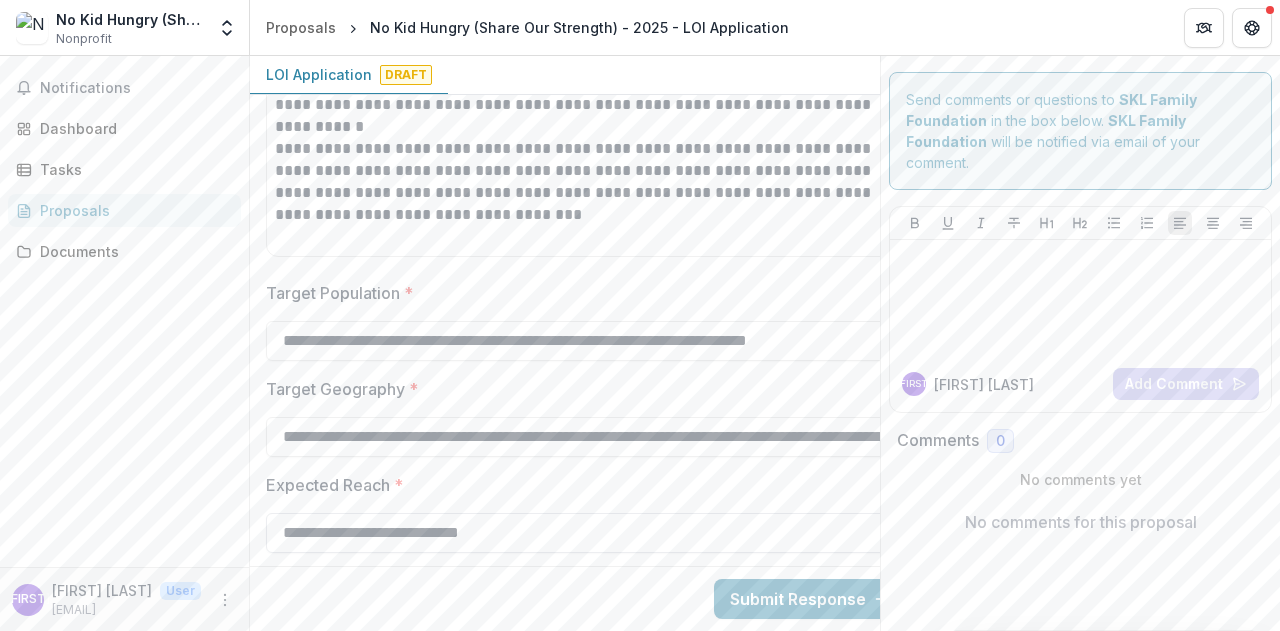 scroll, scrollTop: 0, scrollLeft: 3176, axis: horizontal 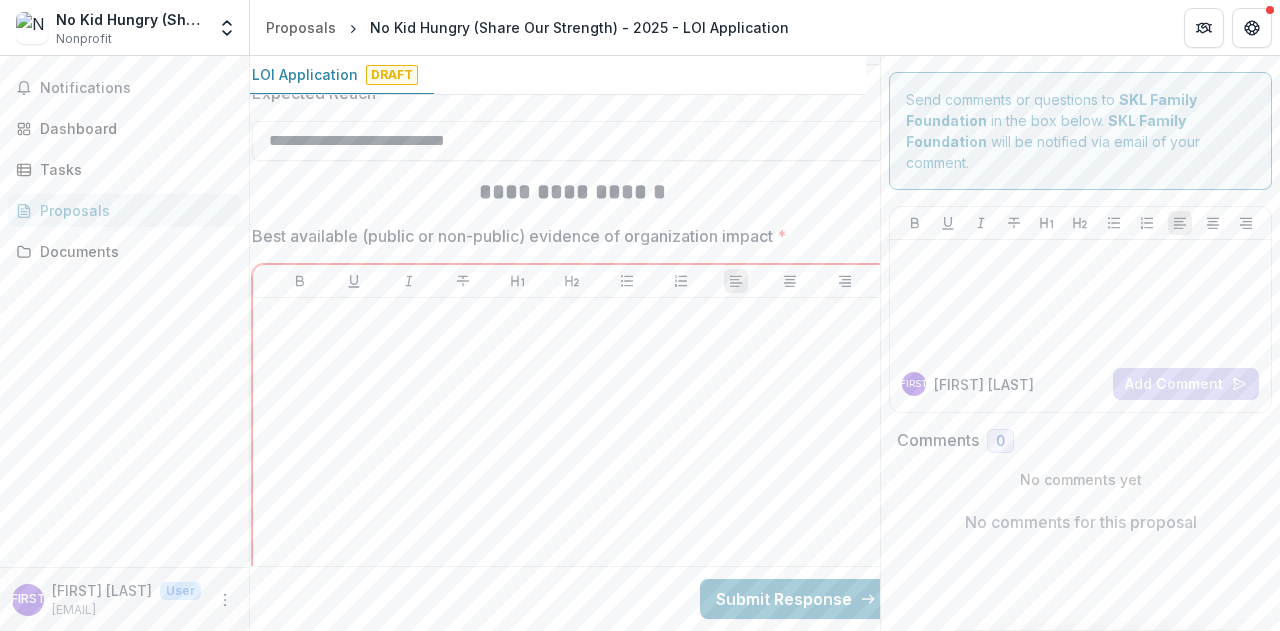 type on "**********" 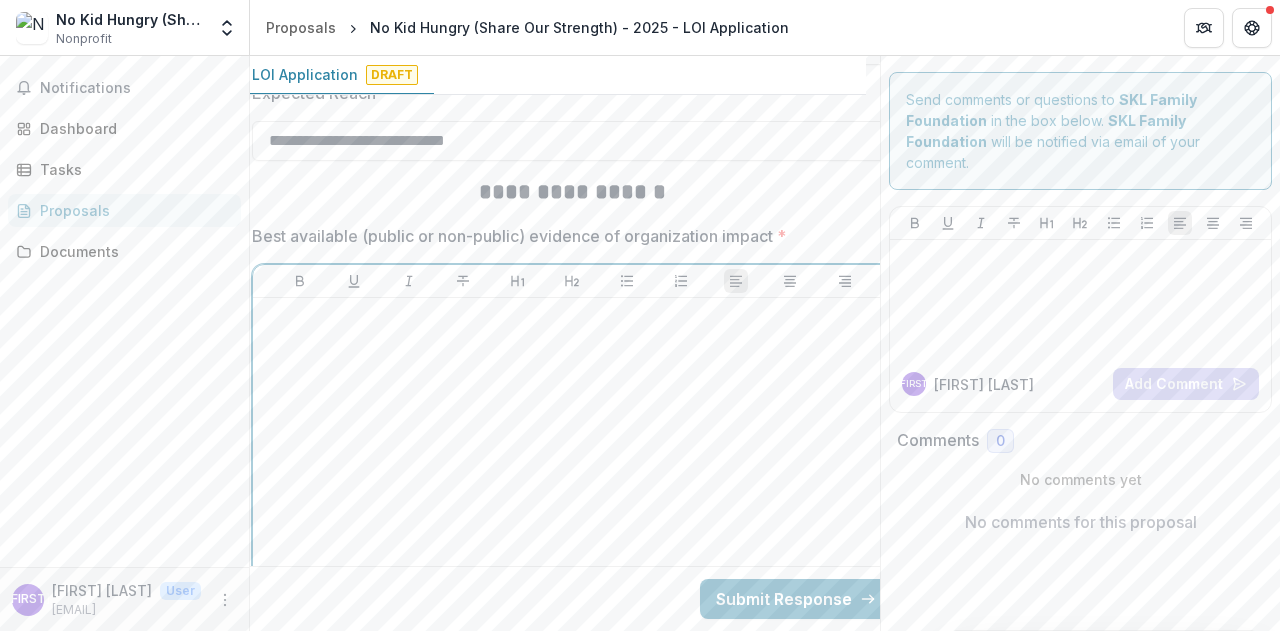 scroll, scrollTop: 0, scrollLeft: 0, axis: both 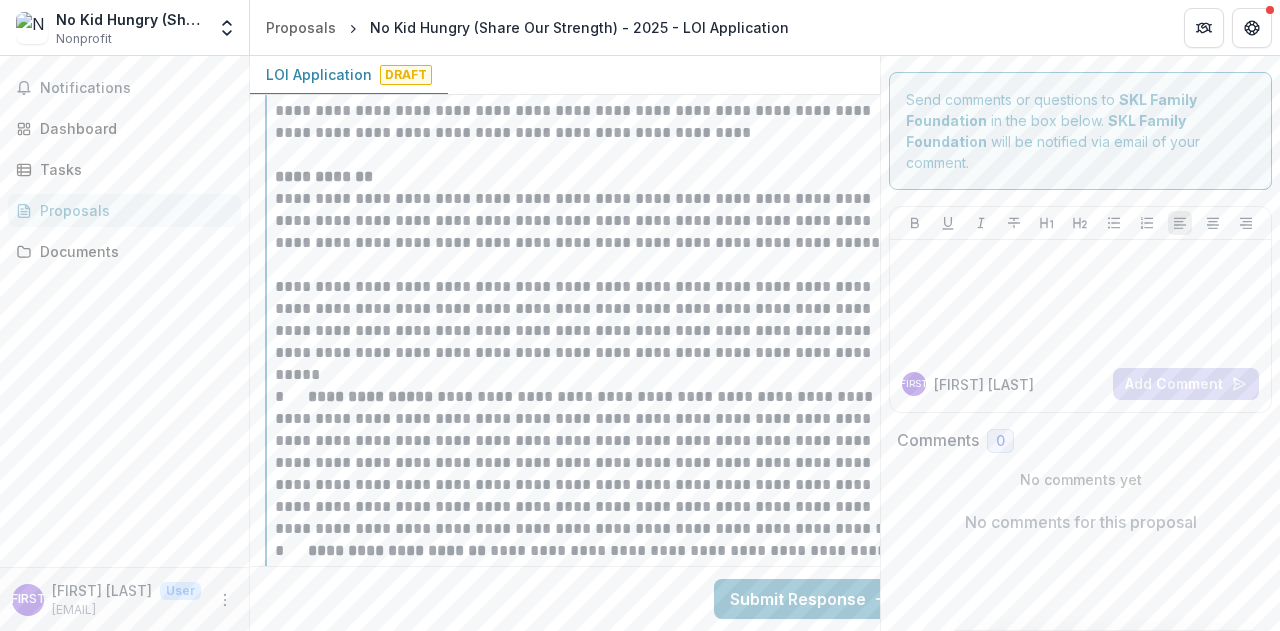click on "**********" at bounding box center [586, 573] 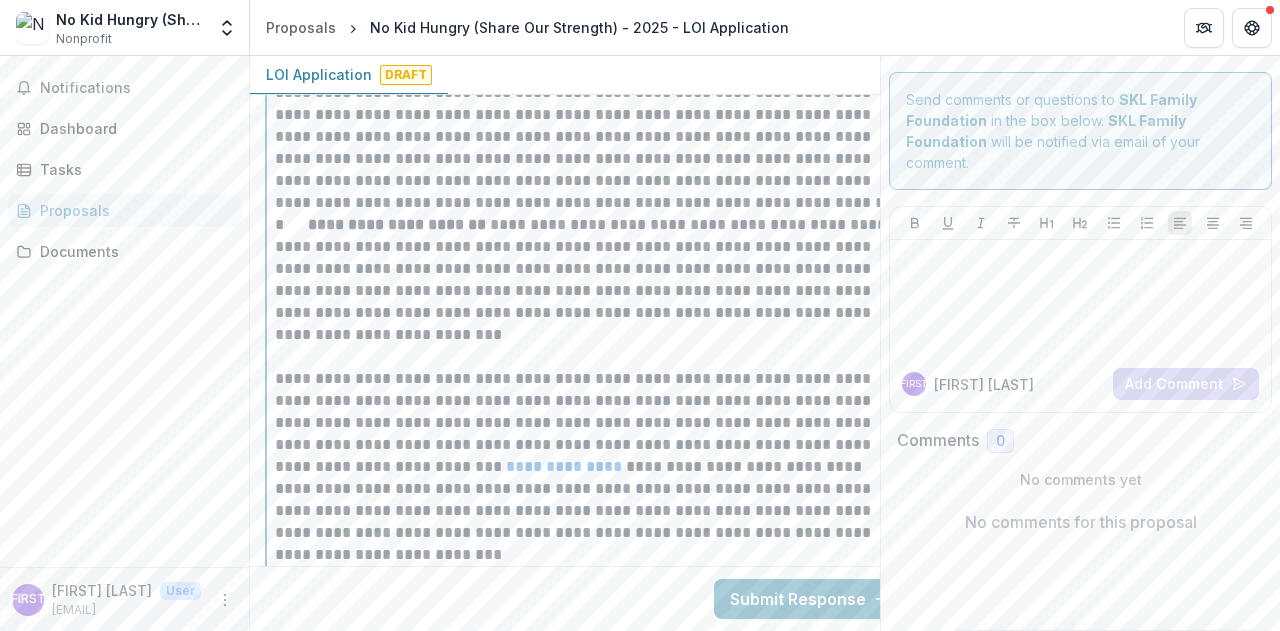 scroll, scrollTop: 3173, scrollLeft: 0, axis: vertical 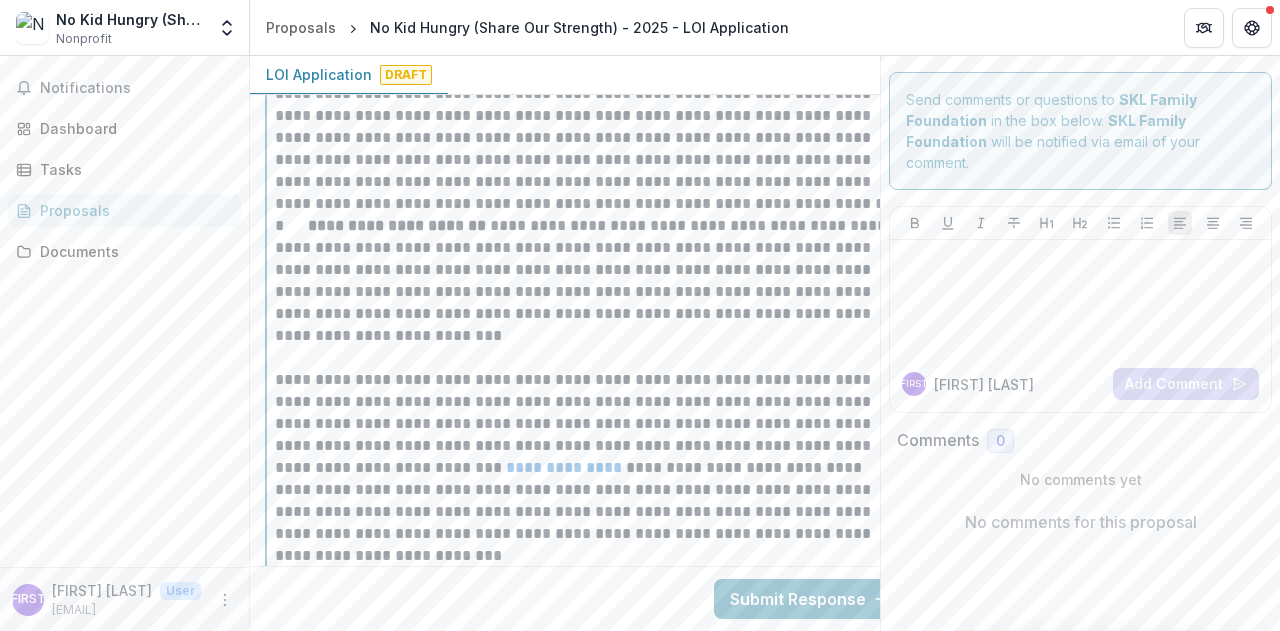 click on "**********" at bounding box center [586, 281] 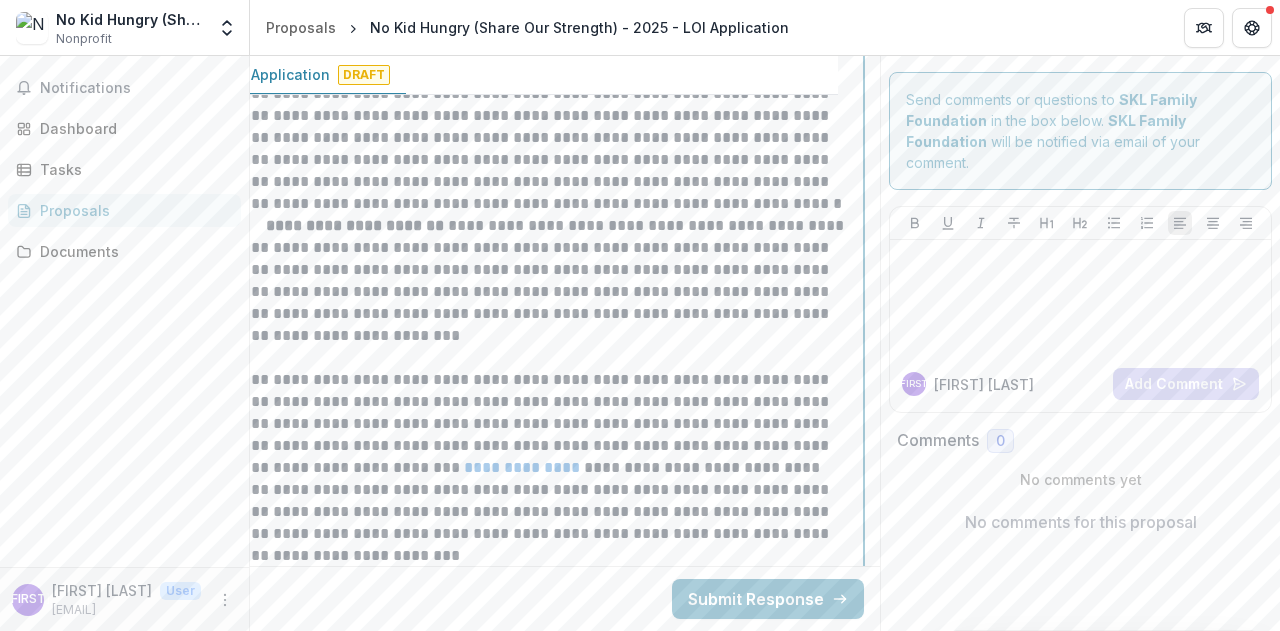 scroll, scrollTop: 3173, scrollLeft: 0, axis: vertical 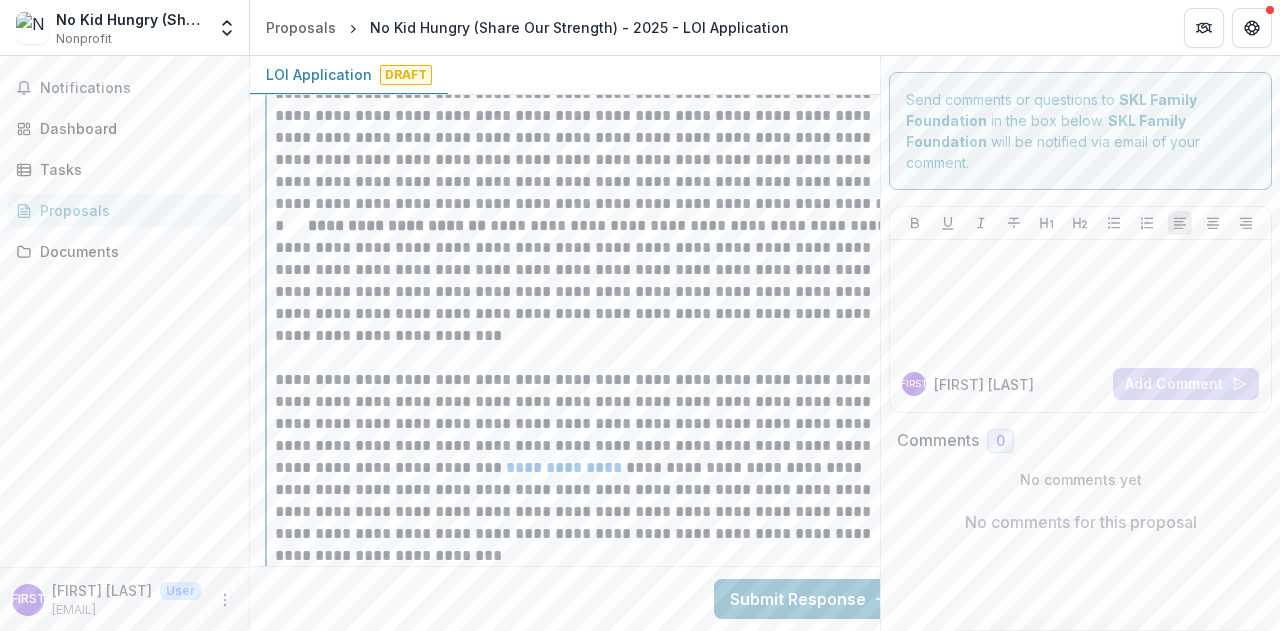 click on "**********" at bounding box center [586, 281] 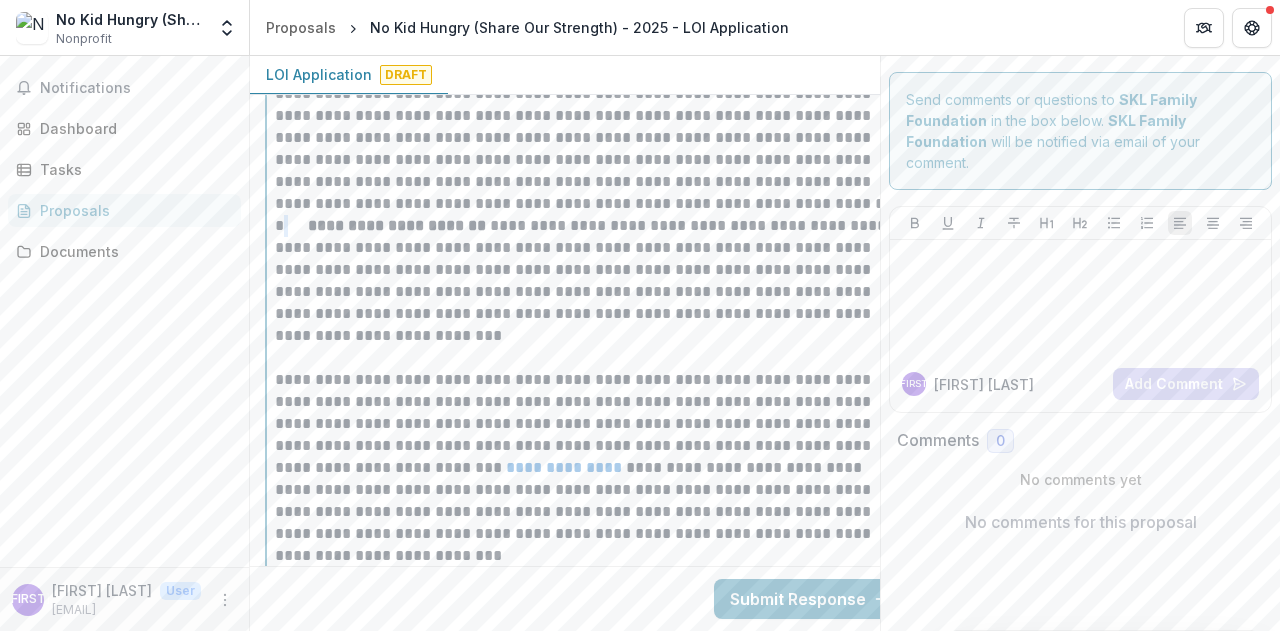 click on "**********" at bounding box center [586, 281] 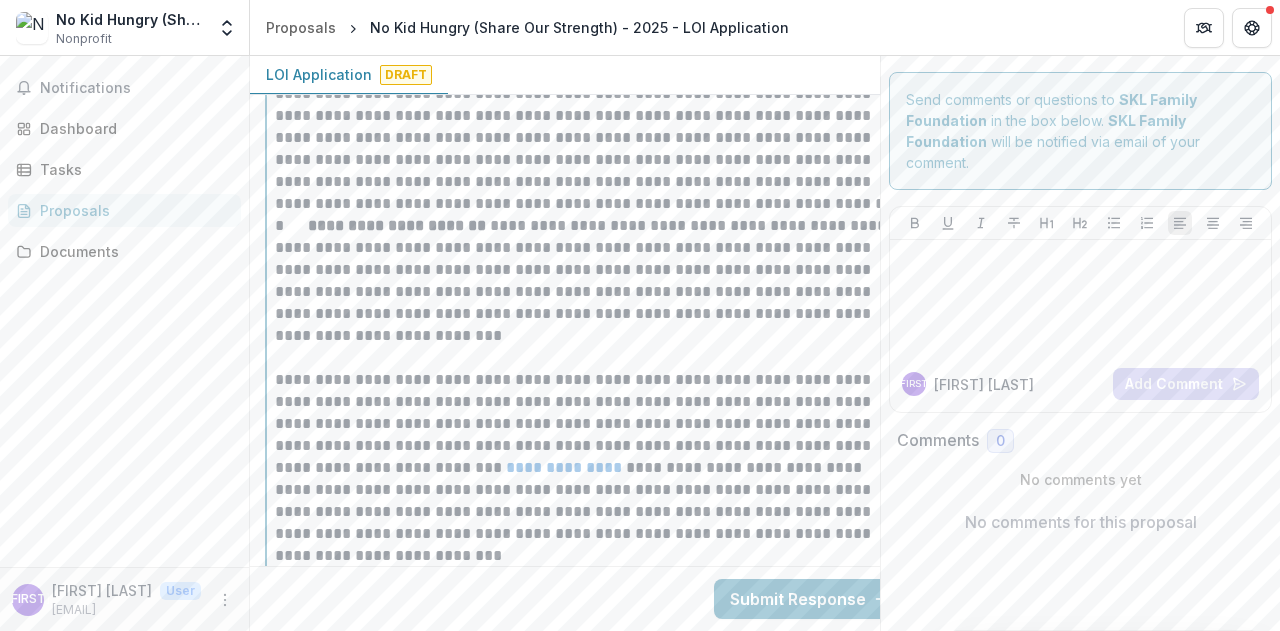 click on "**********" at bounding box center (586, 281) 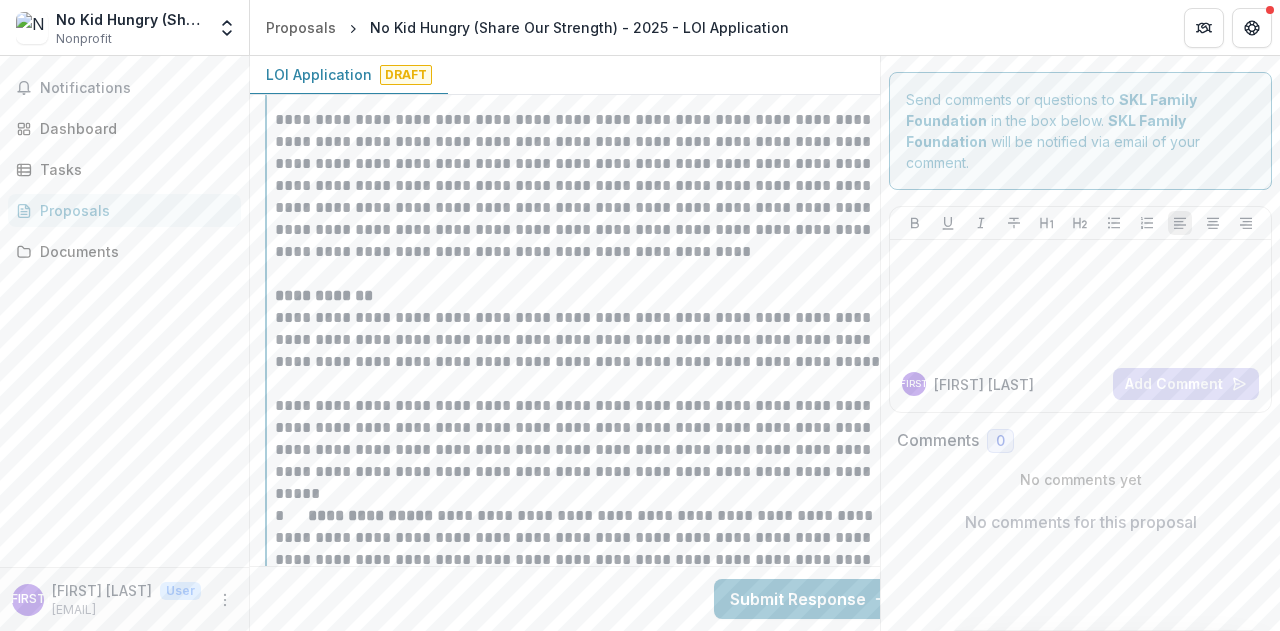 scroll, scrollTop: 2725, scrollLeft: 0, axis: vertical 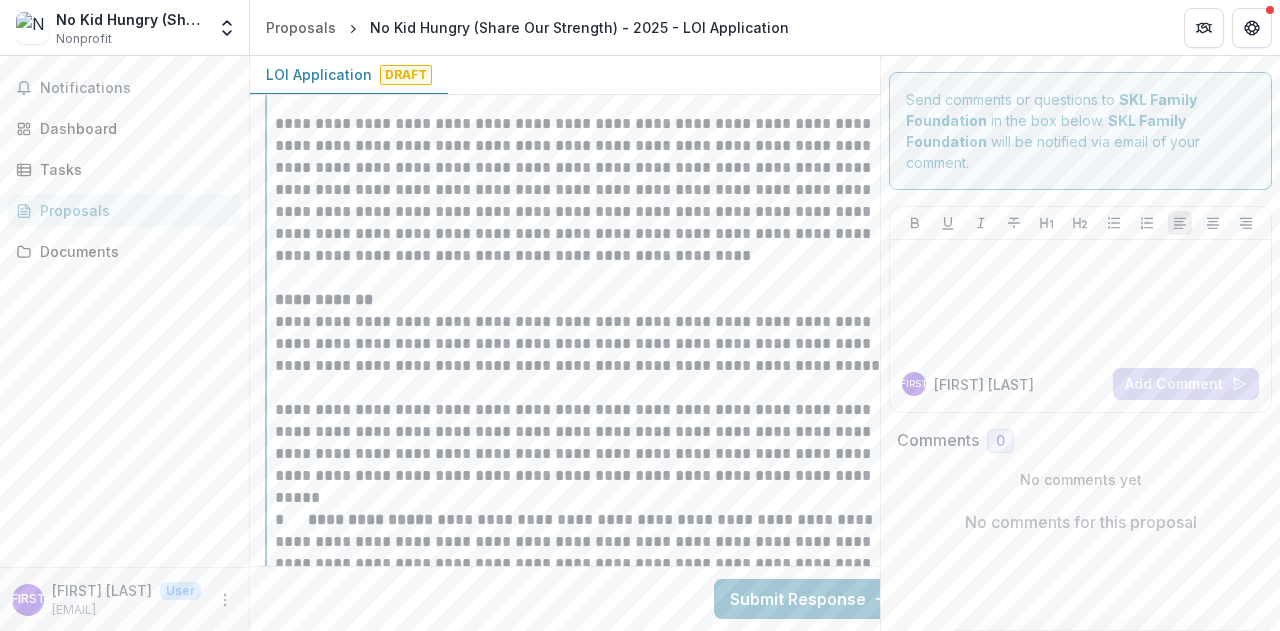 click on "**********" at bounding box center (586, 586) 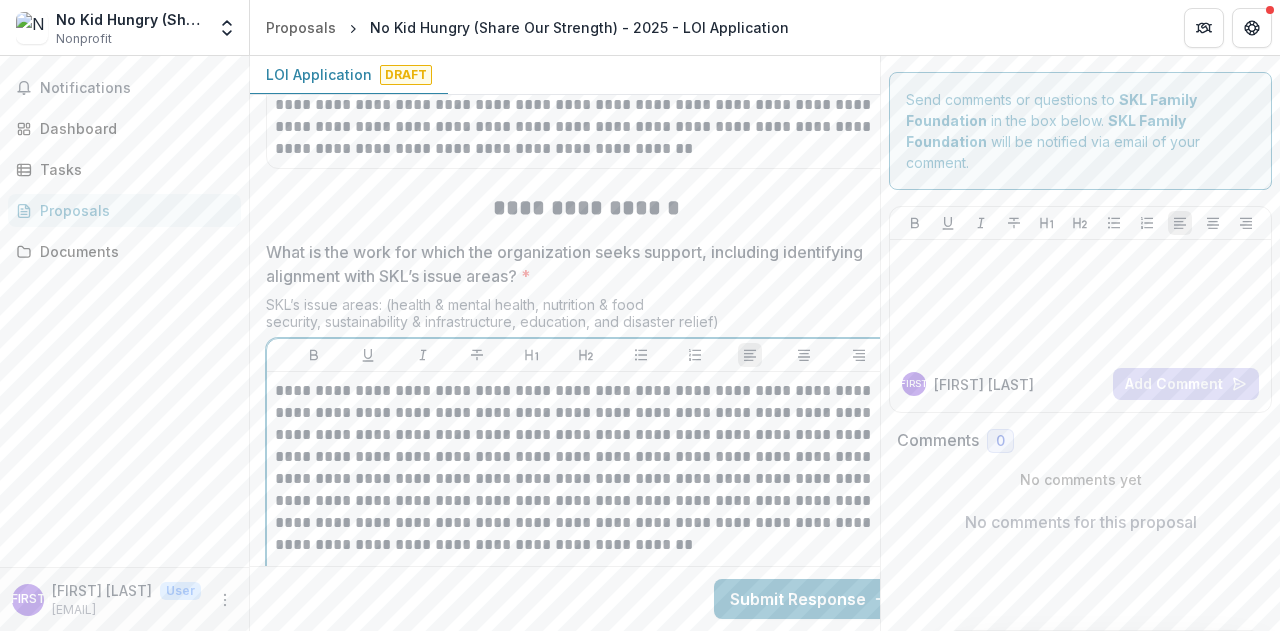 scroll, scrollTop: 1880, scrollLeft: 0, axis: vertical 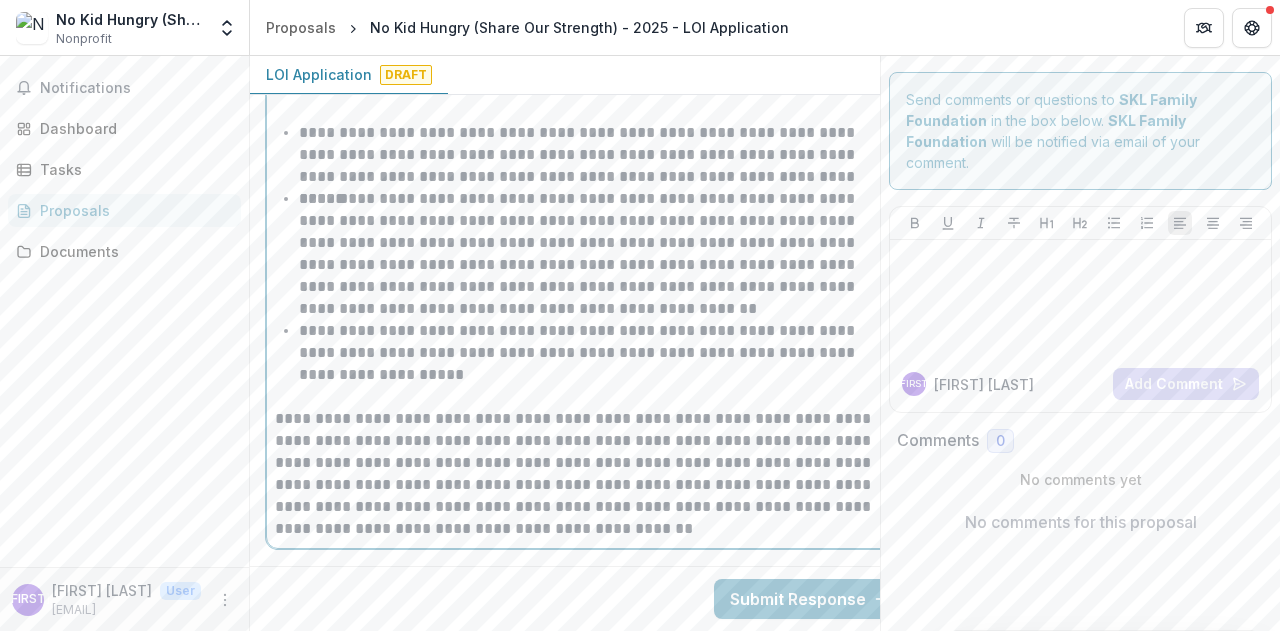 click on "**********" at bounding box center (586, 254) 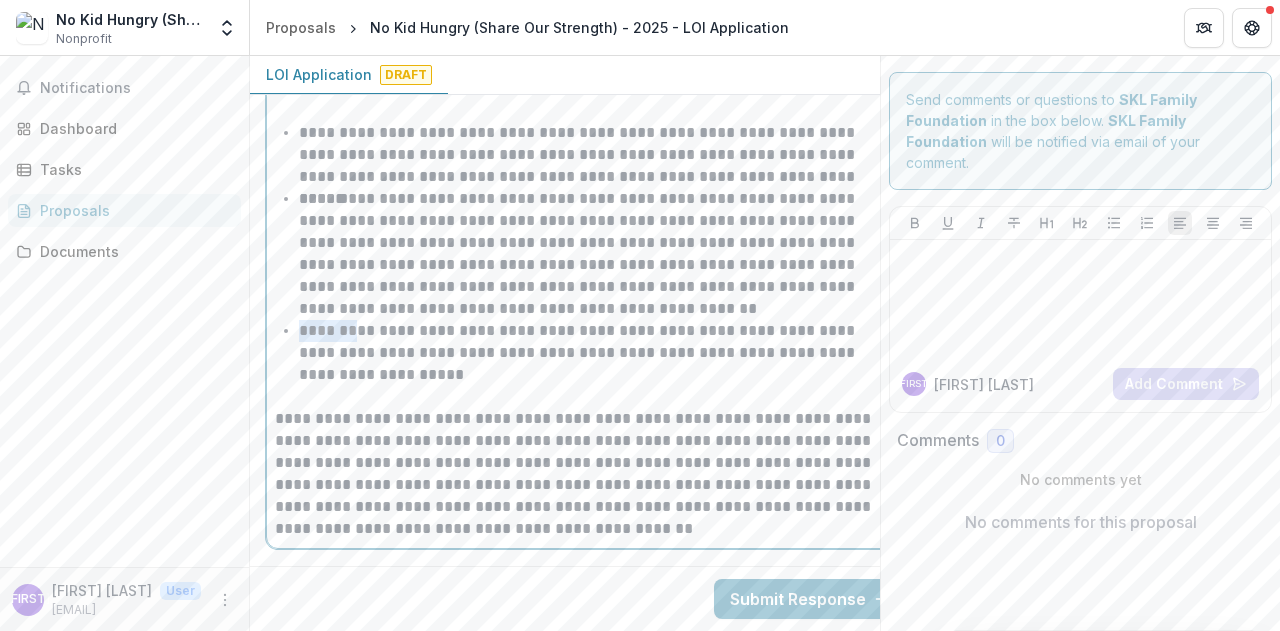 click on "**********" at bounding box center (586, 254) 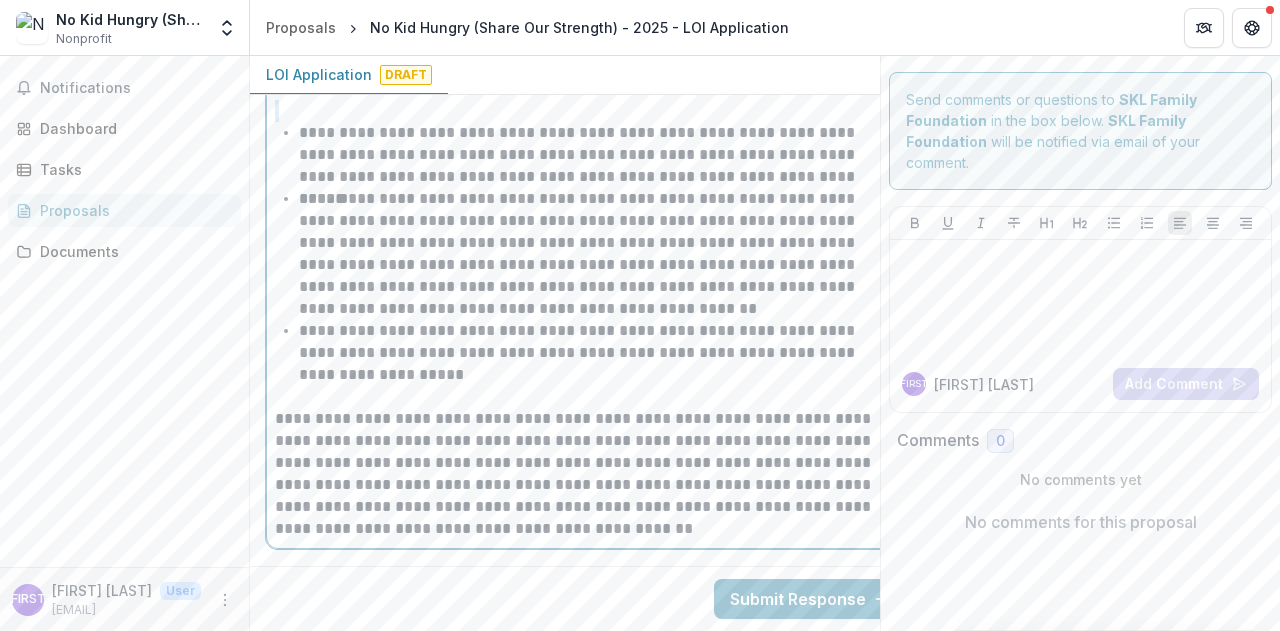 click on "**********" at bounding box center (586, 254) 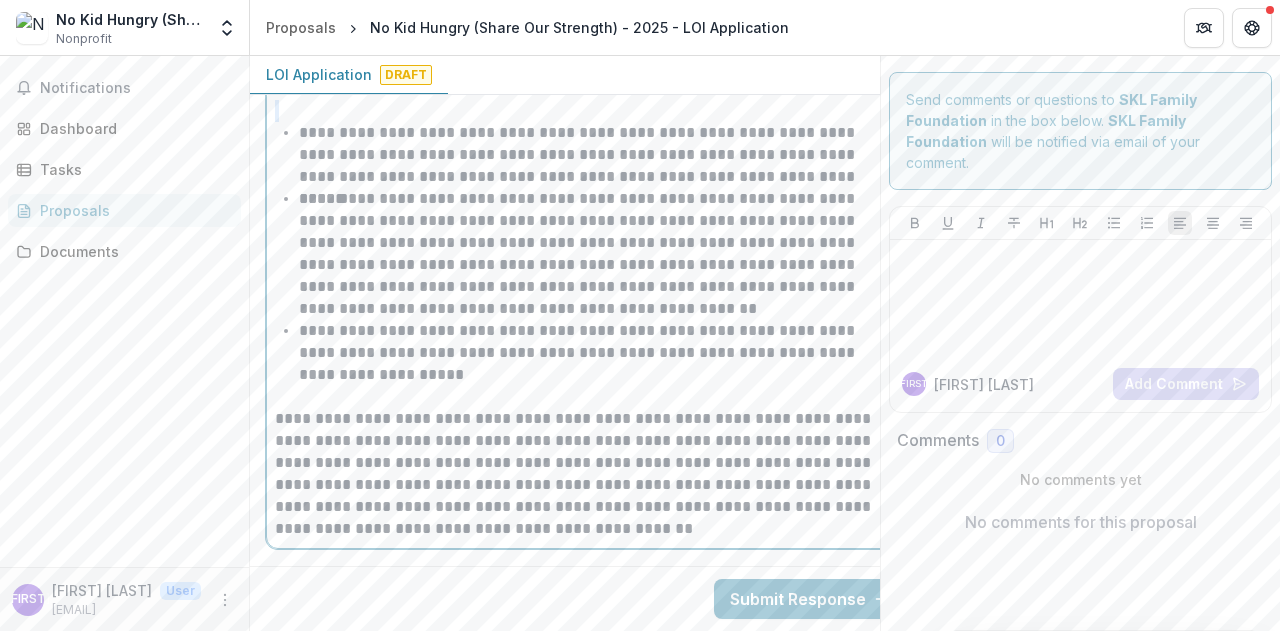 click on "**********" at bounding box center (598, 353) 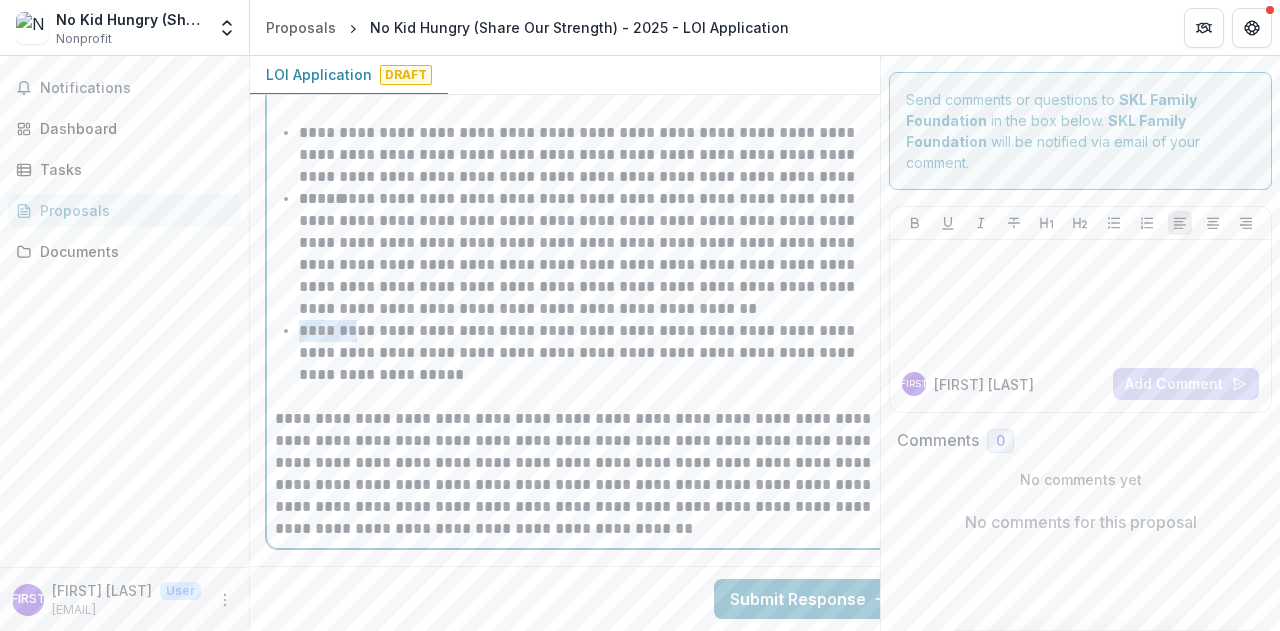 click on "**********" at bounding box center (598, 353) 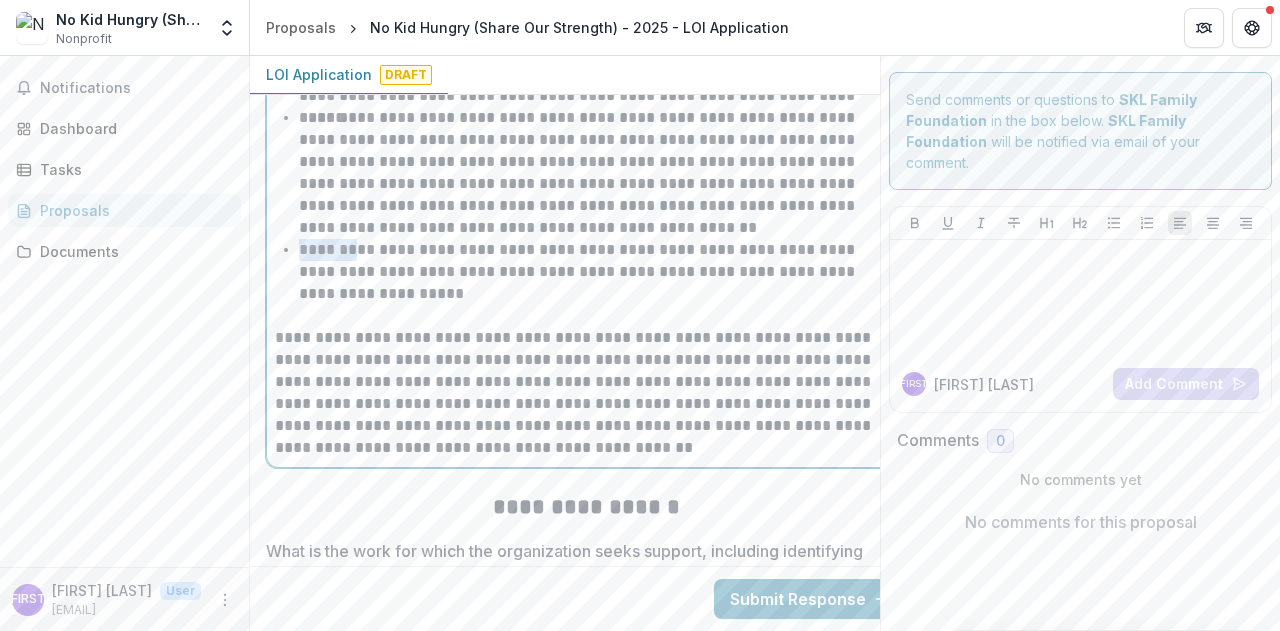 scroll, scrollTop: 1881, scrollLeft: 0, axis: vertical 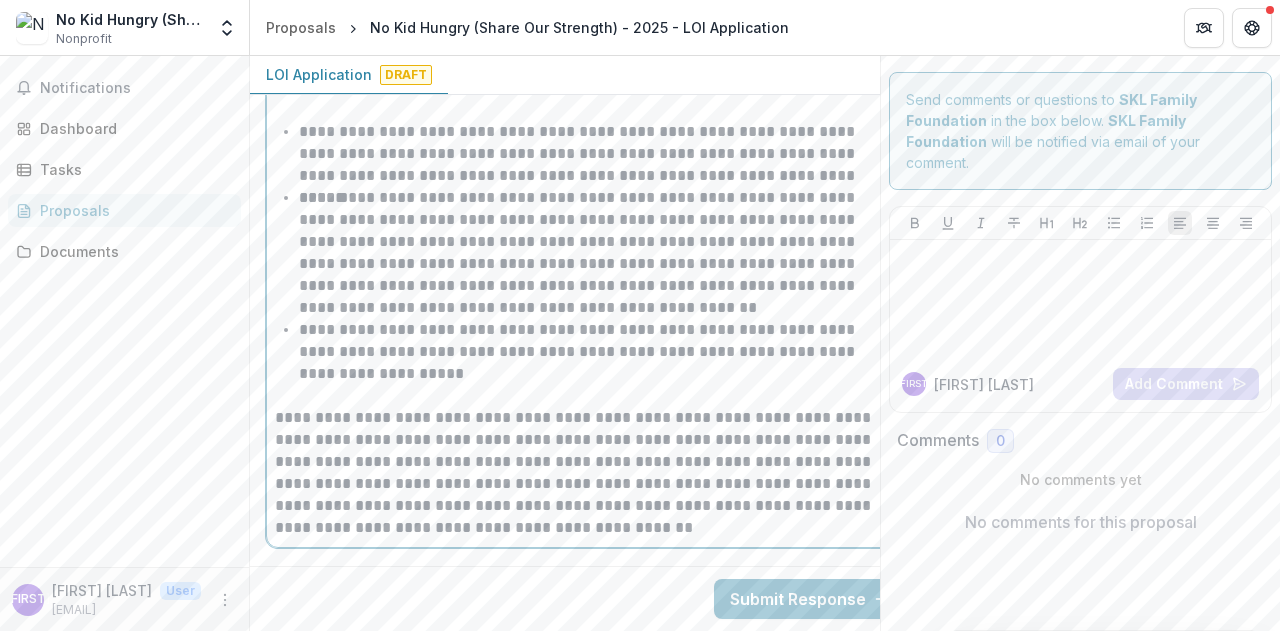 click on "**********" at bounding box center (586, 473) 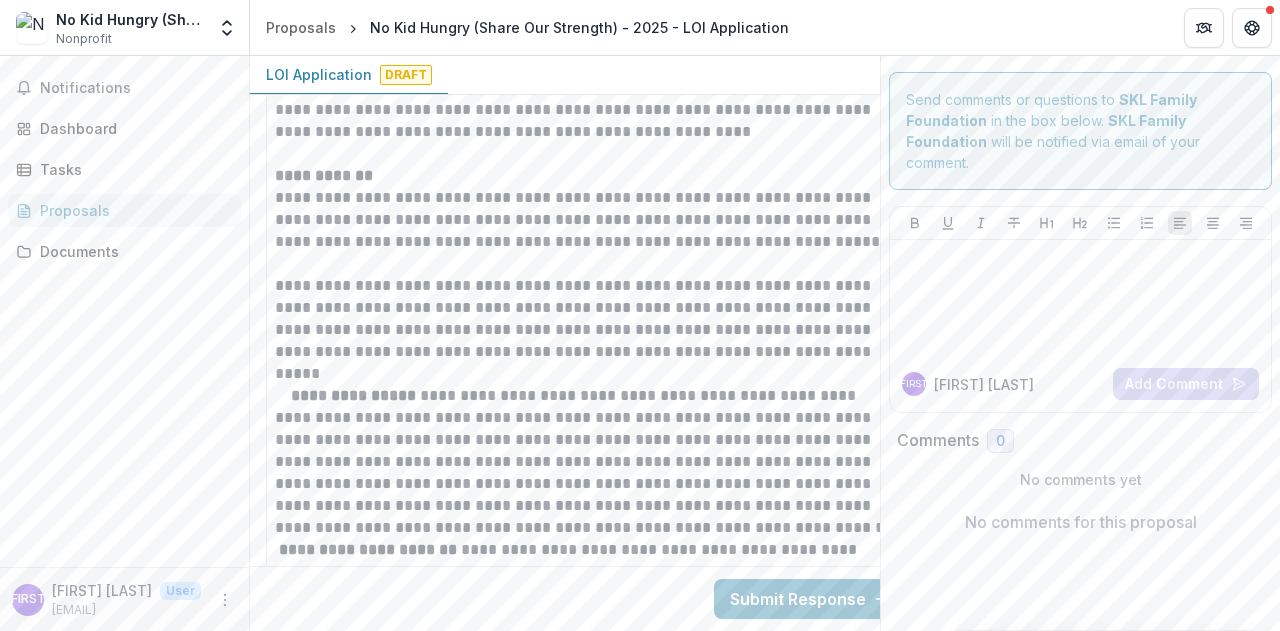 scroll, scrollTop: 2850, scrollLeft: 0, axis: vertical 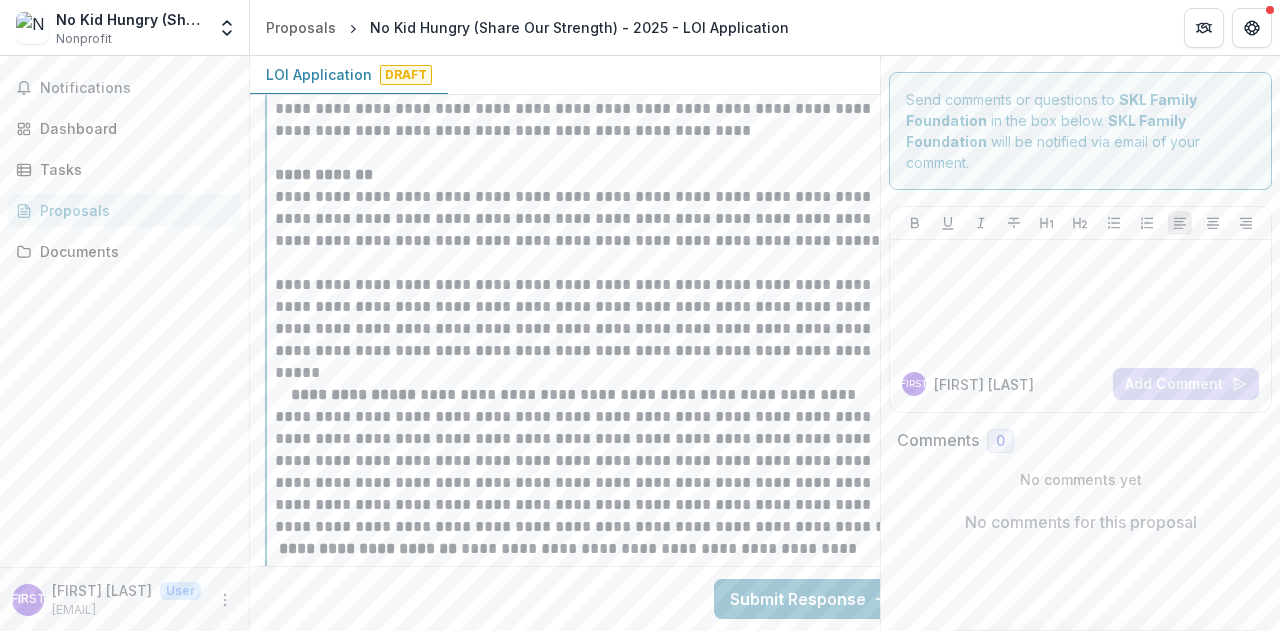 click on "**********" at bounding box center [586, 461] 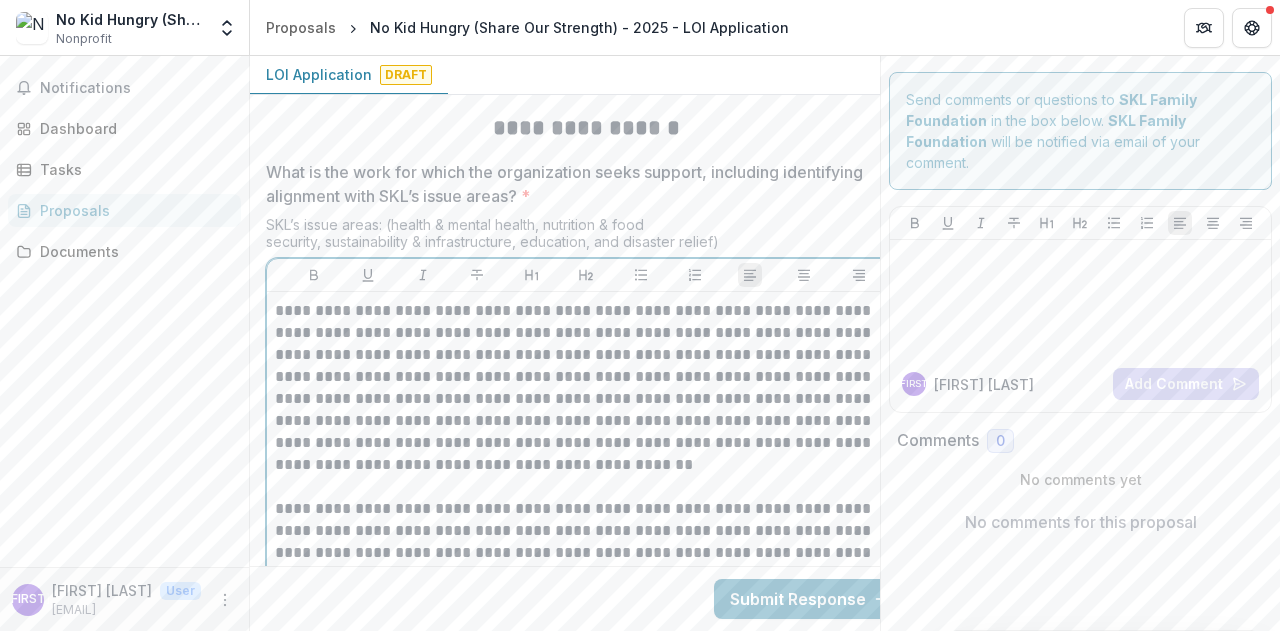 scroll, scrollTop: 2341, scrollLeft: 0, axis: vertical 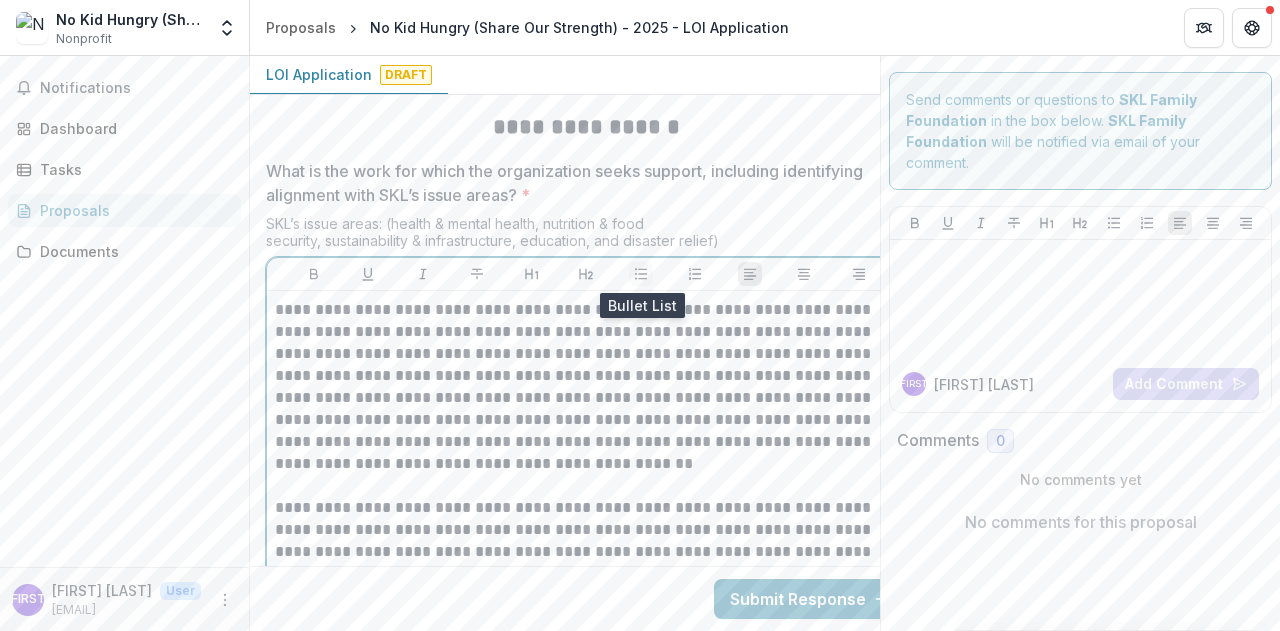 click 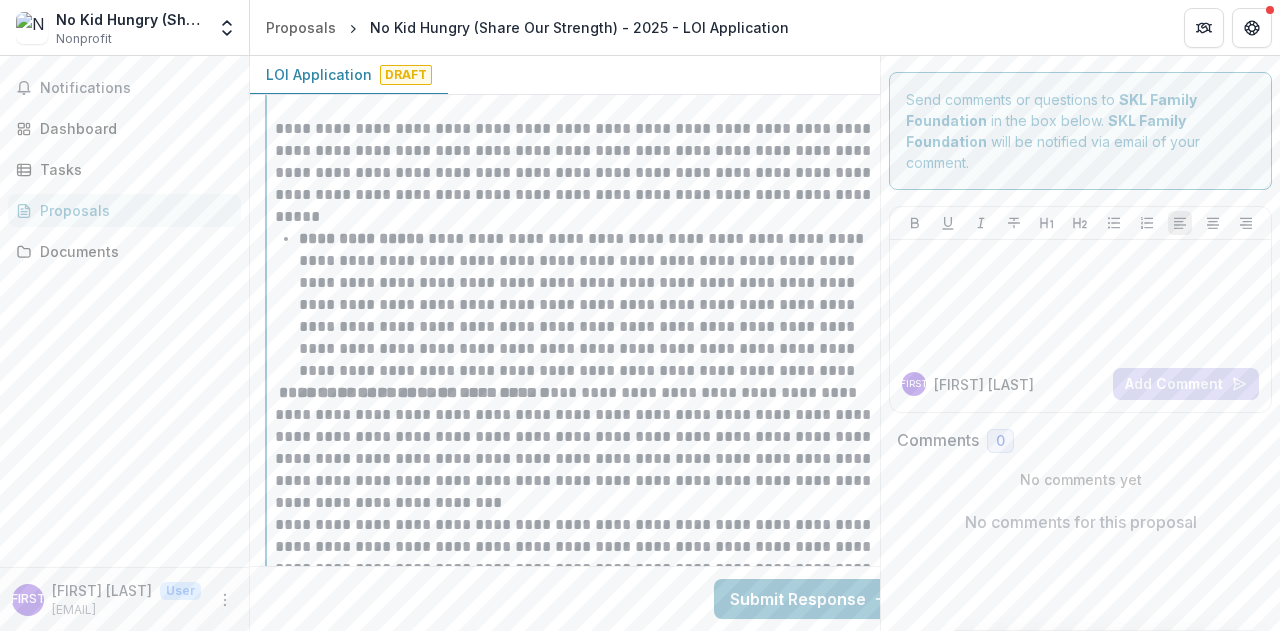 scroll, scrollTop: 3008, scrollLeft: 0, axis: vertical 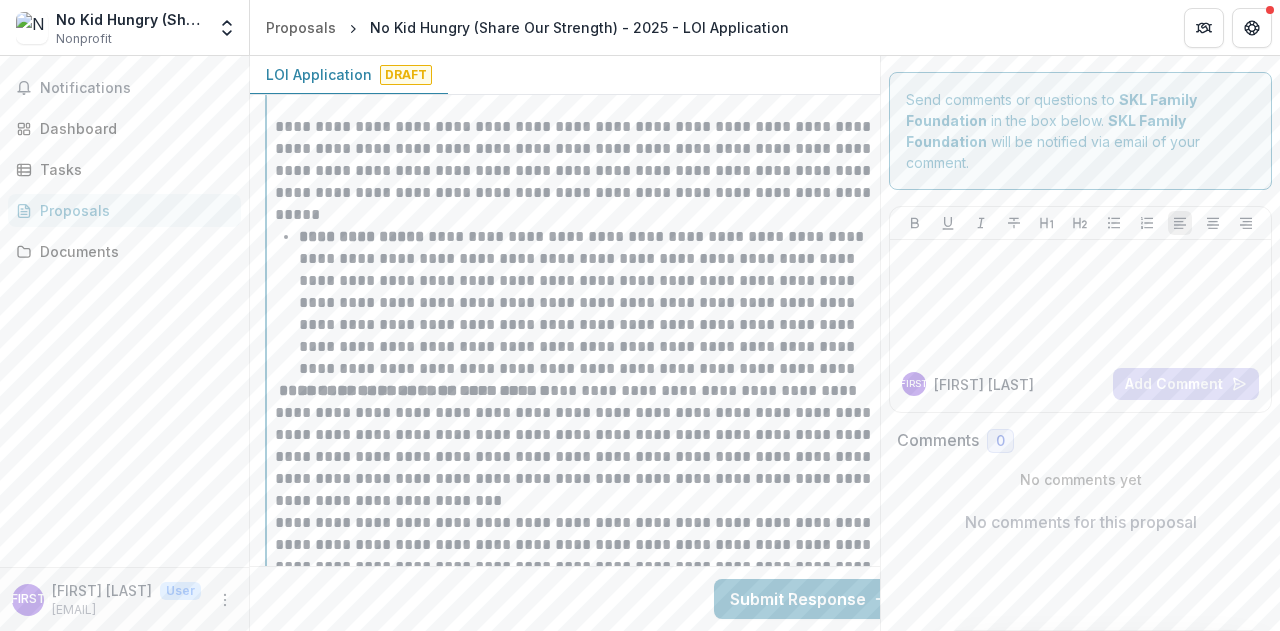 click on "**********" at bounding box center [368, 390] 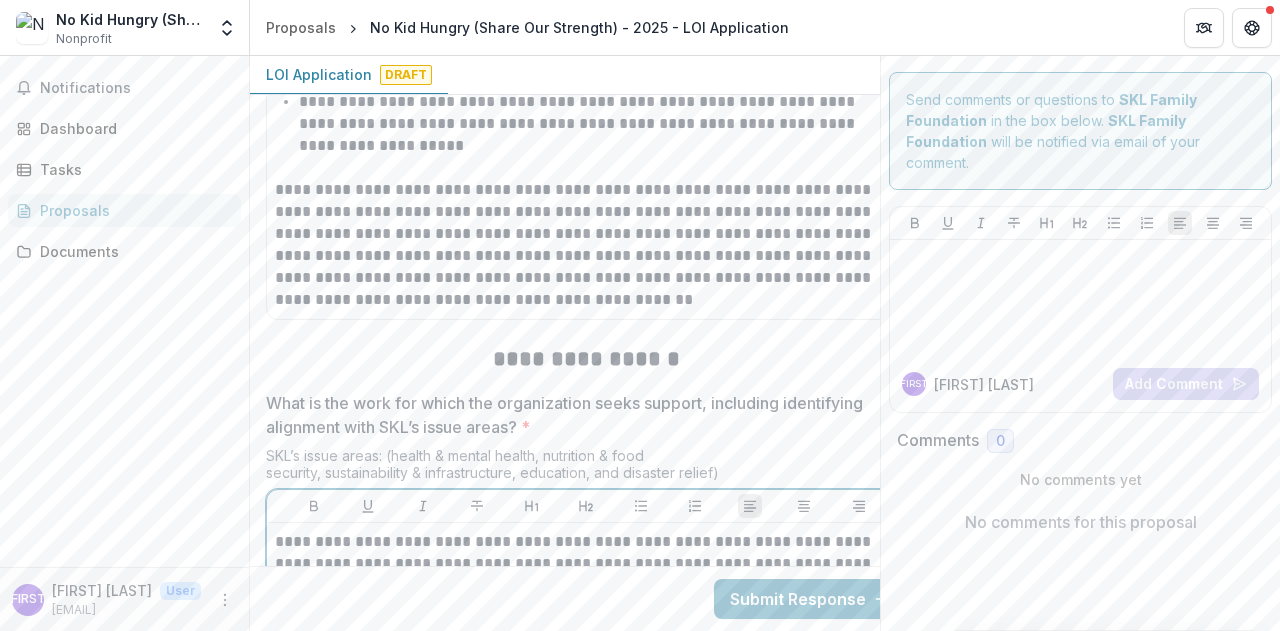 scroll, scrollTop: 2108, scrollLeft: 0, axis: vertical 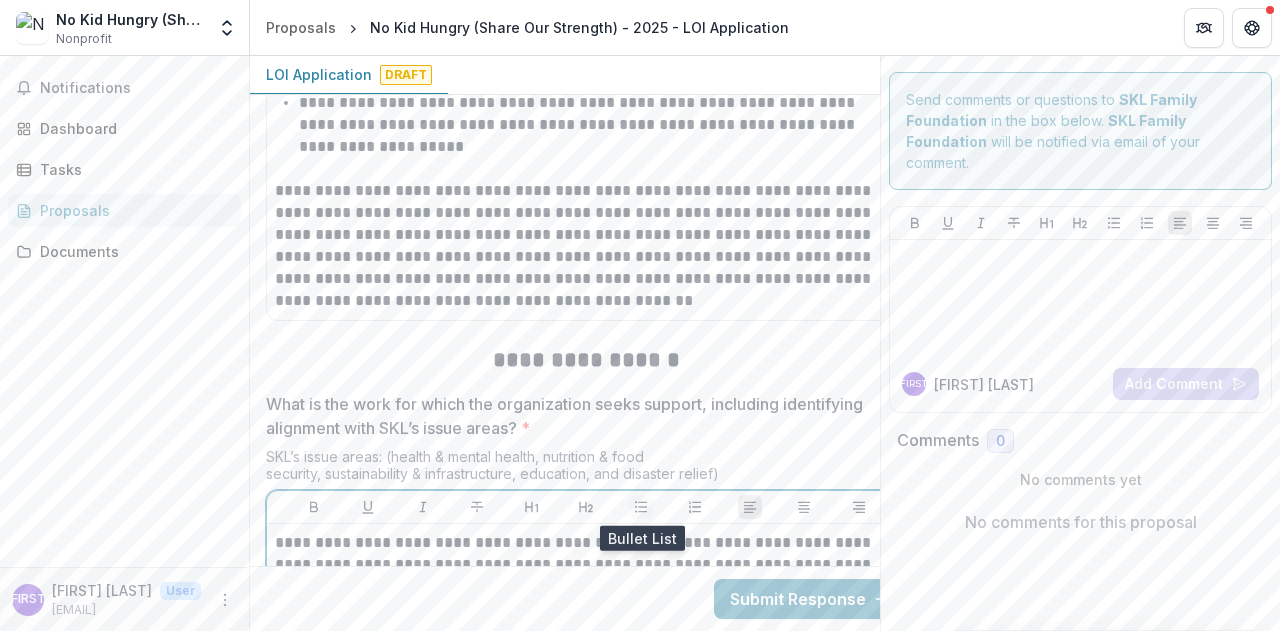 click 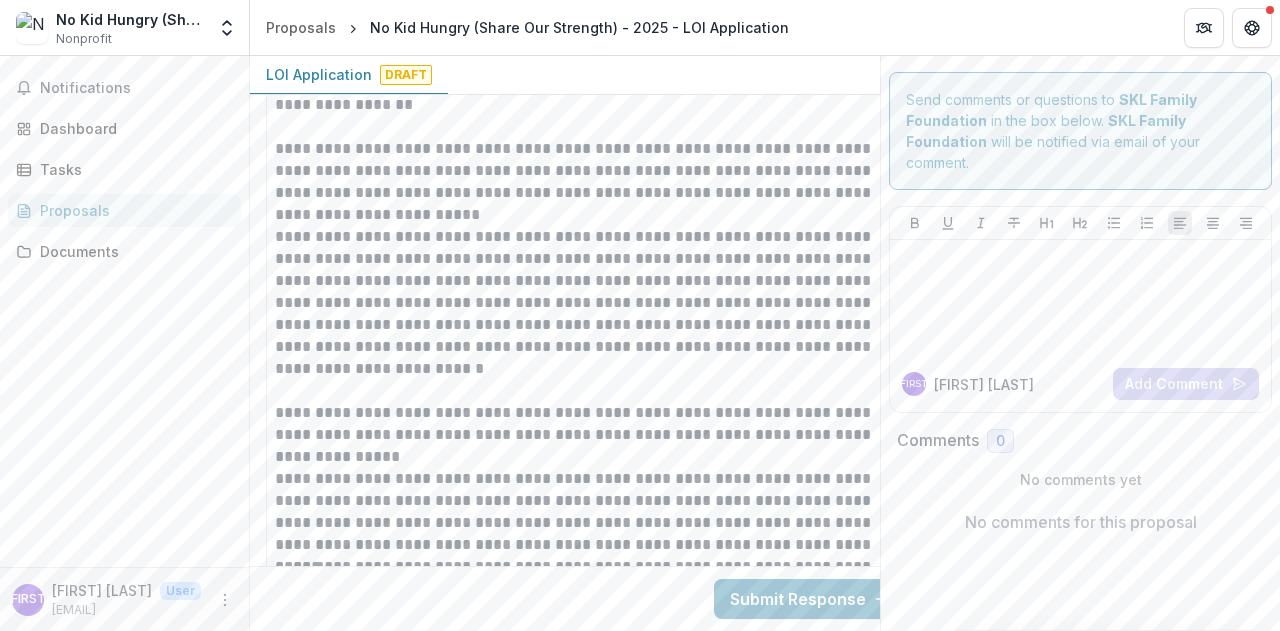 scroll, scrollTop: 6165, scrollLeft: 0, axis: vertical 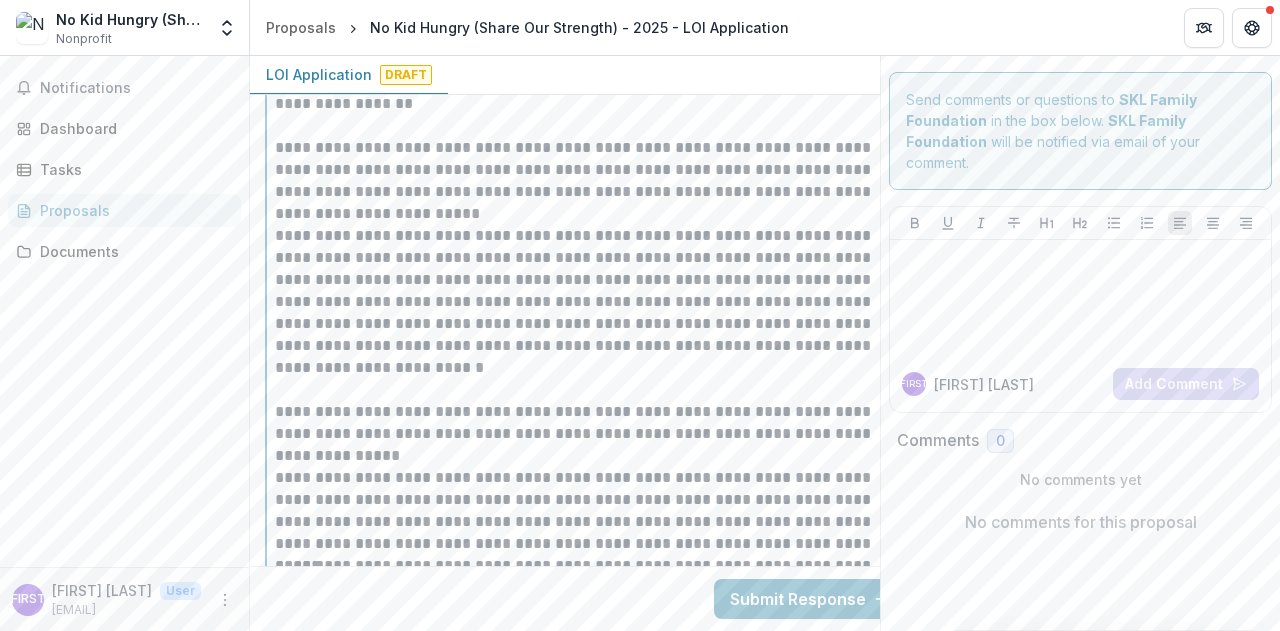 click on "**********" at bounding box center [586, -160] 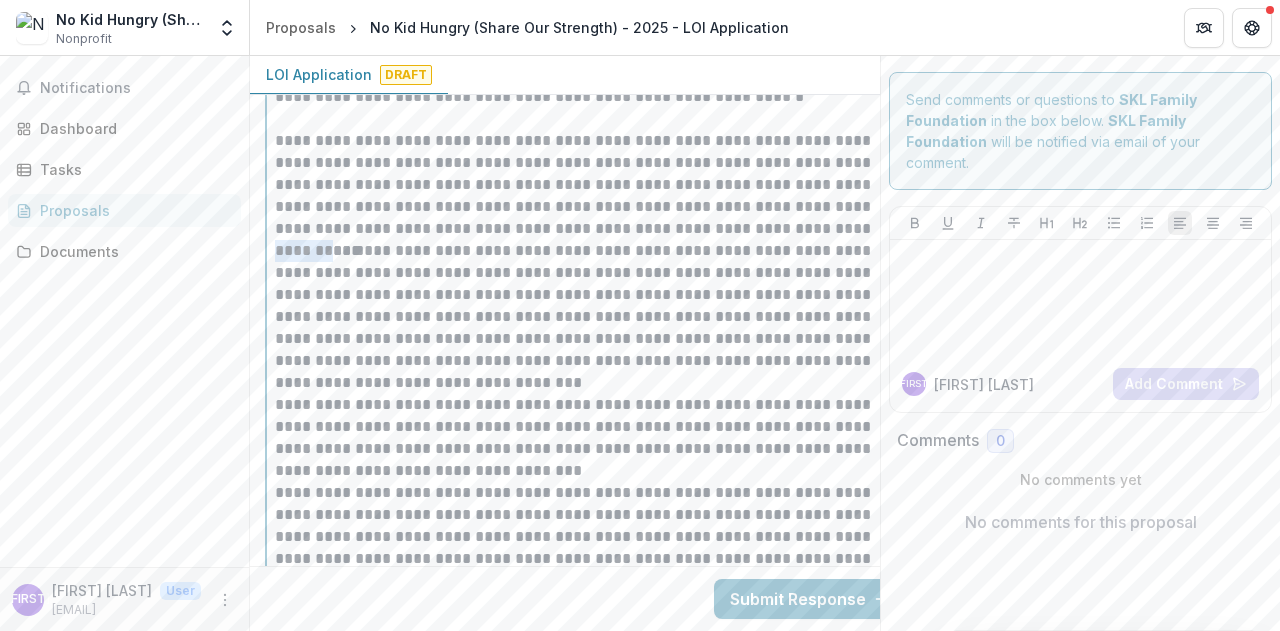 drag, startPoint x: 315, startPoint y: 250, endPoint x: 269, endPoint y: 244, distance: 46.389652 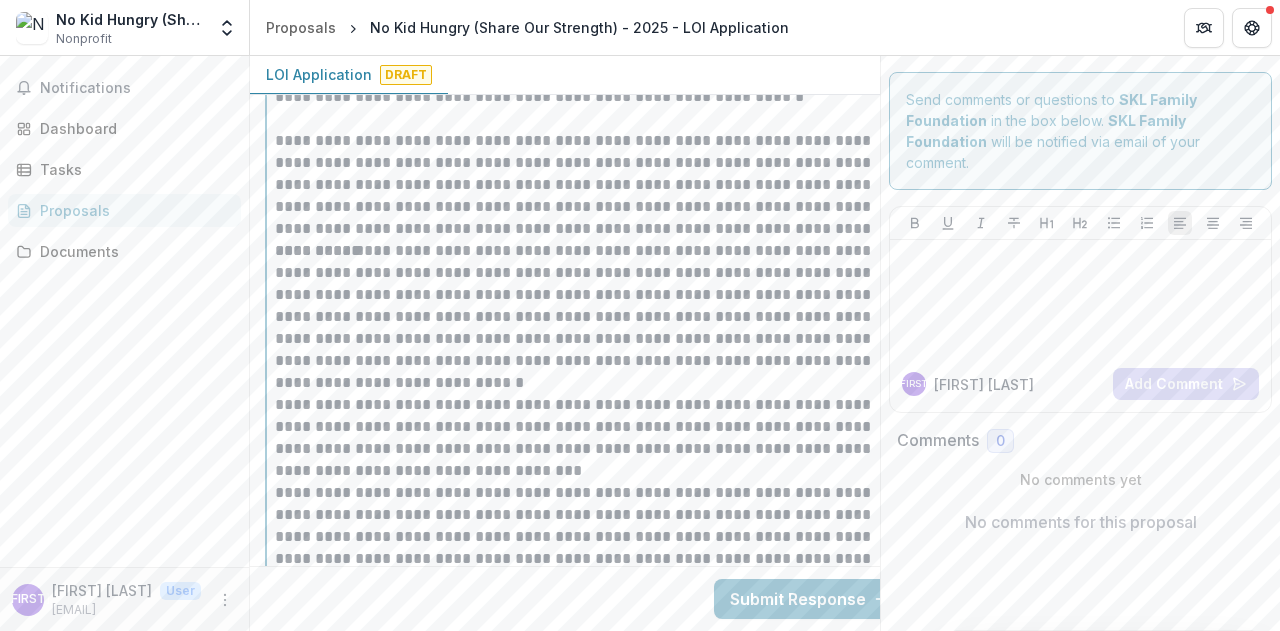 click on "**********" at bounding box center [586, 438] 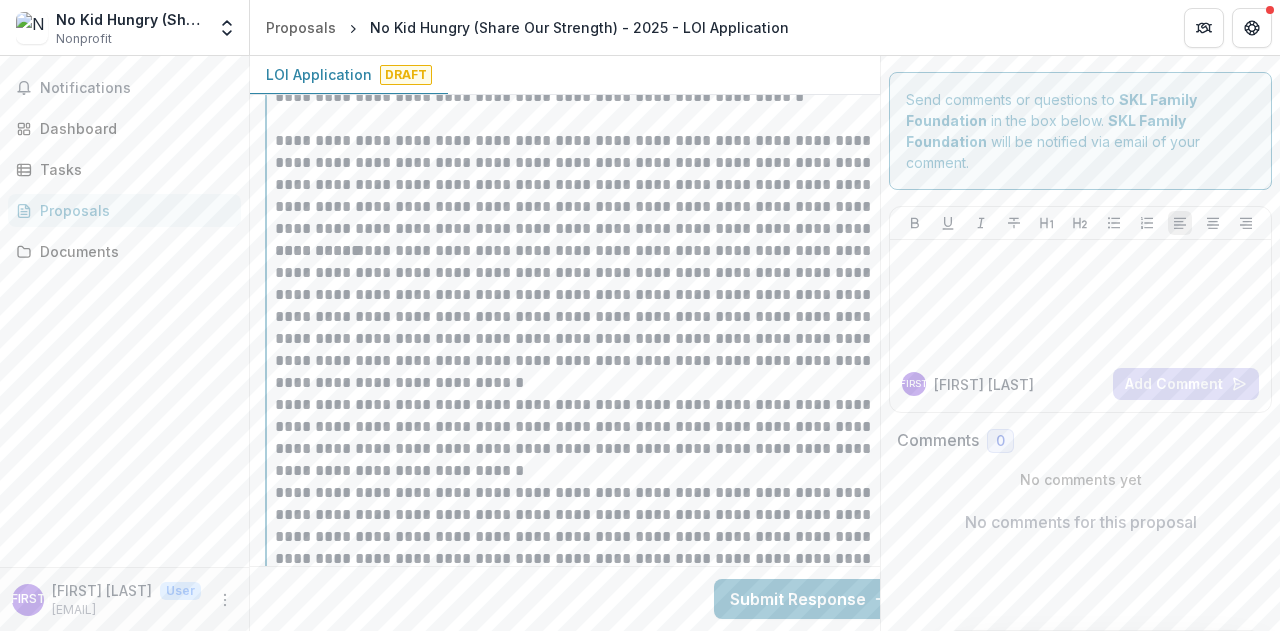 click on "**********" at bounding box center [586, 548] 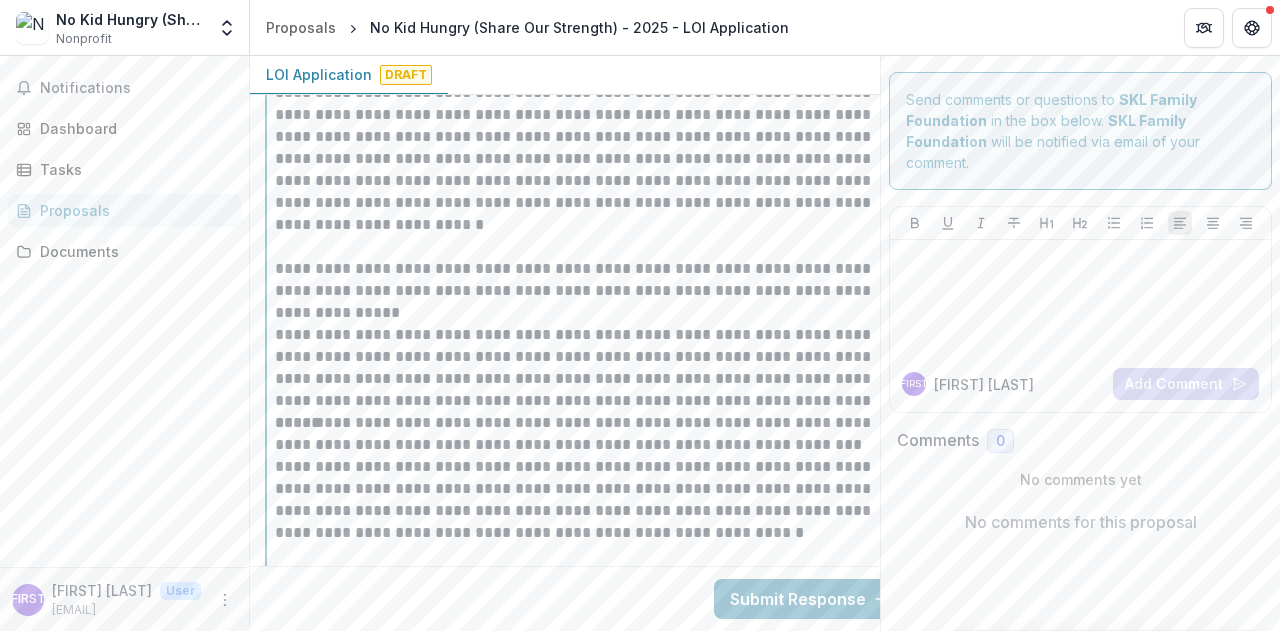 scroll, scrollTop: 6309, scrollLeft: 0, axis: vertical 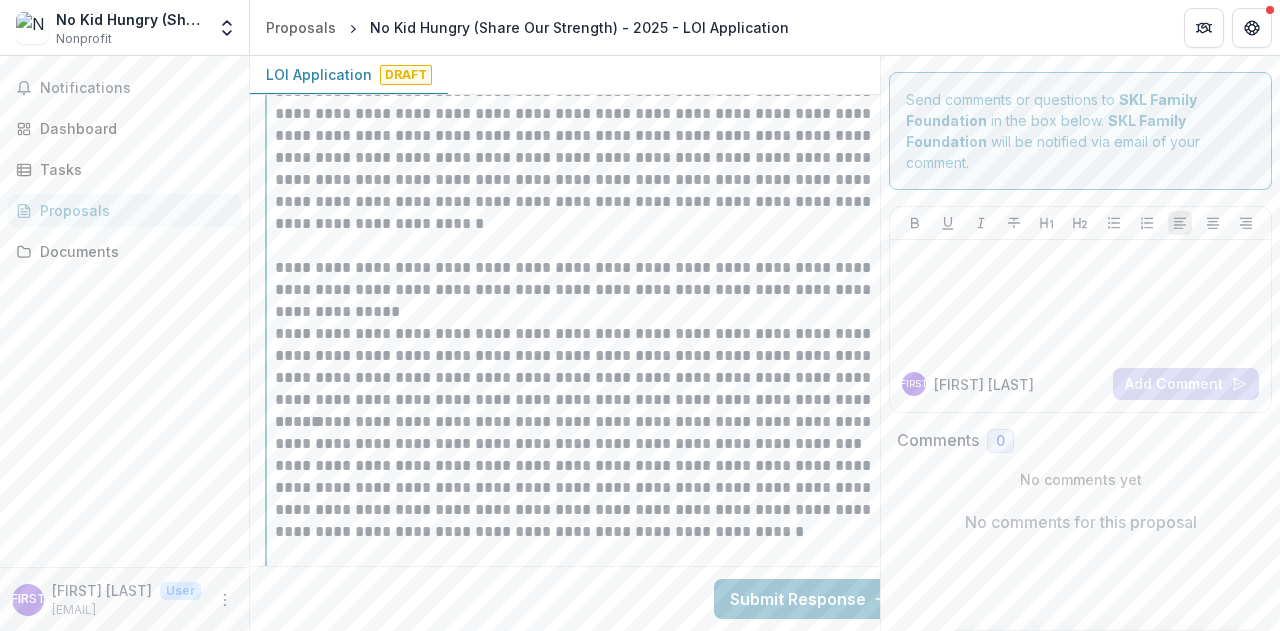 click on "**********" at bounding box center [586, 499] 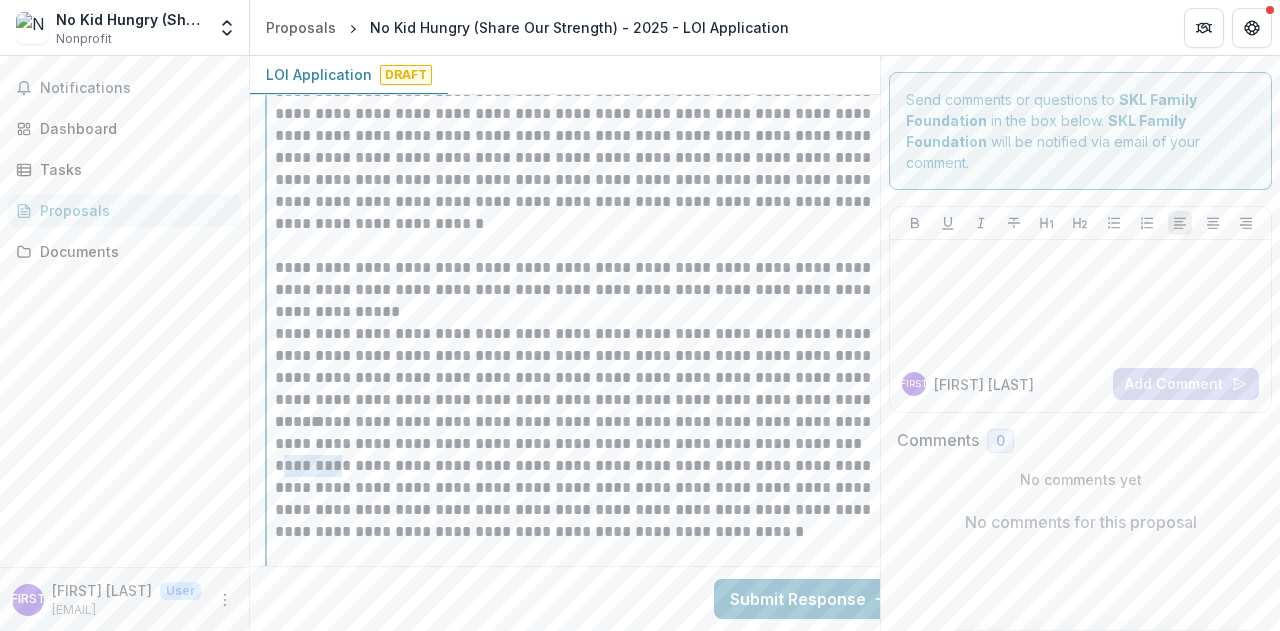 drag, startPoint x: 316, startPoint y: 468, endPoint x: 282, endPoint y: 461, distance: 34.713108 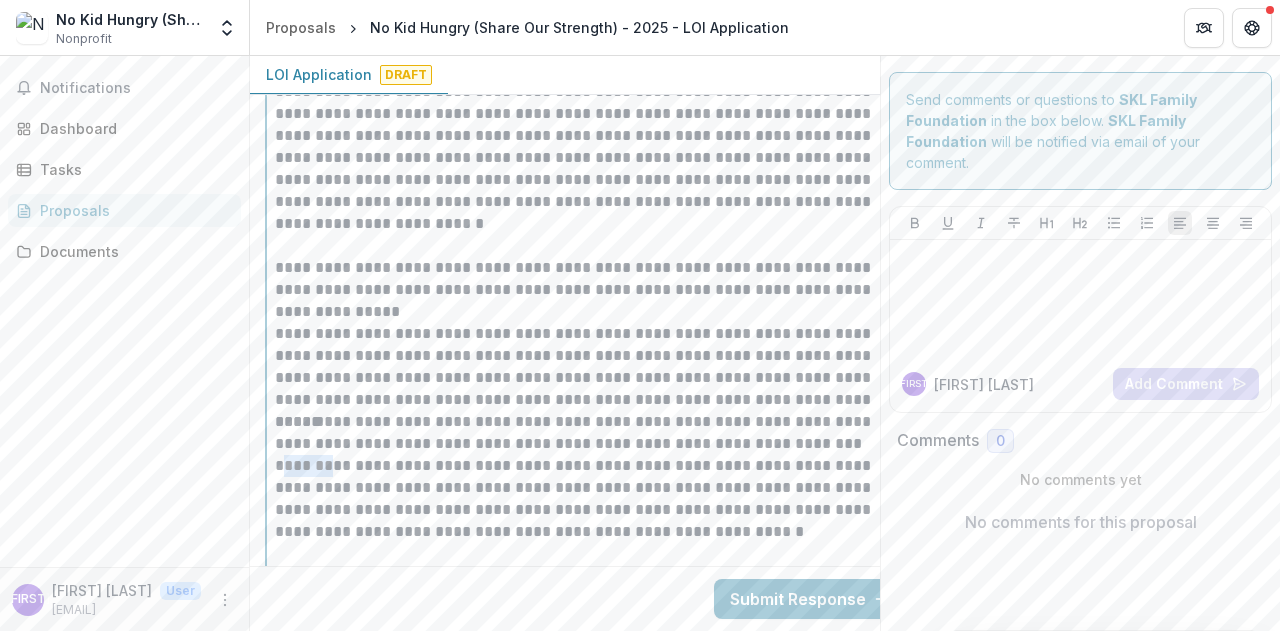 click on "**********" at bounding box center (586, 499) 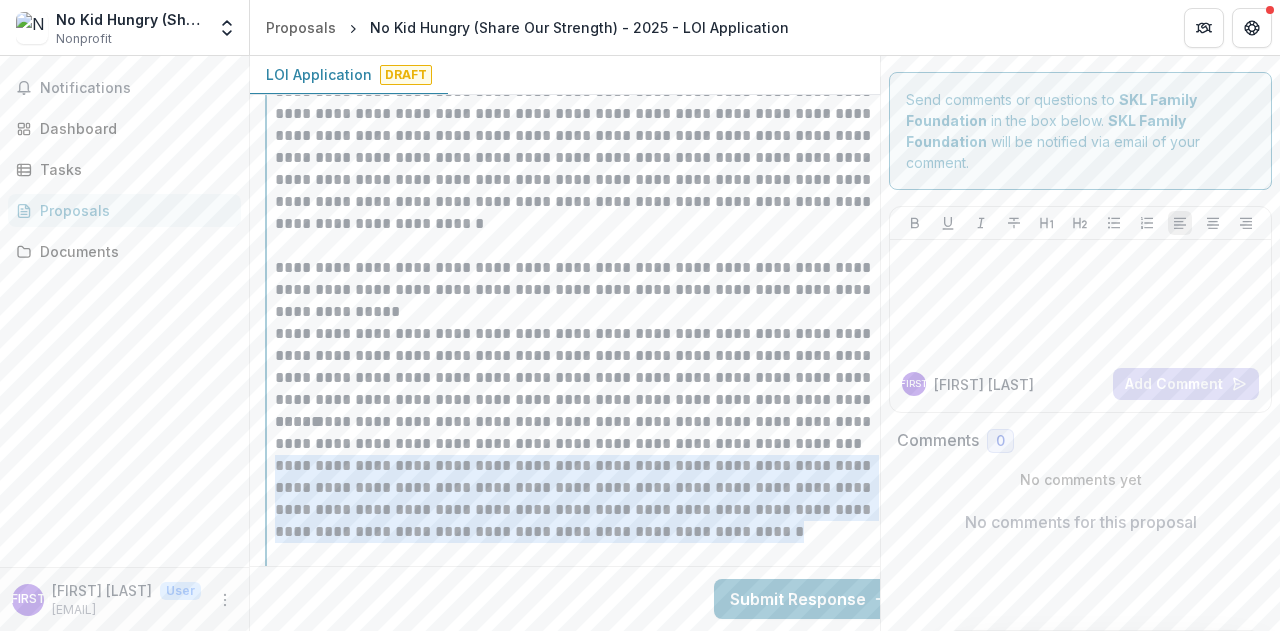 click on "**********" at bounding box center (586, 499) 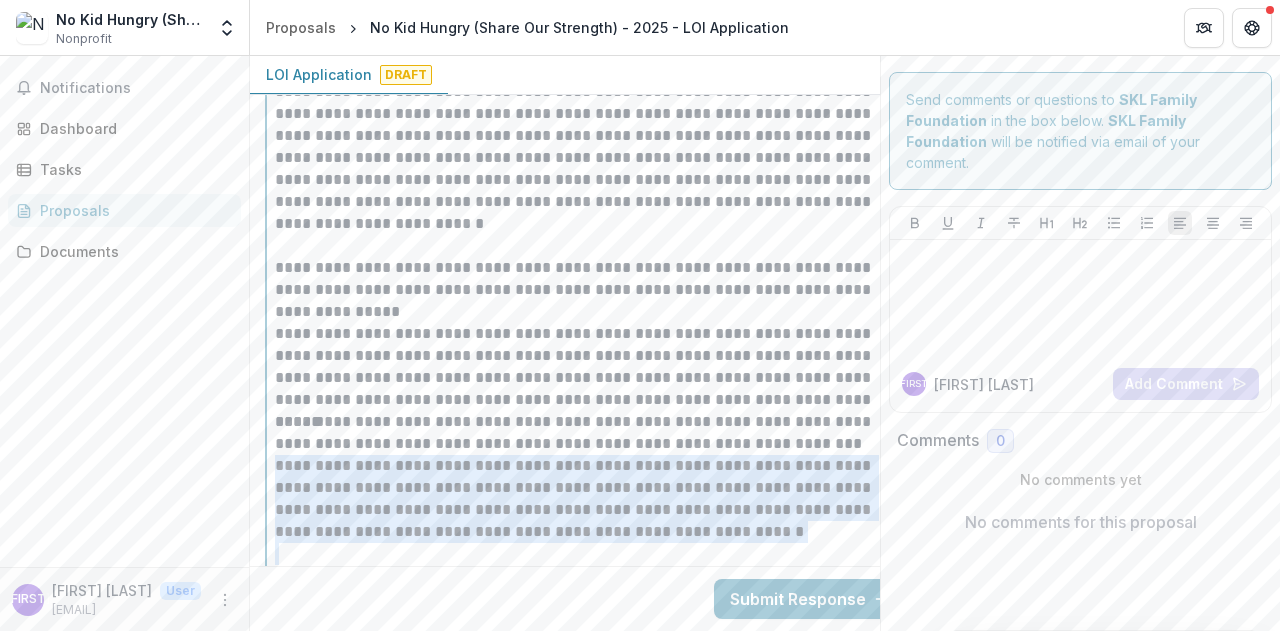 click on "**********" at bounding box center (586, 499) 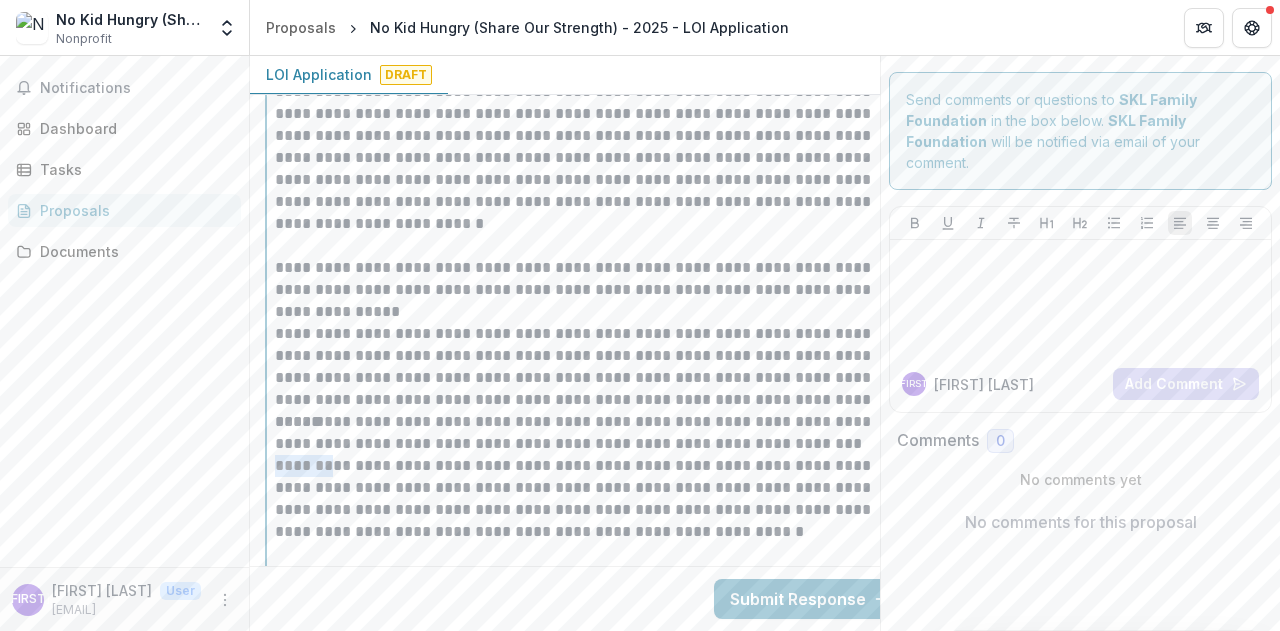 drag, startPoint x: 316, startPoint y: 461, endPoint x: 270, endPoint y: 463, distance: 46.043457 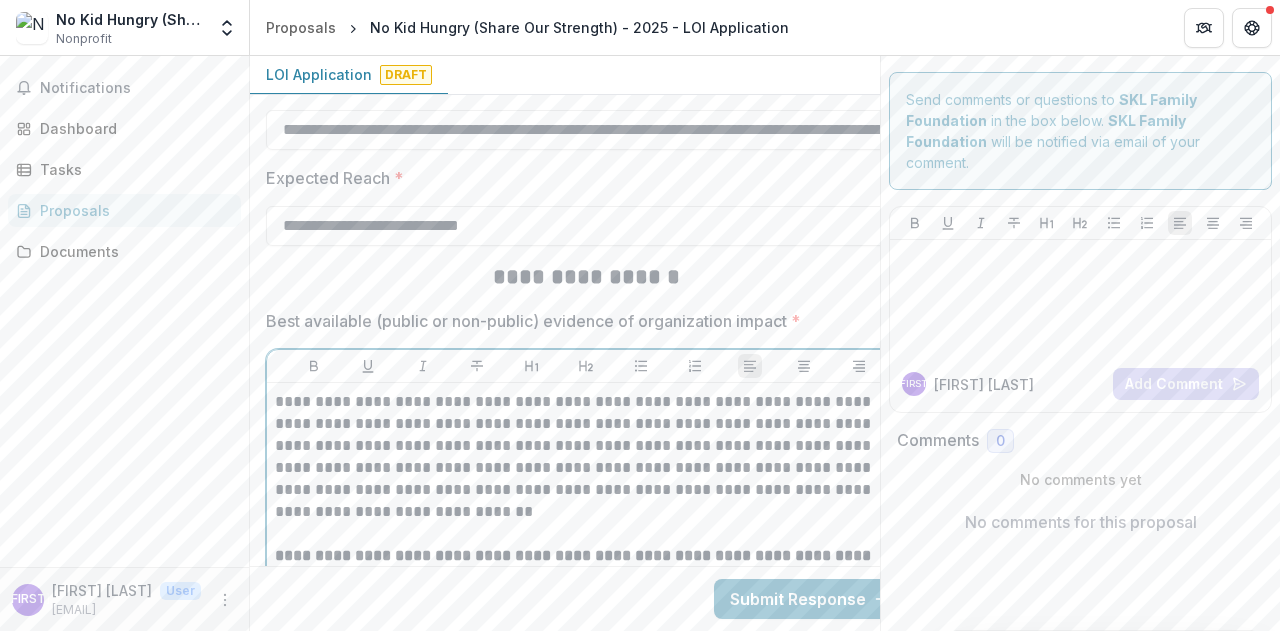 scroll, scrollTop: 4263, scrollLeft: 0, axis: vertical 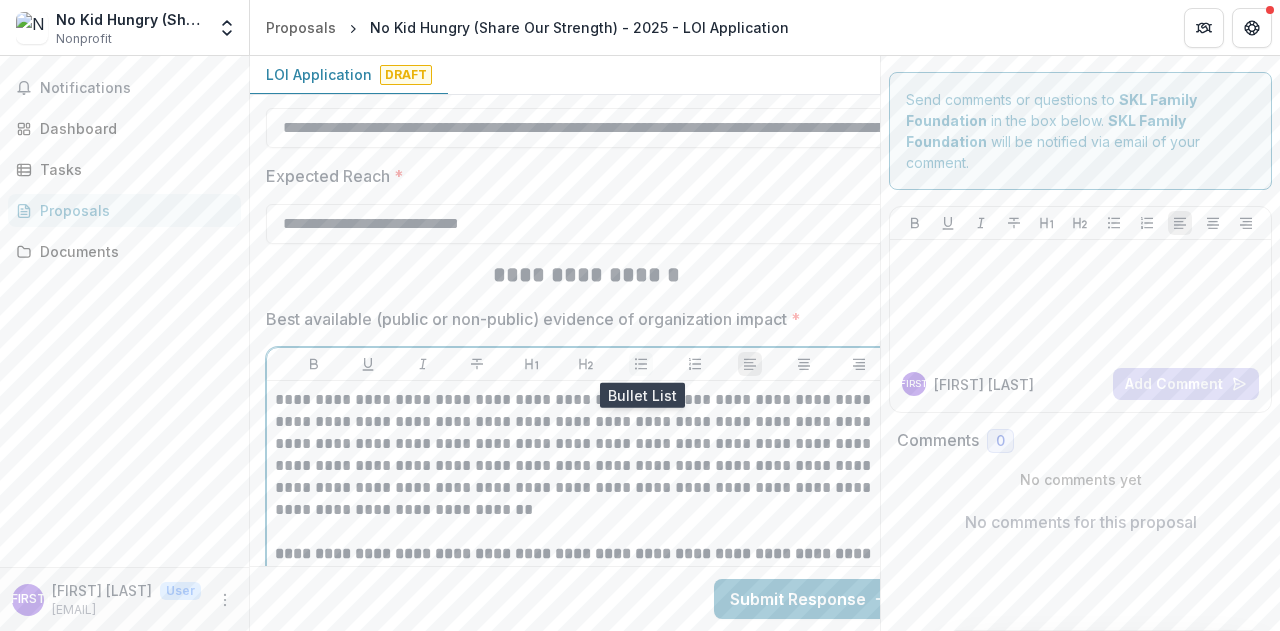 click 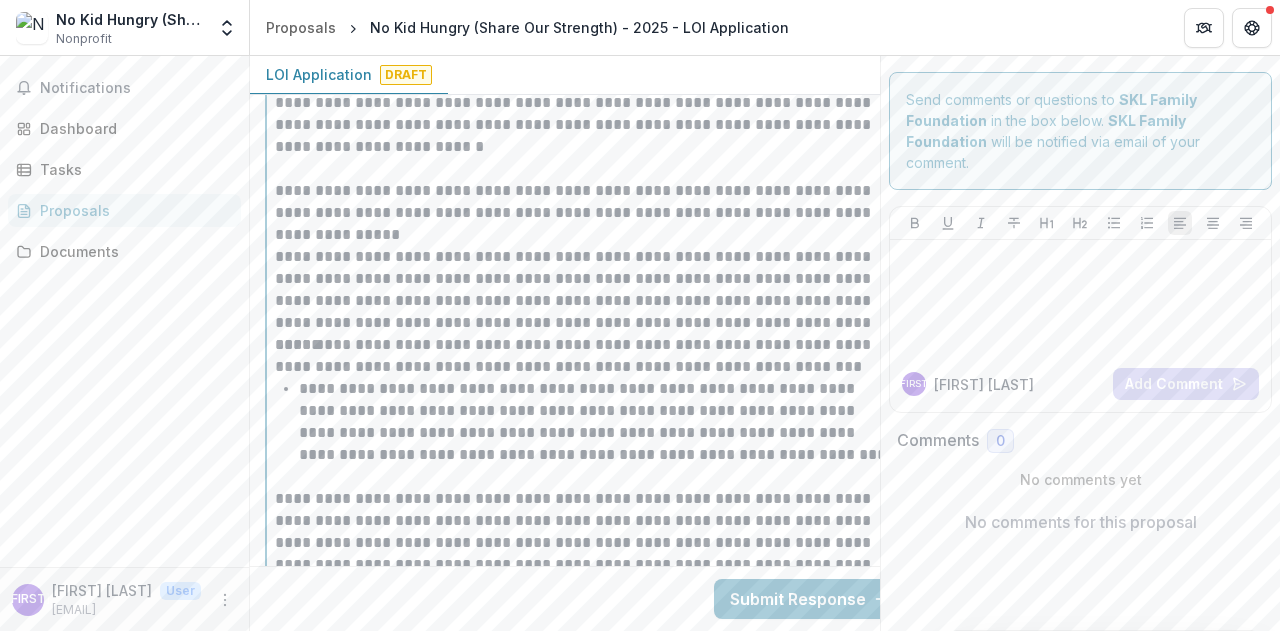 scroll, scrollTop: 6388, scrollLeft: 0, axis: vertical 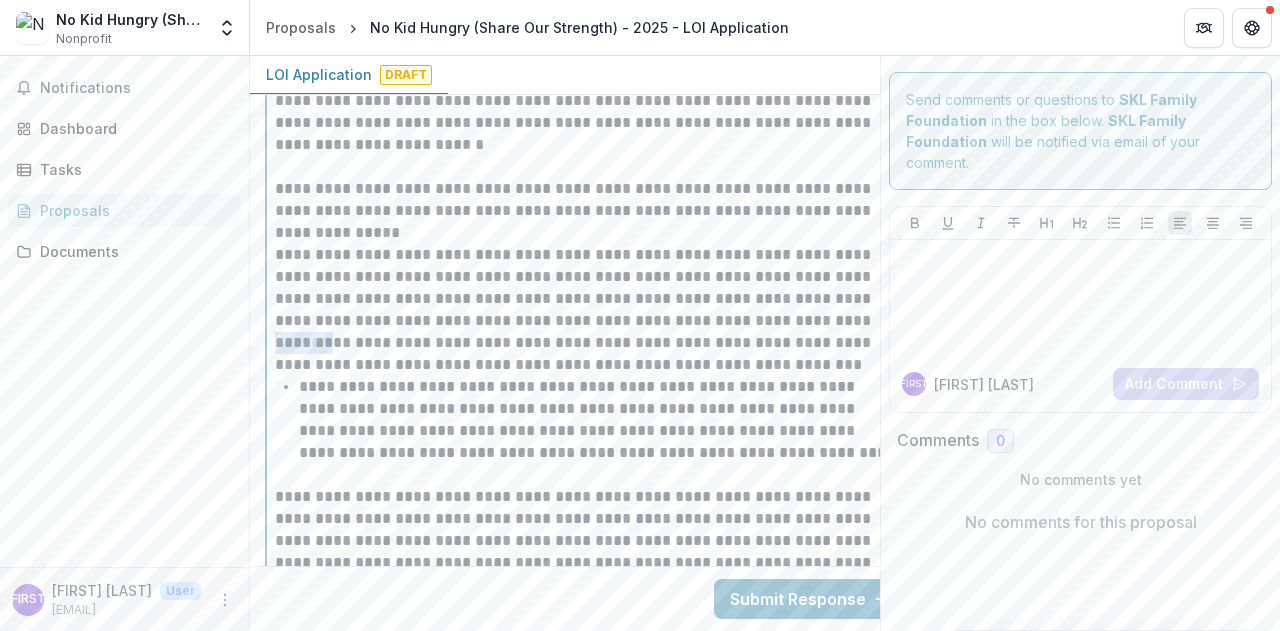 drag, startPoint x: 315, startPoint y: 343, endPoint x: 275, endPoint y: 342, distance: 40.012497 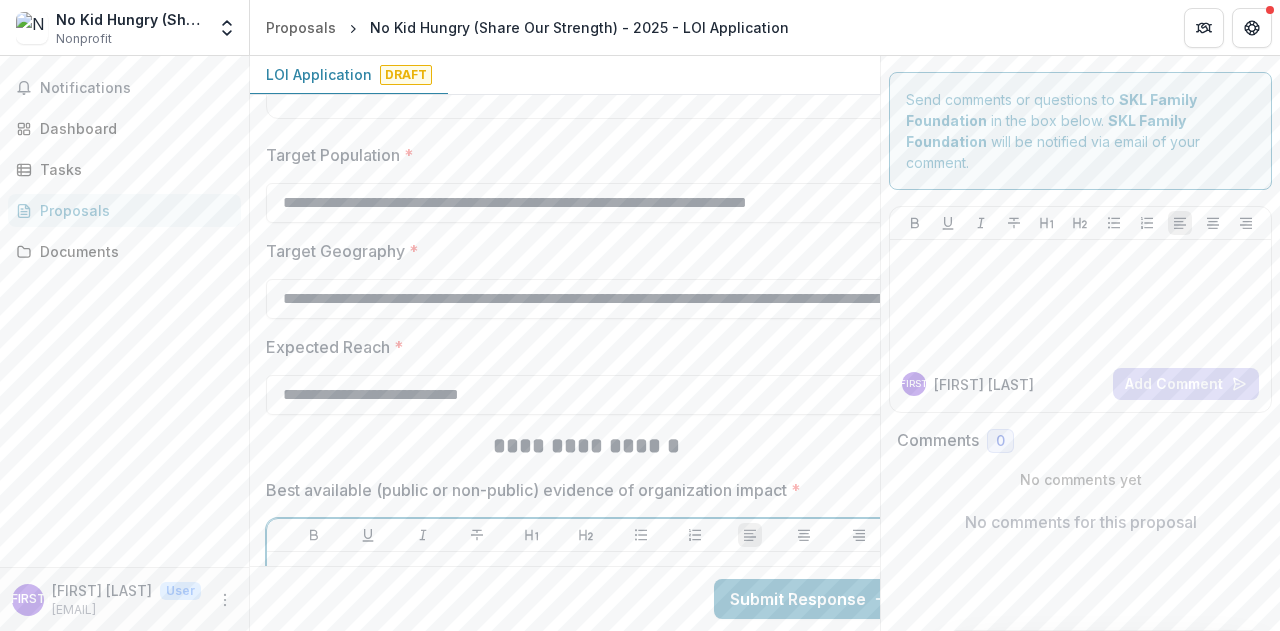 scroll, scrollTop: 4317, scrollLeft: 0, axis: vertical 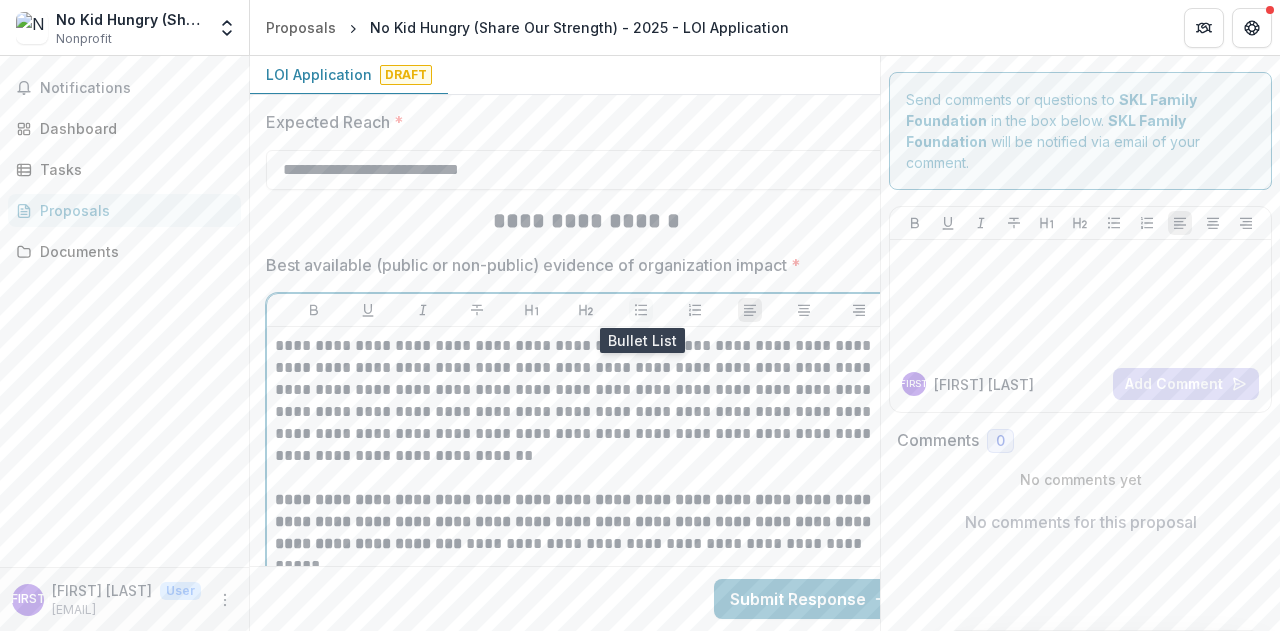 click 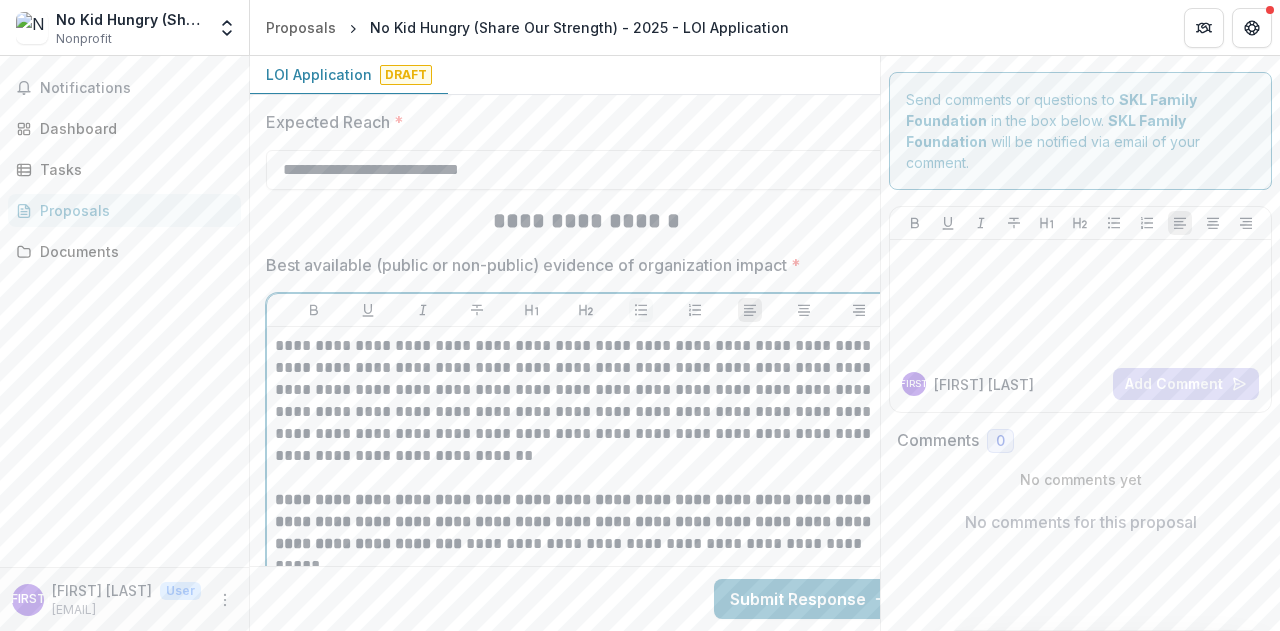 scroll, scrollTop: 6128, scrollLeft: 0, axis: vertical 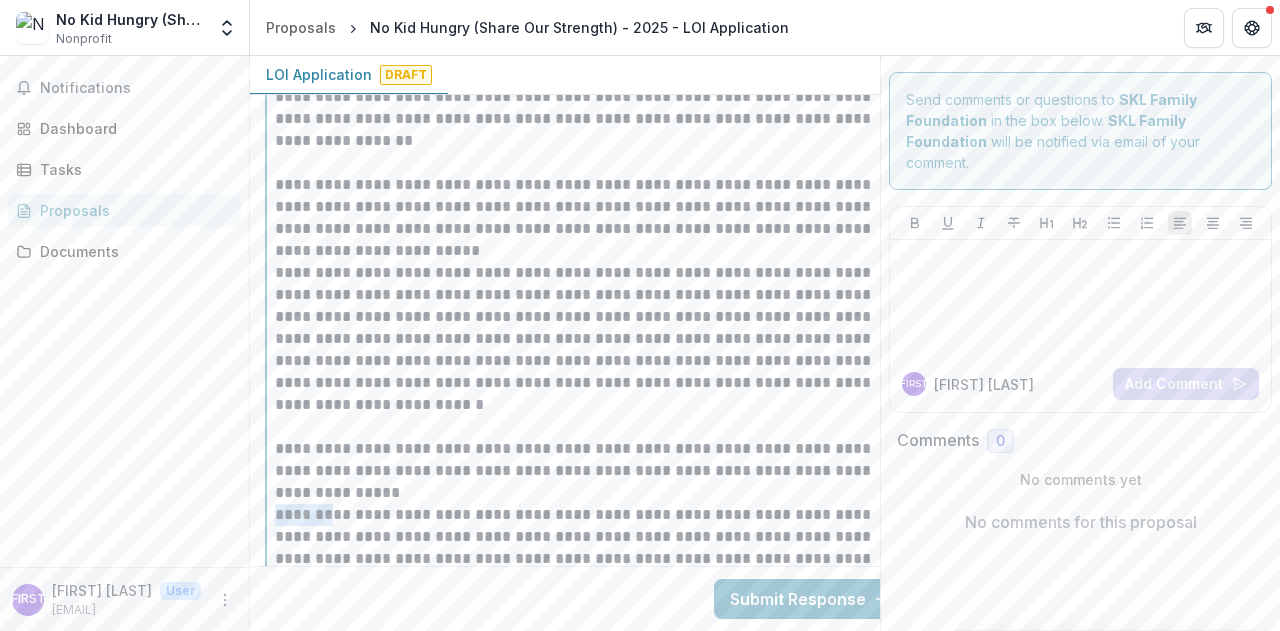 drag, startPoint x: 316, startPoint y: 521, endPoint x: 268, endPoint y: 515, distance: 48.373547 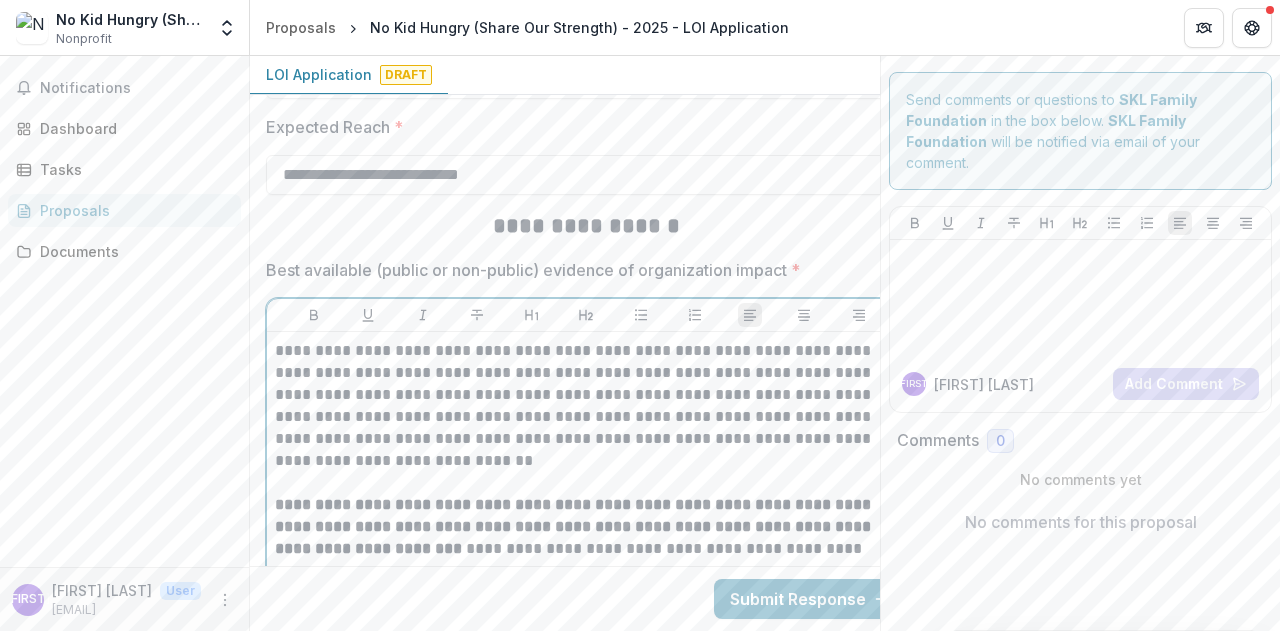 scroll, scrollTop: 4311, scrollLeft: 0, axis: vertical 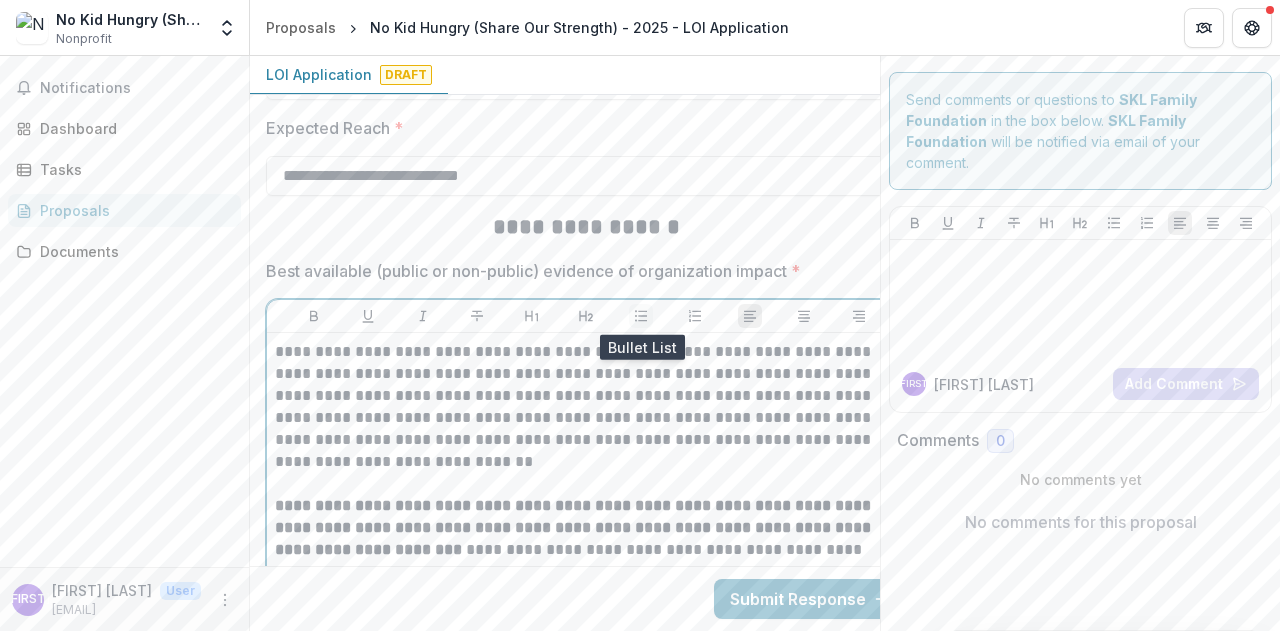 click at bounding box center [641, 316] 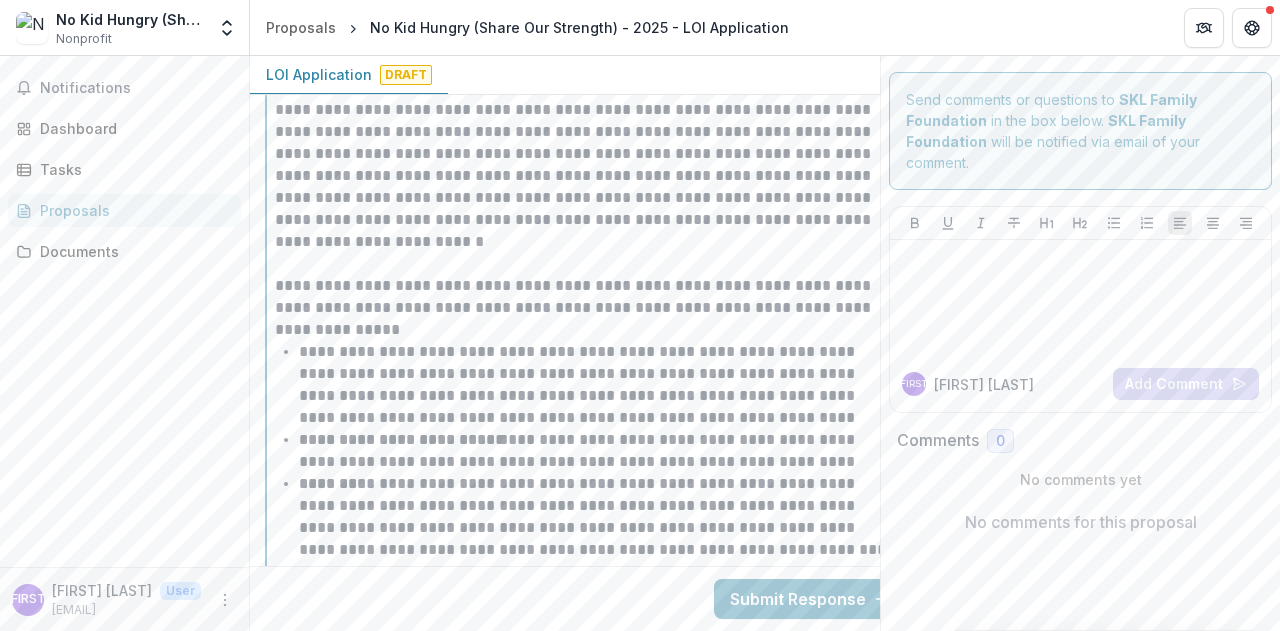 scroll, scrollTop: 6324, scrollLeft: 0, axis: vertical 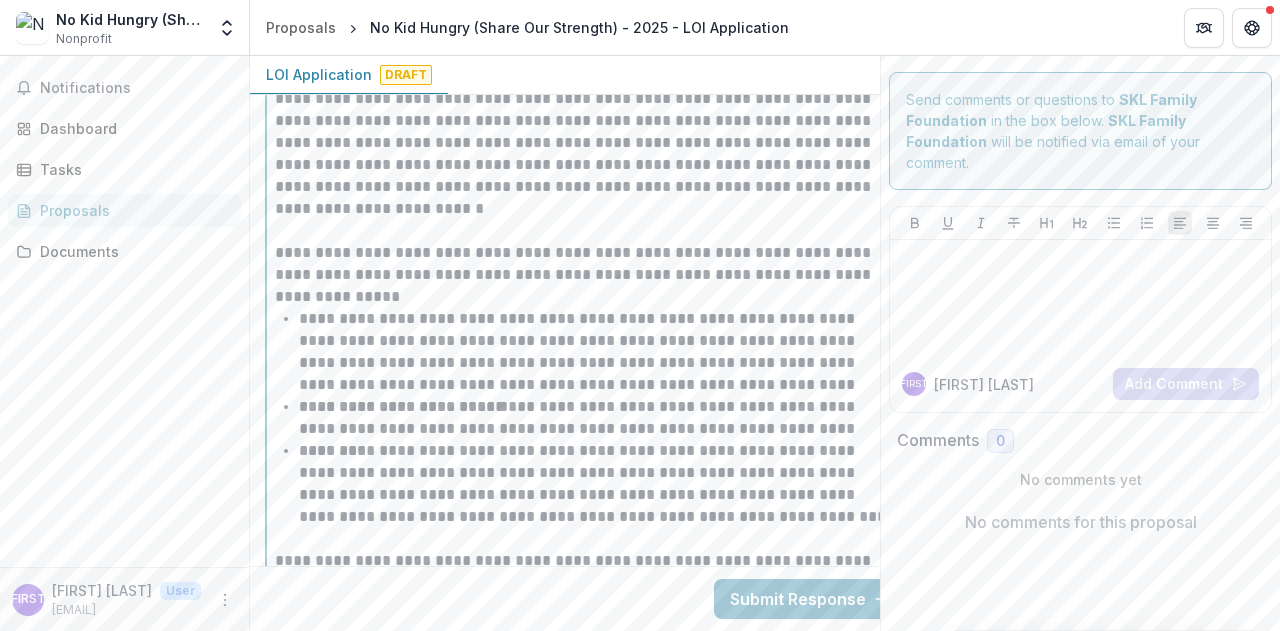 click on "**********" at bounding box center [598, 418] 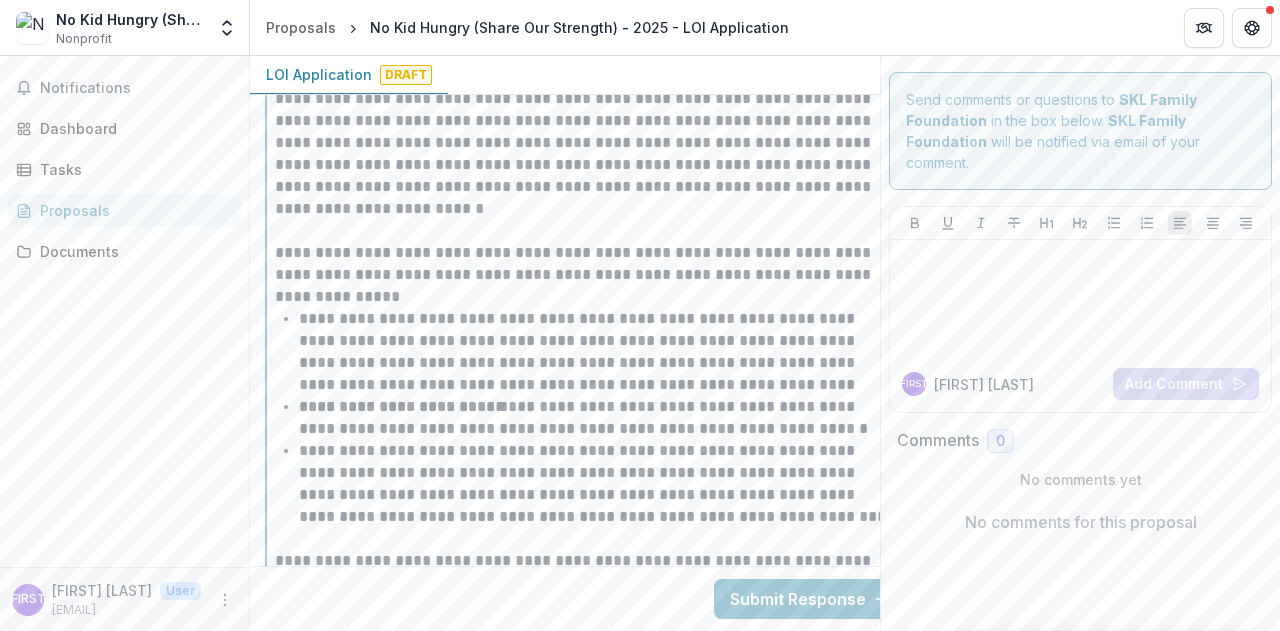 click on "**********" at bounding box center [598, 352] 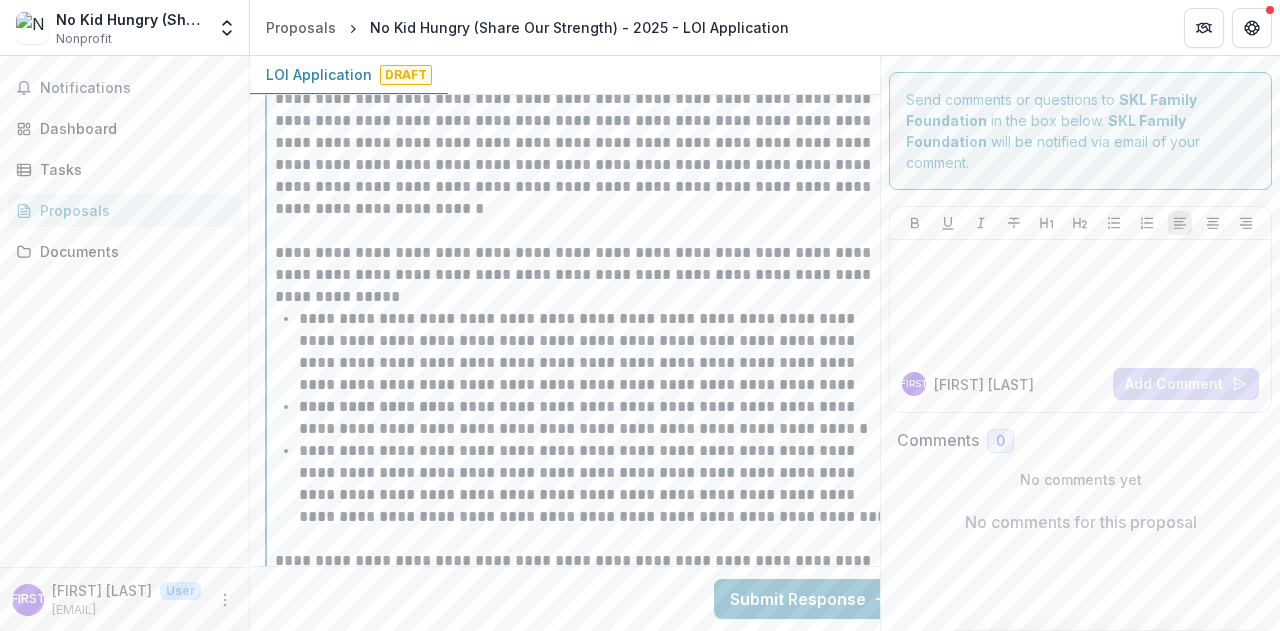scroll, scrollTop: 6175, scrollLeft: 0, axis: vertical 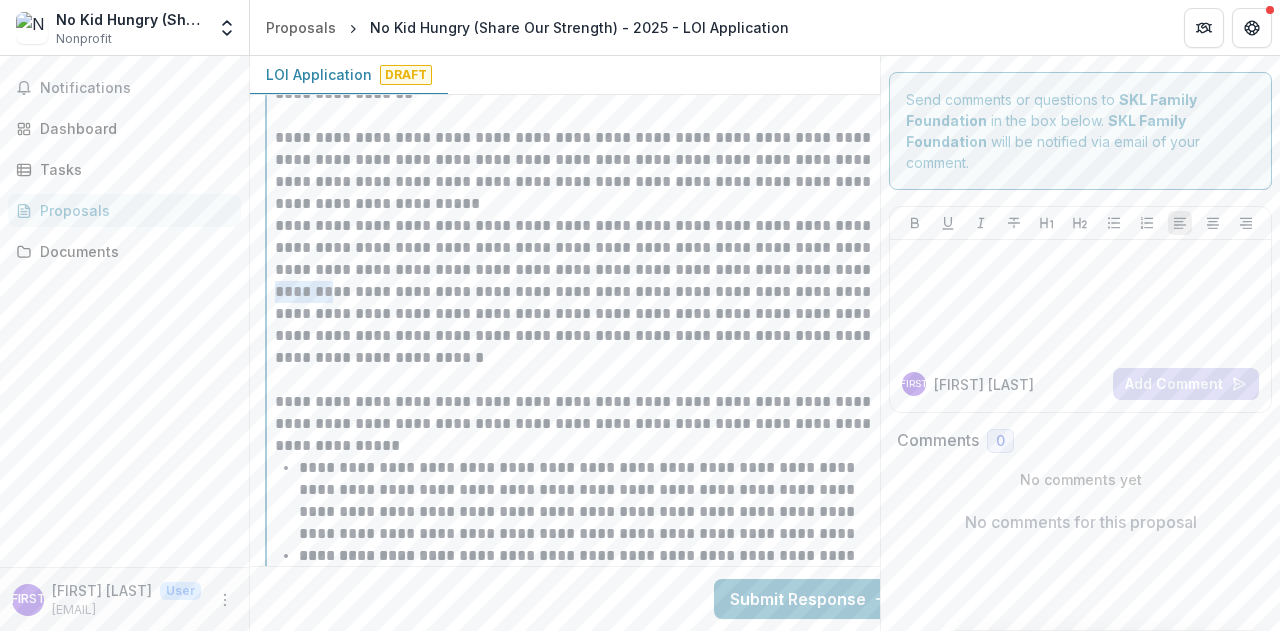 drag, startPoint x: 319, startPoint y: 291, endPoint x: 273, endPoint y: 294, distance: 46.09772 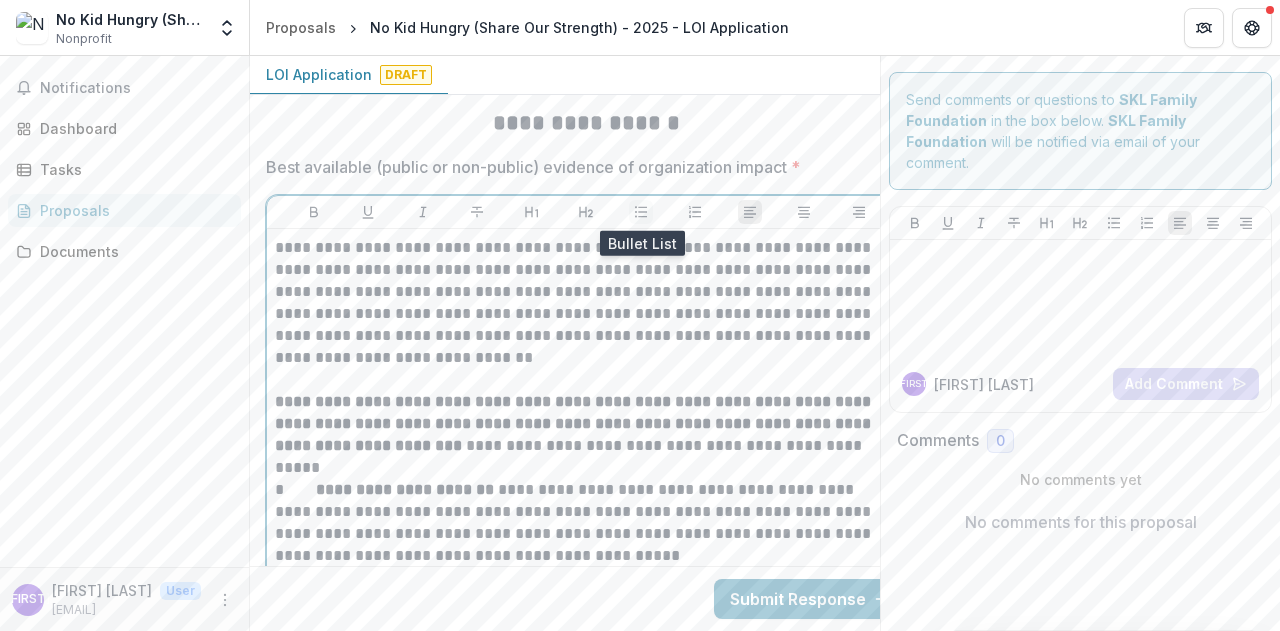 click at bounding box center [641, 212] 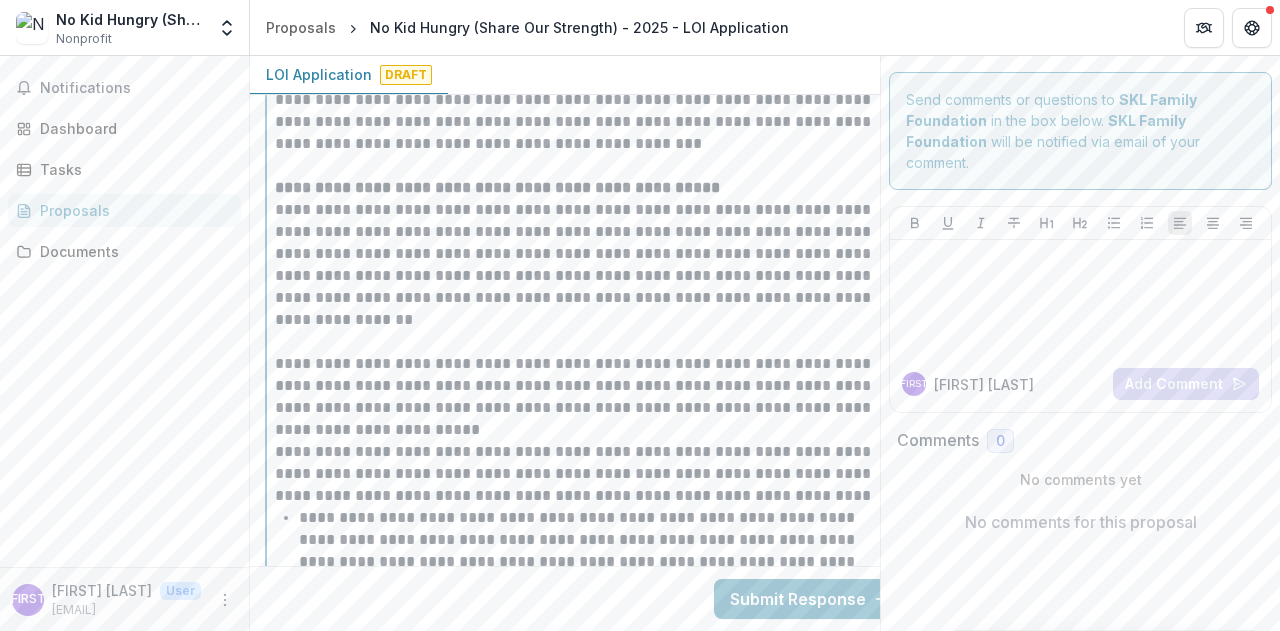 scroll, scrollTop: 5964, scrollLeft: 0, axis: vertical 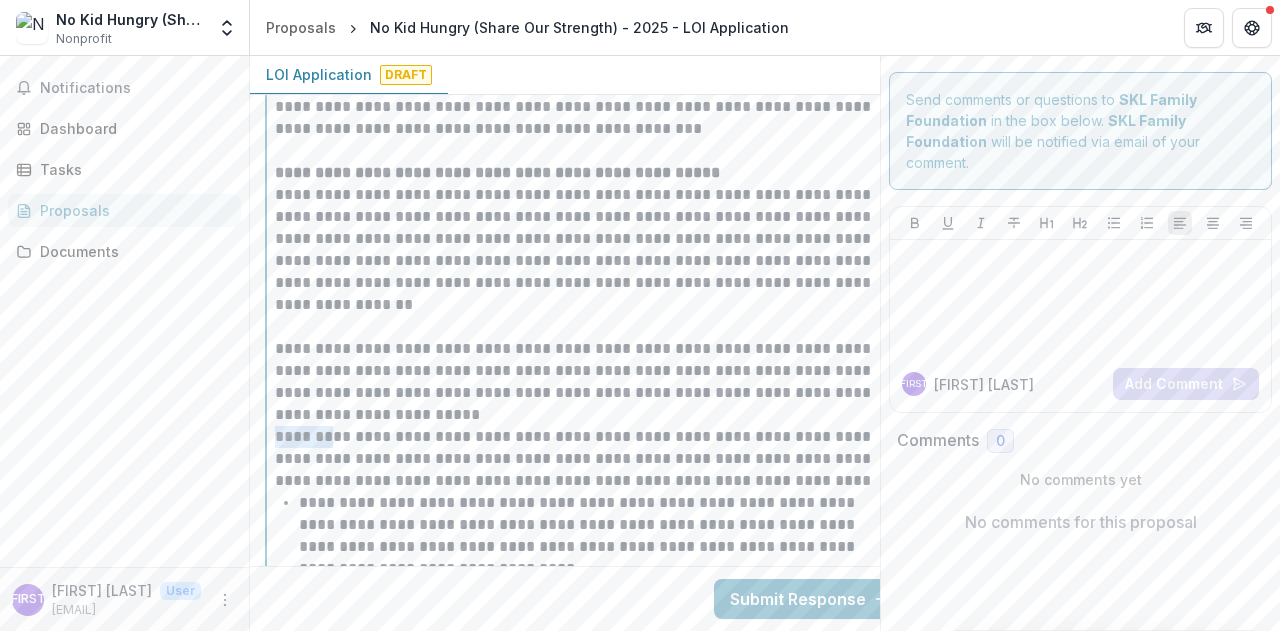 drag, startPoint x: 319, startPoint y: 435, endPoint x: 279, endPoint y: 437, distance: 40.04997 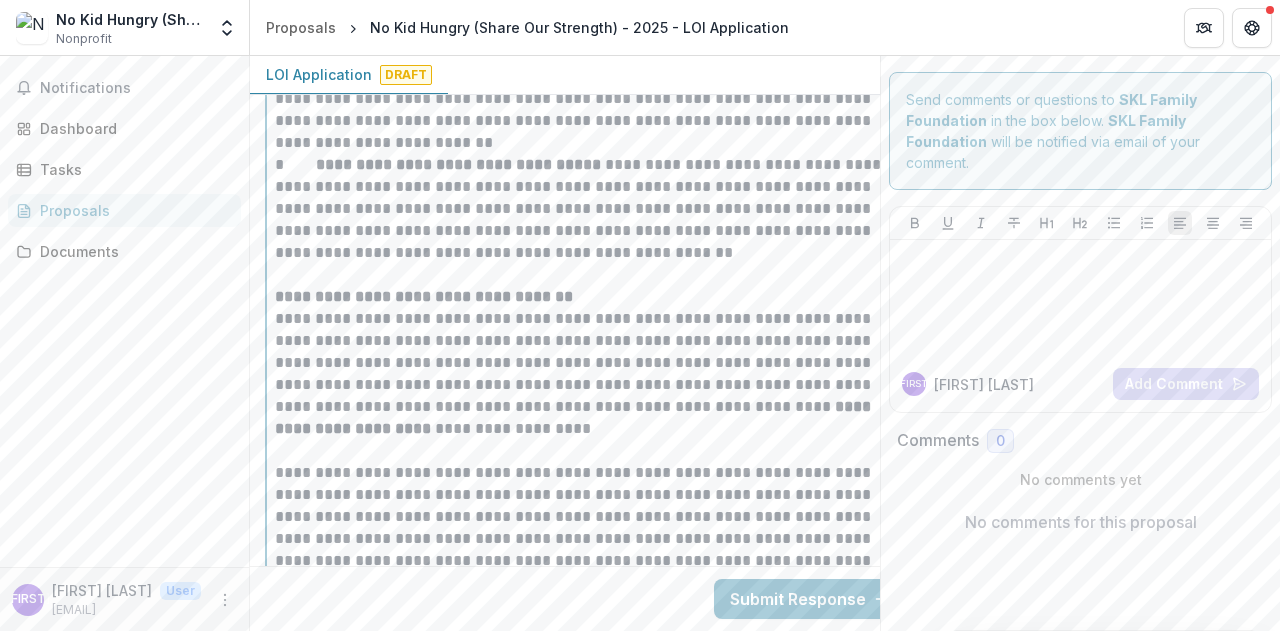 scroll, scrollTop: 4465, scrollLeft: 0, axis: vertical 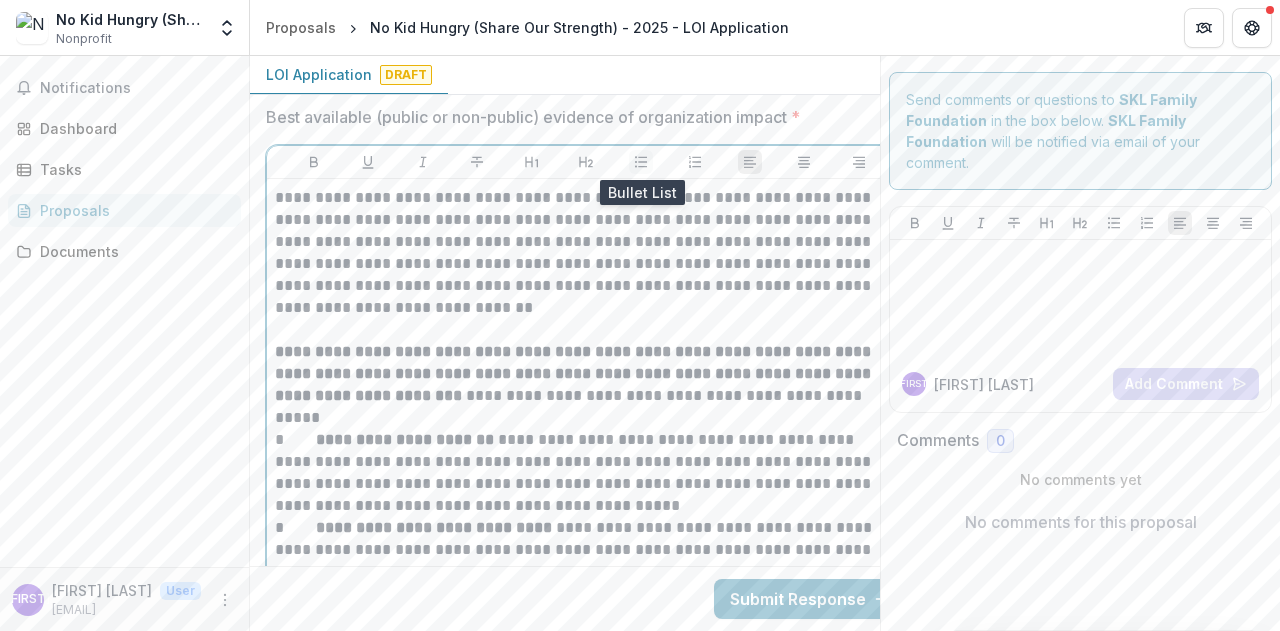 click 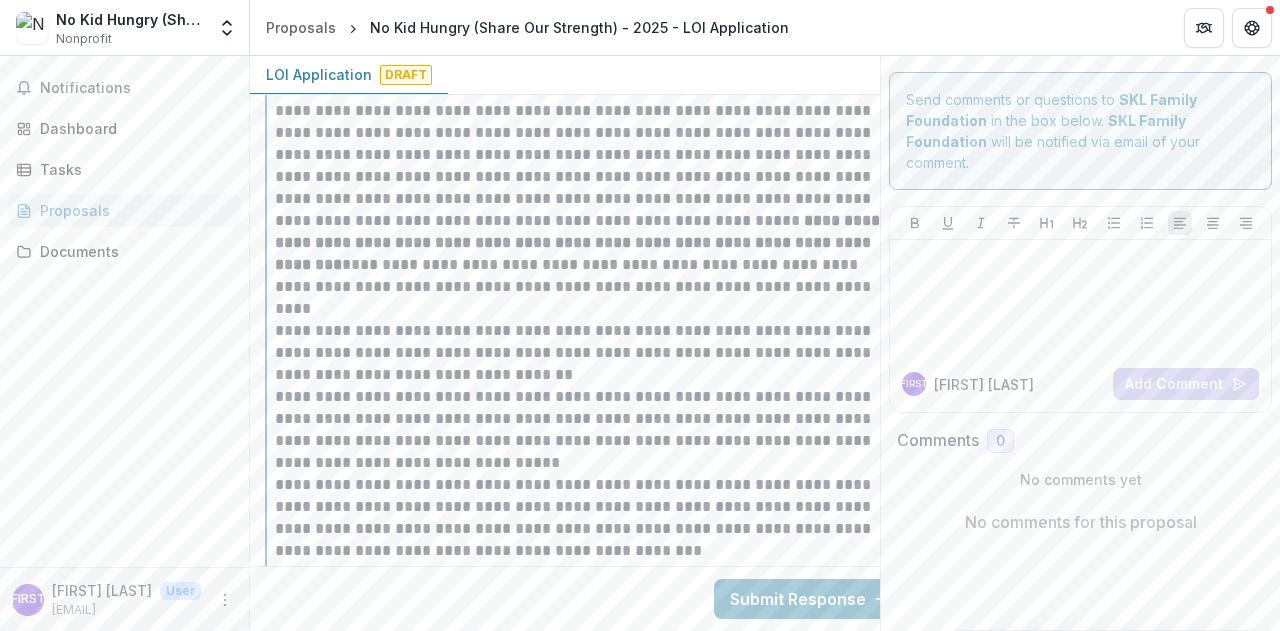 scroll, scrollTop: 5600, scrollLeft: 0, axis: vertical 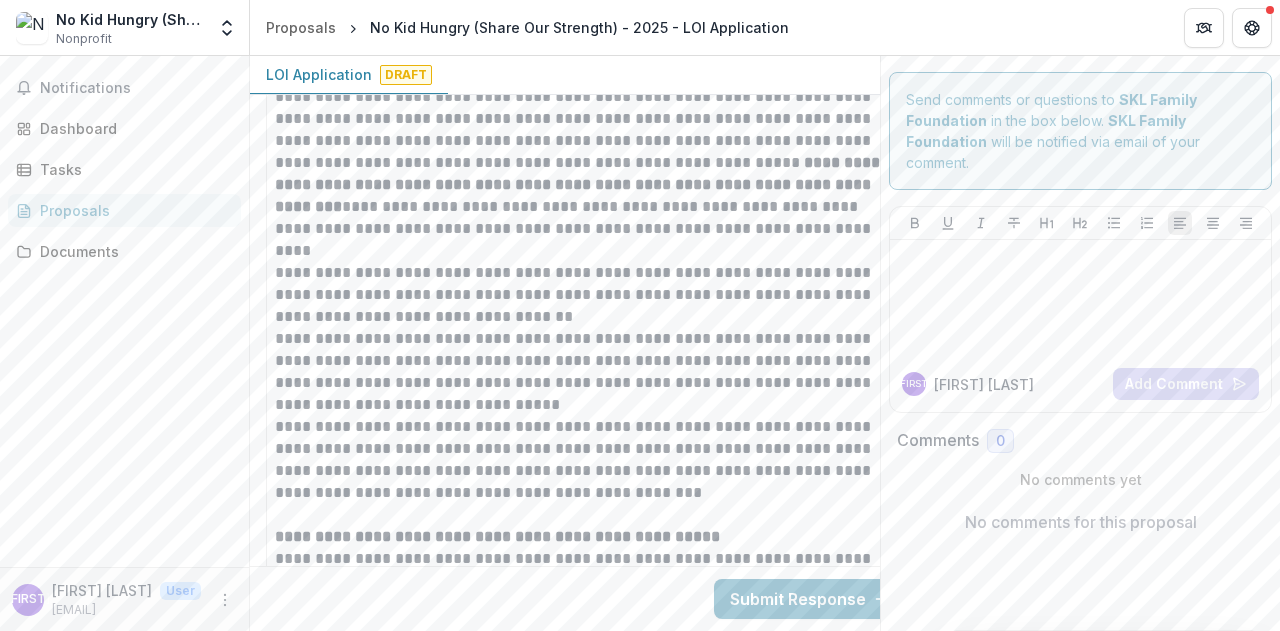 click on "**********" at bounding box center [586, 405] 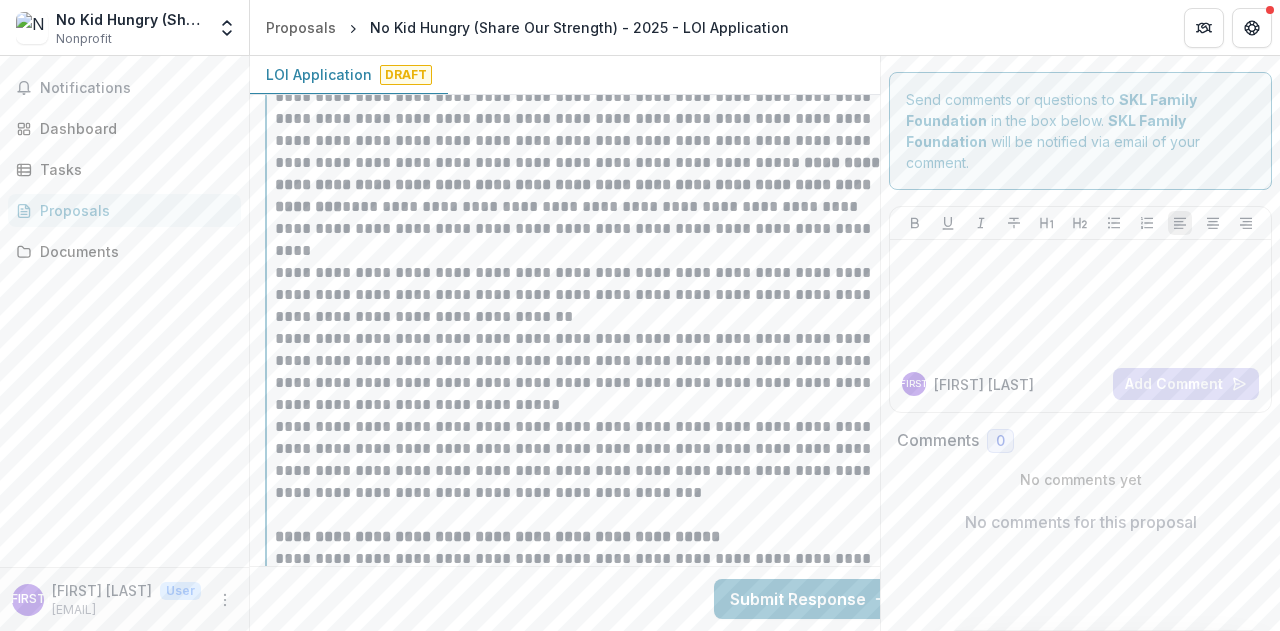 scroll, scrollTop: 5797, scrollLeft: 0, axis: vertical 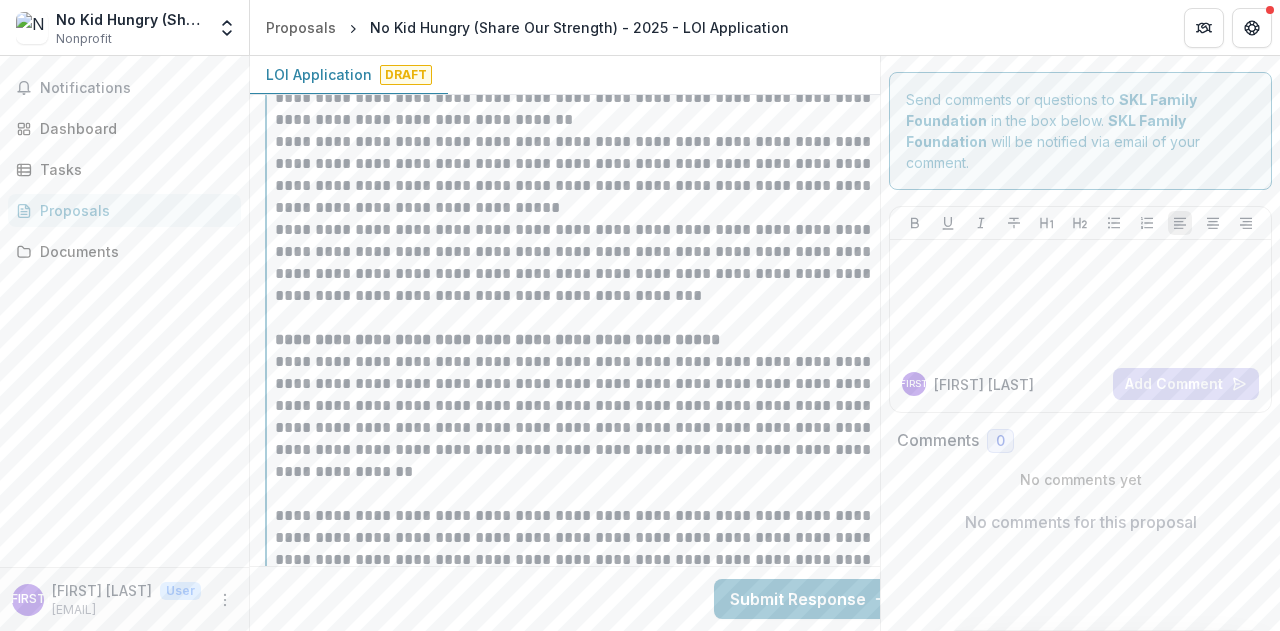 click on "**********" at bounding box center (586, 208) 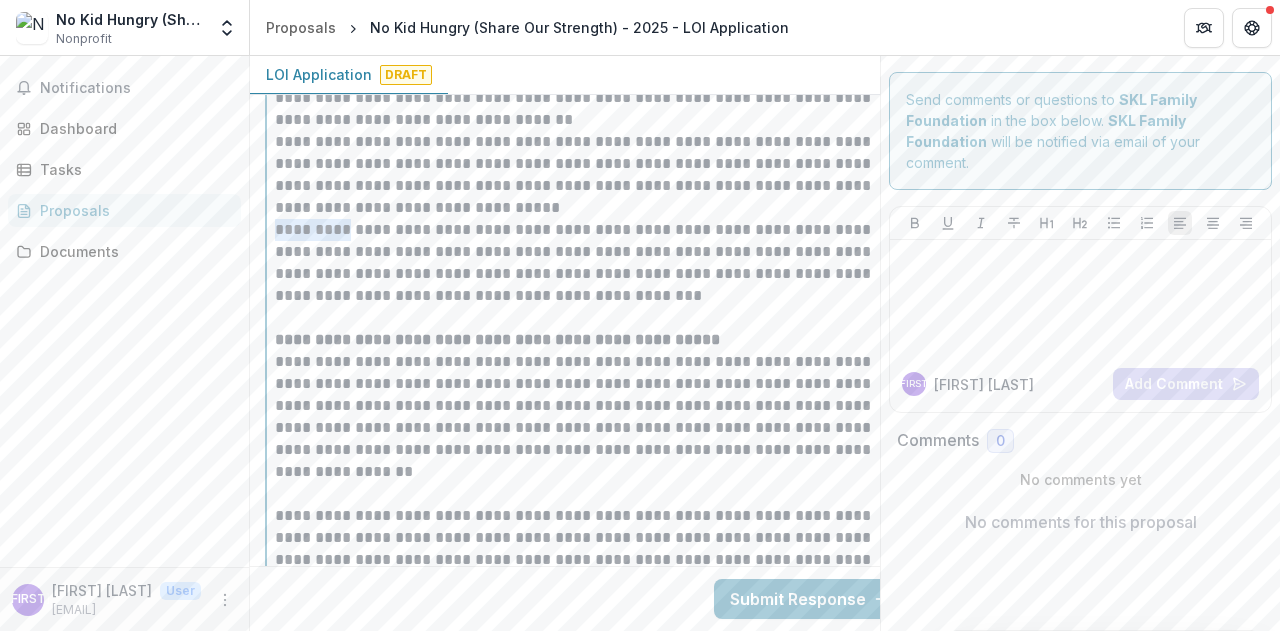 drag, startPoint x: 318, startPoint y: 235, endPoint x: 272, endPoint y: 233, distance: 46.043457 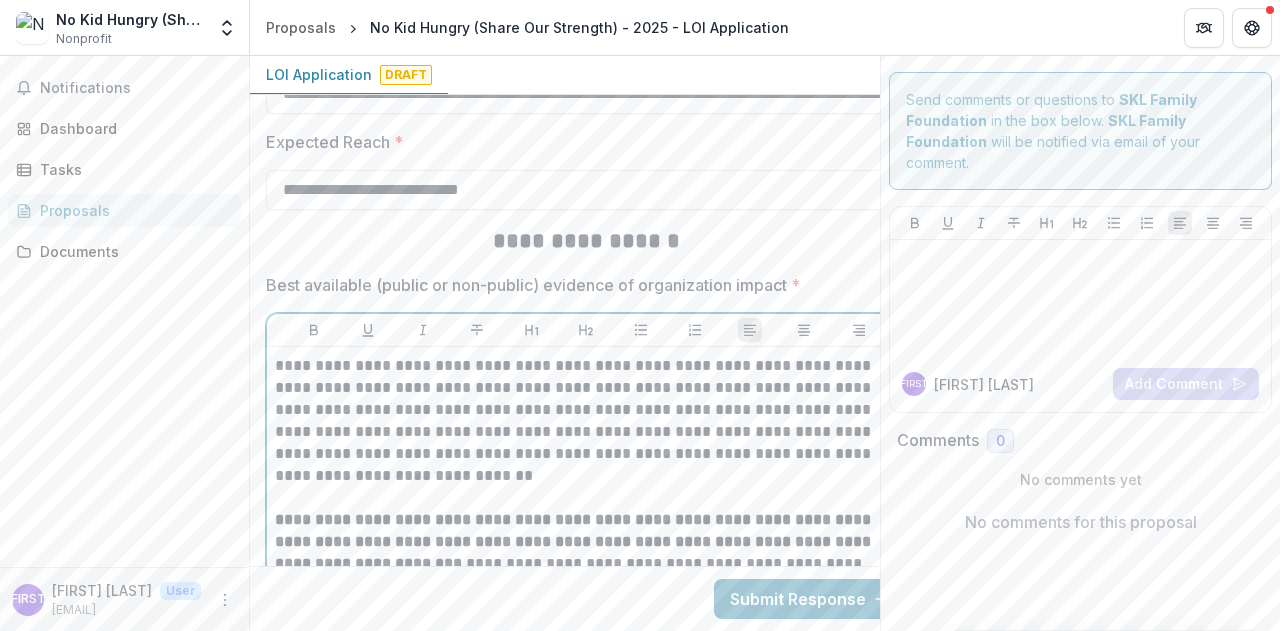 scroll, scrollTop: 4222, scrollLeft: 0, axis: vertical 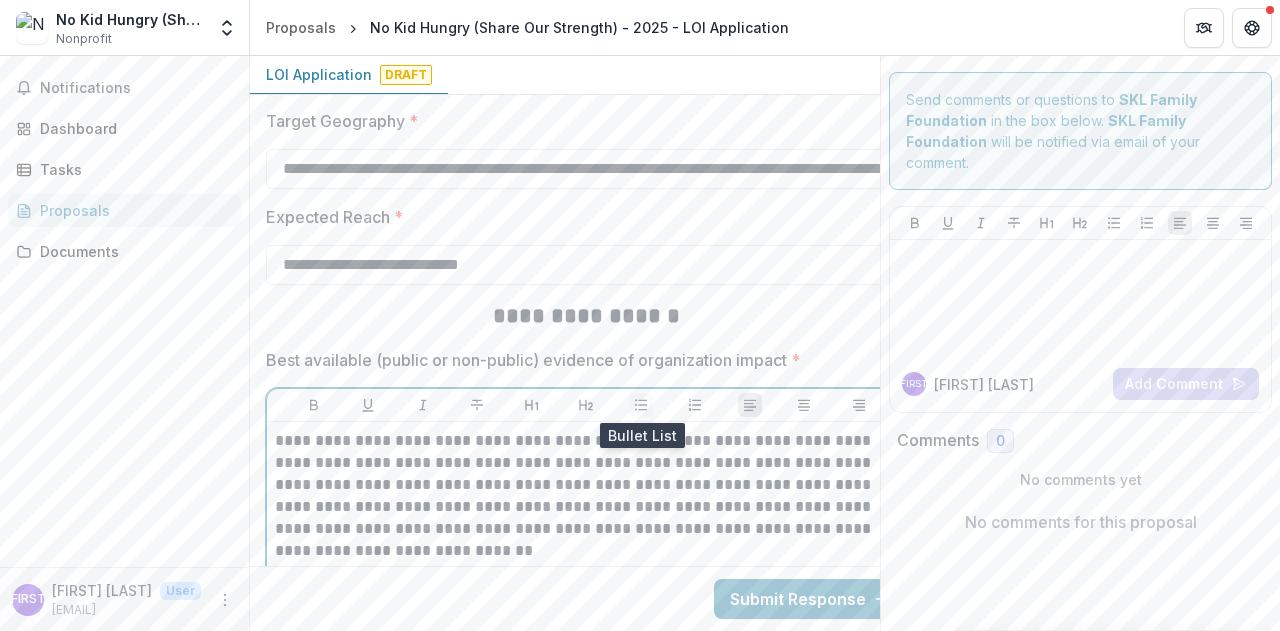 click 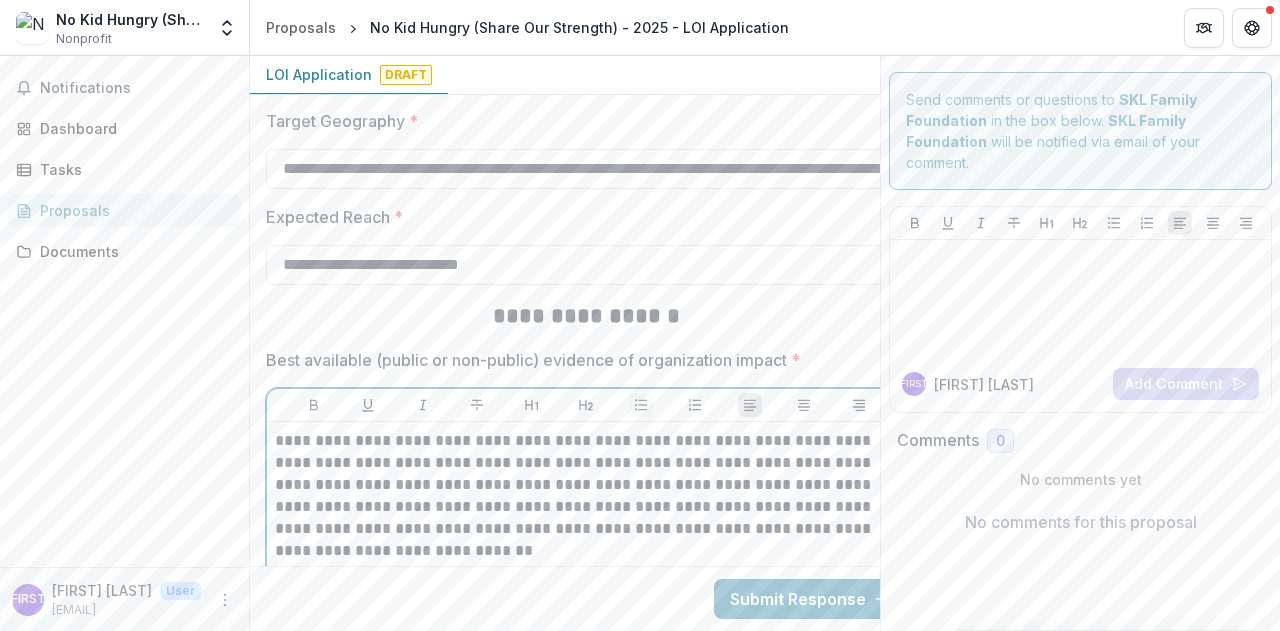 scroll, scrollTop: 5424, scrollLeft: 0, axis: vertical 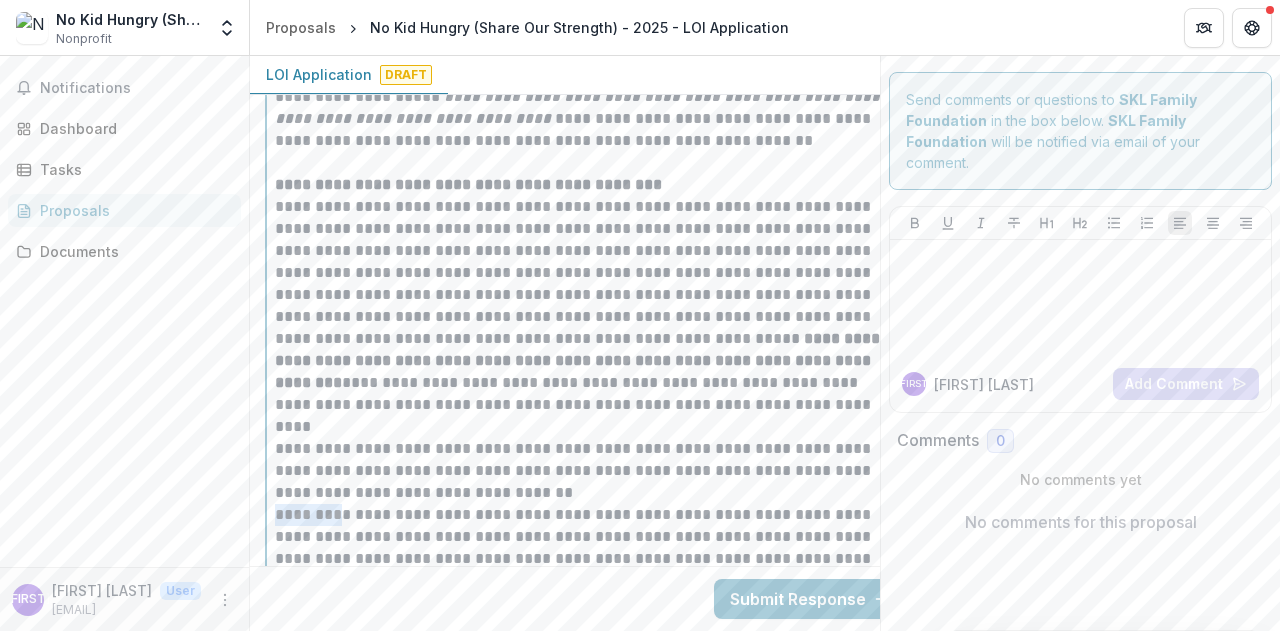 drag, startPoint x: 312, startPoint y: 514, endPoint x: 268, endPoint y: 510, distance: 44.181442 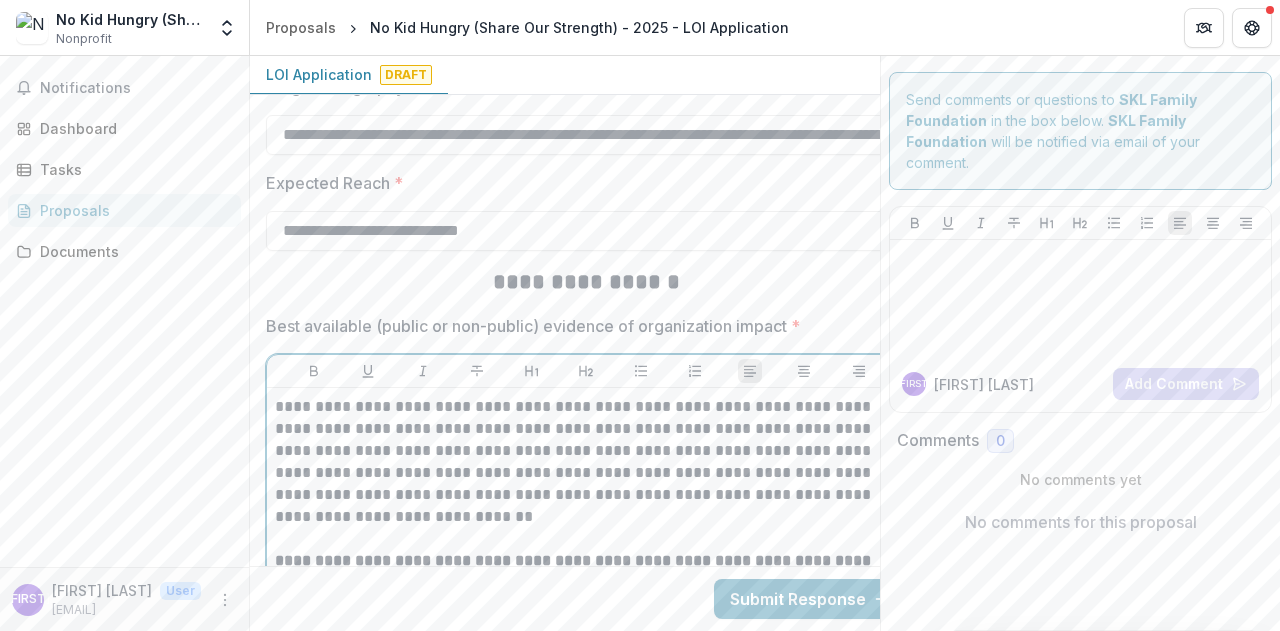 scroll, scrollTop: 4256, scrollLeft: 0, axis: vertical 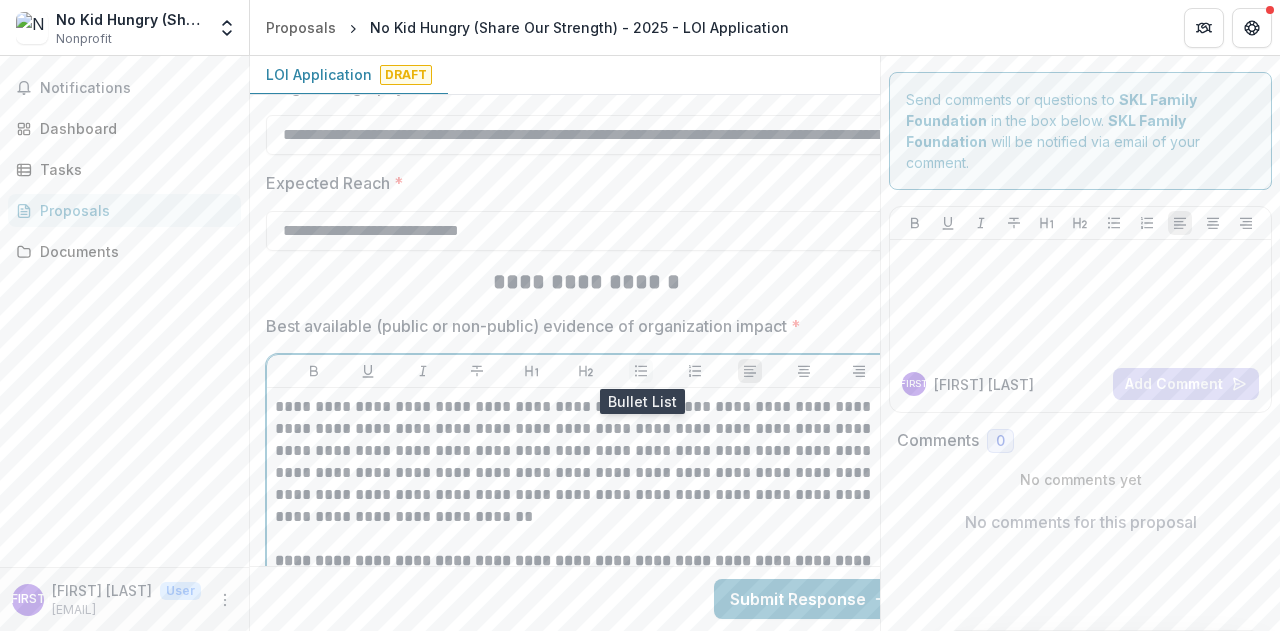 click at bounding box center [641, 371] 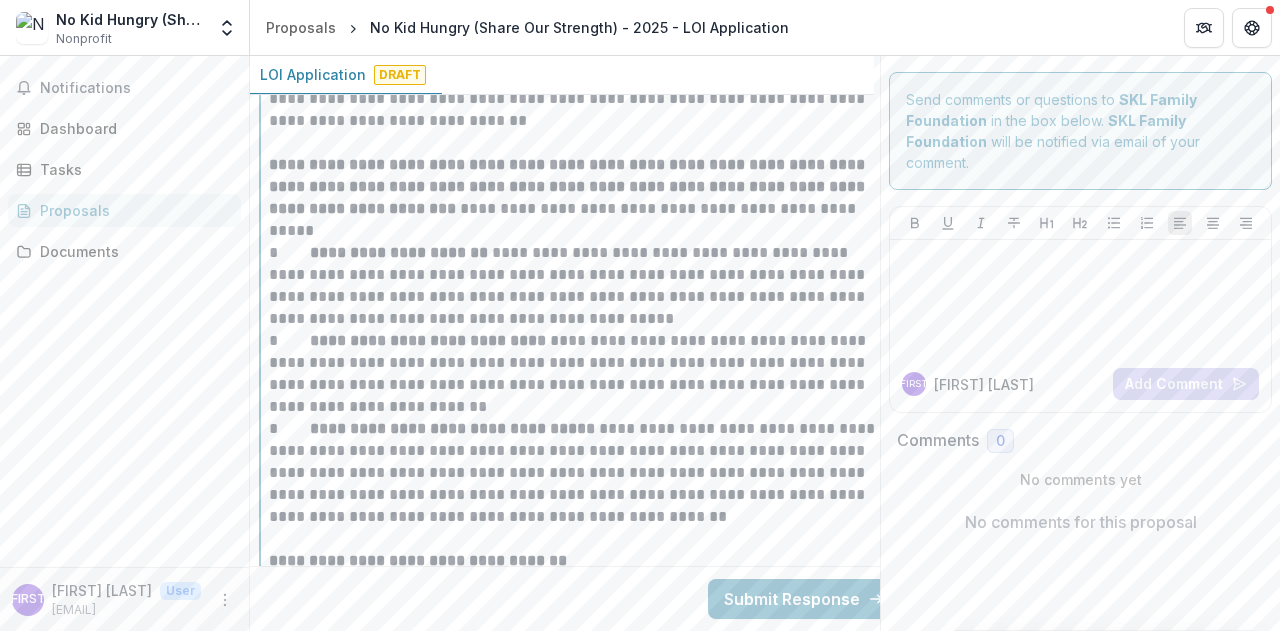 scroll, scrollTop: 4623, scrollLeft: 6, axis: both 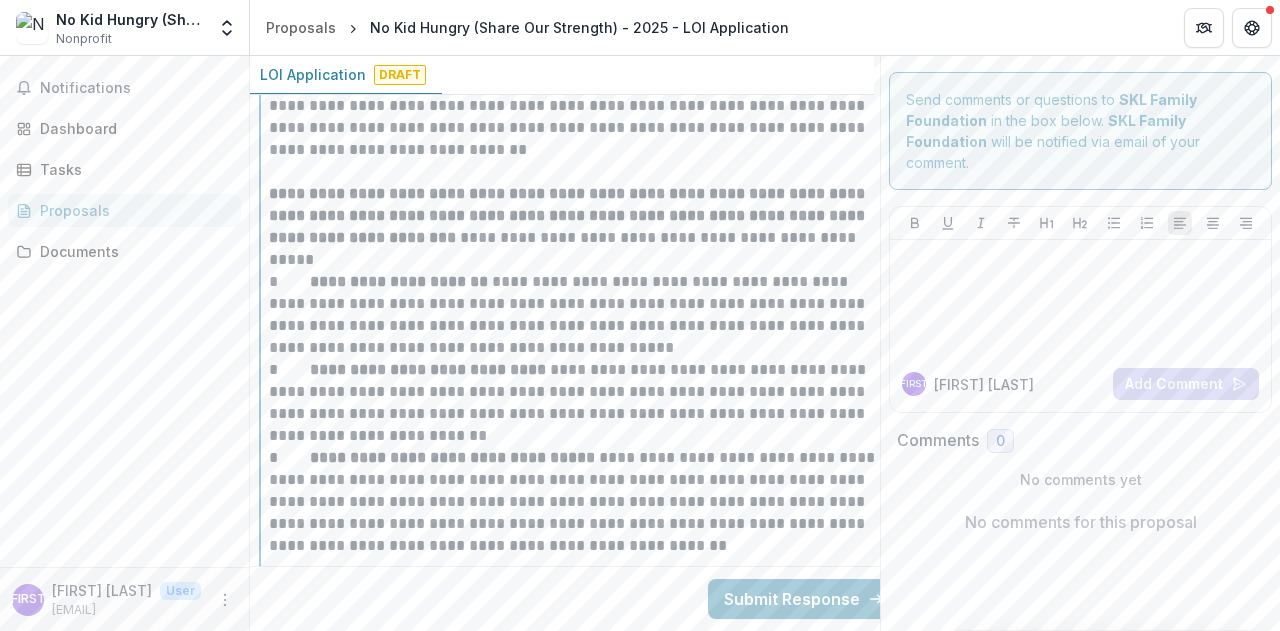 click on "**********" at bounding box center [580, 315] 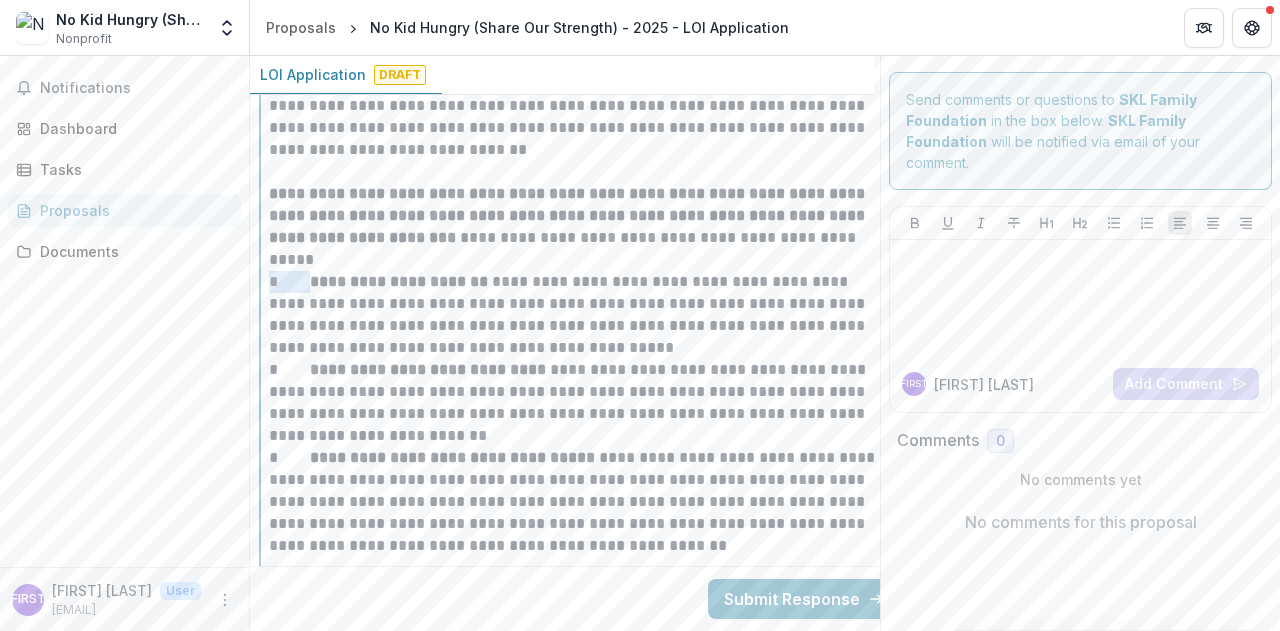 drag, startPoint x: 309, startPoint y: 274, endPoint x: 264, endPoint y: 280, distance: 45.39824 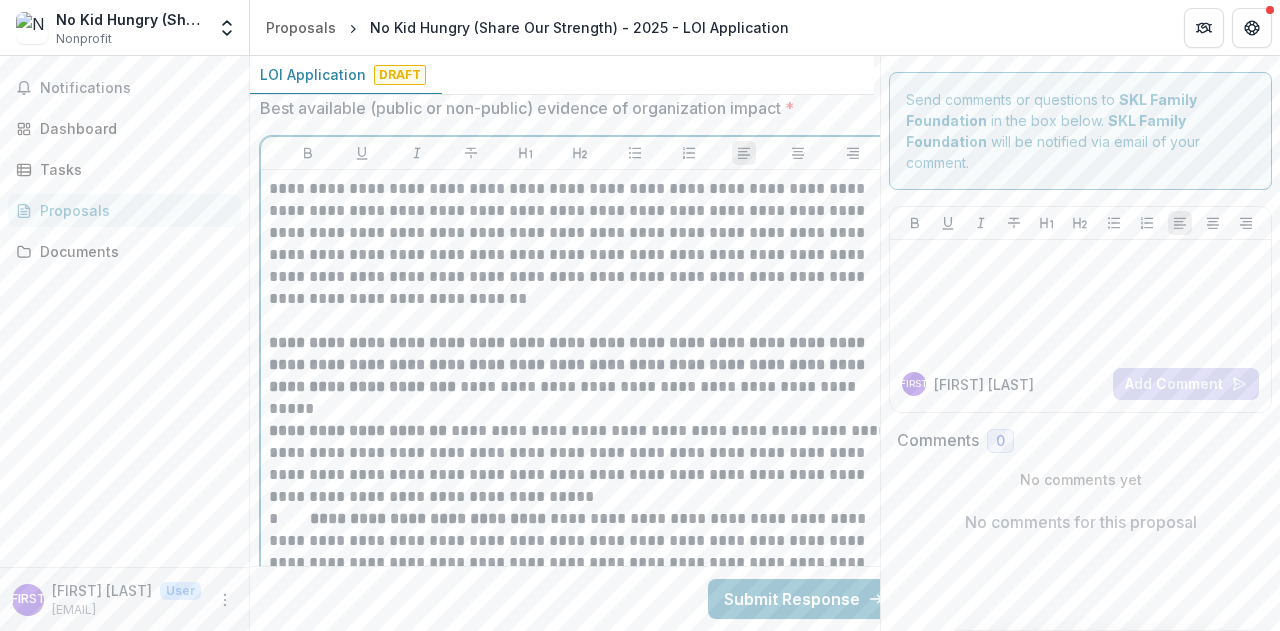 scroll, scrollTop: 4476, scrollLeft: 6, axis: both 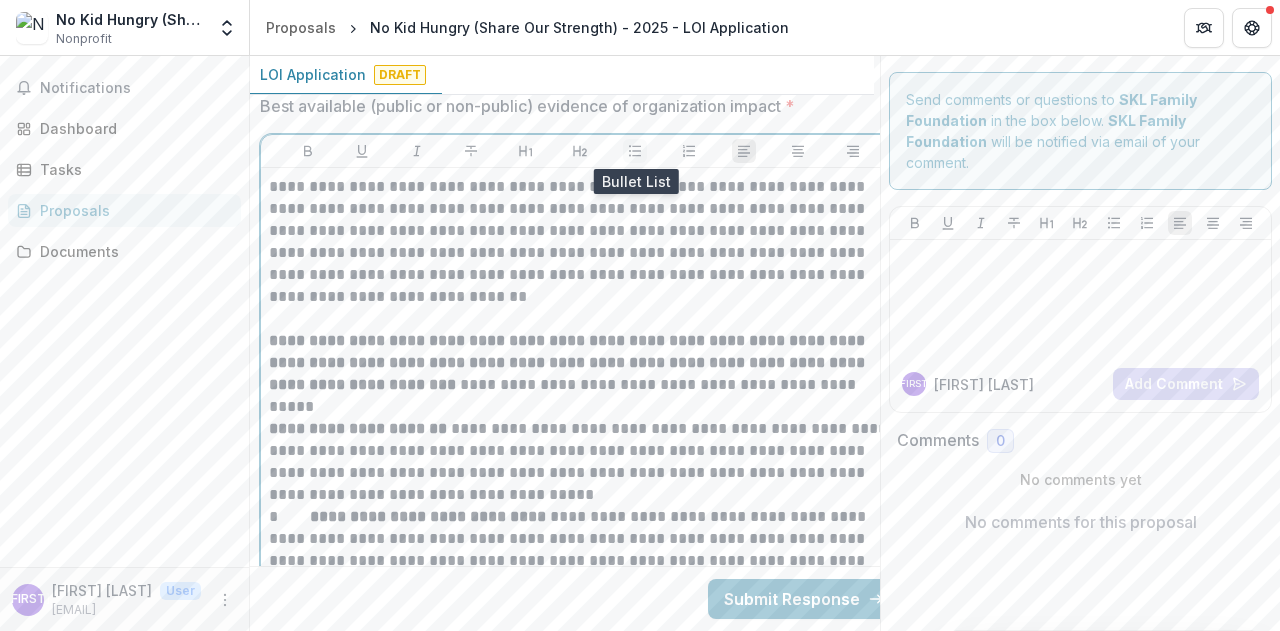 click at bounding box center [635, 151] 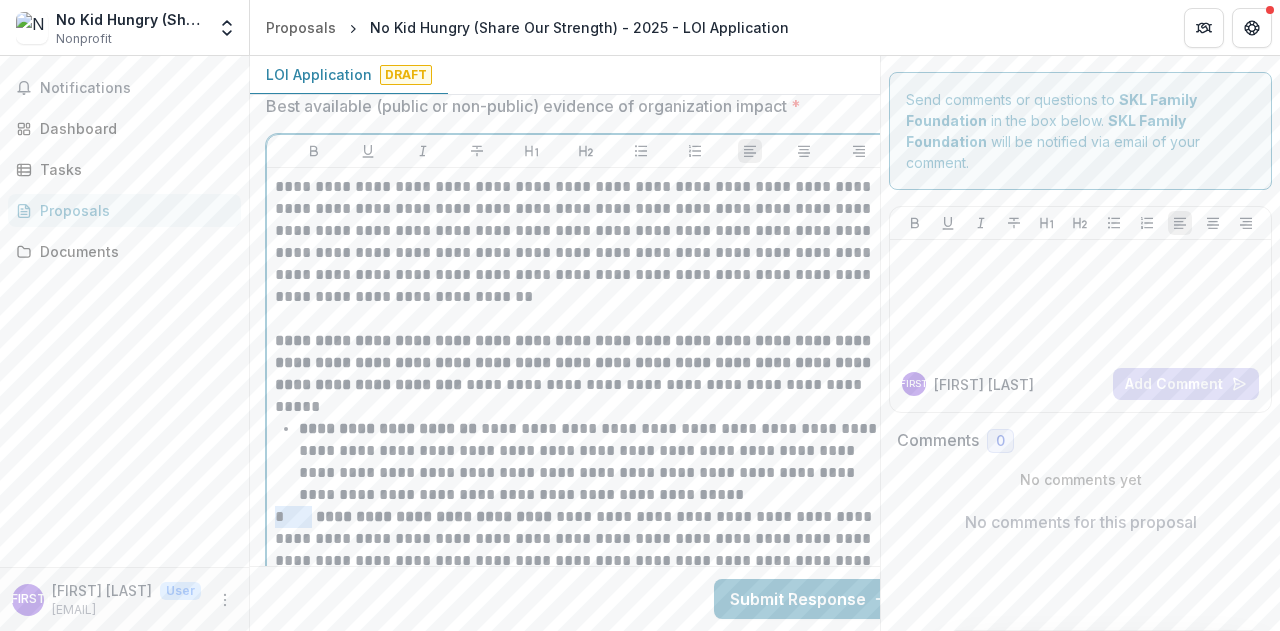 drag, startPoint x: 306, startPoint y: 513, endPoint x: 243, endPoint y: 511, distance: 63.03174 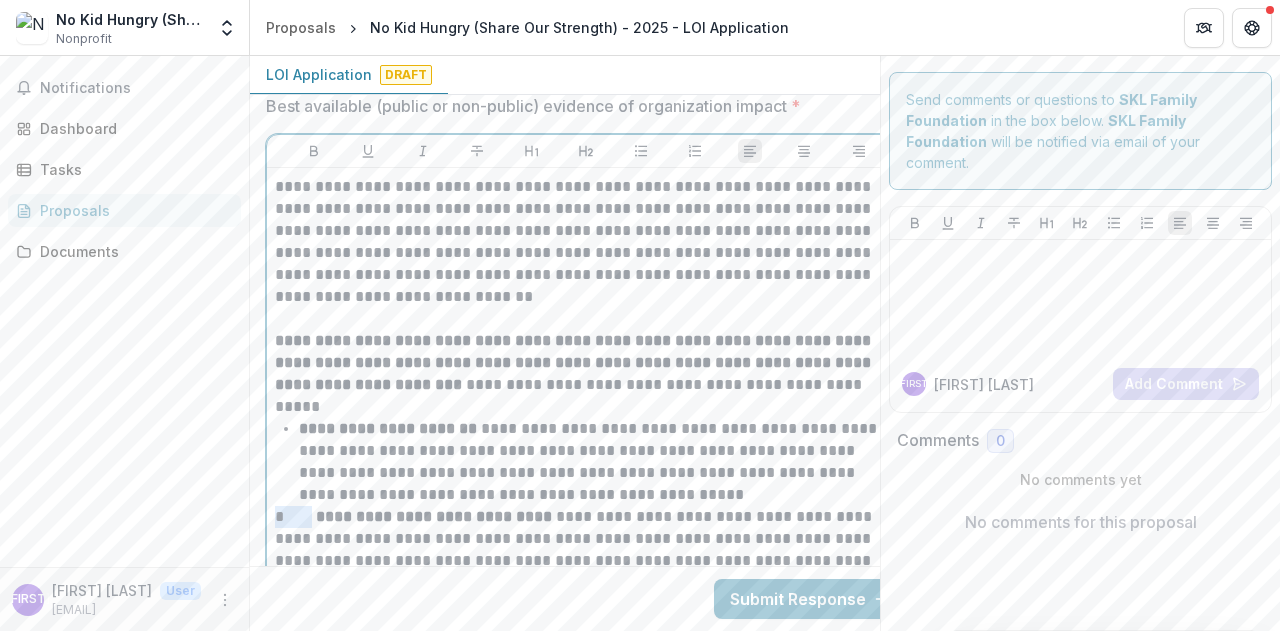 click on "**********" at bounding box center (640, 343) 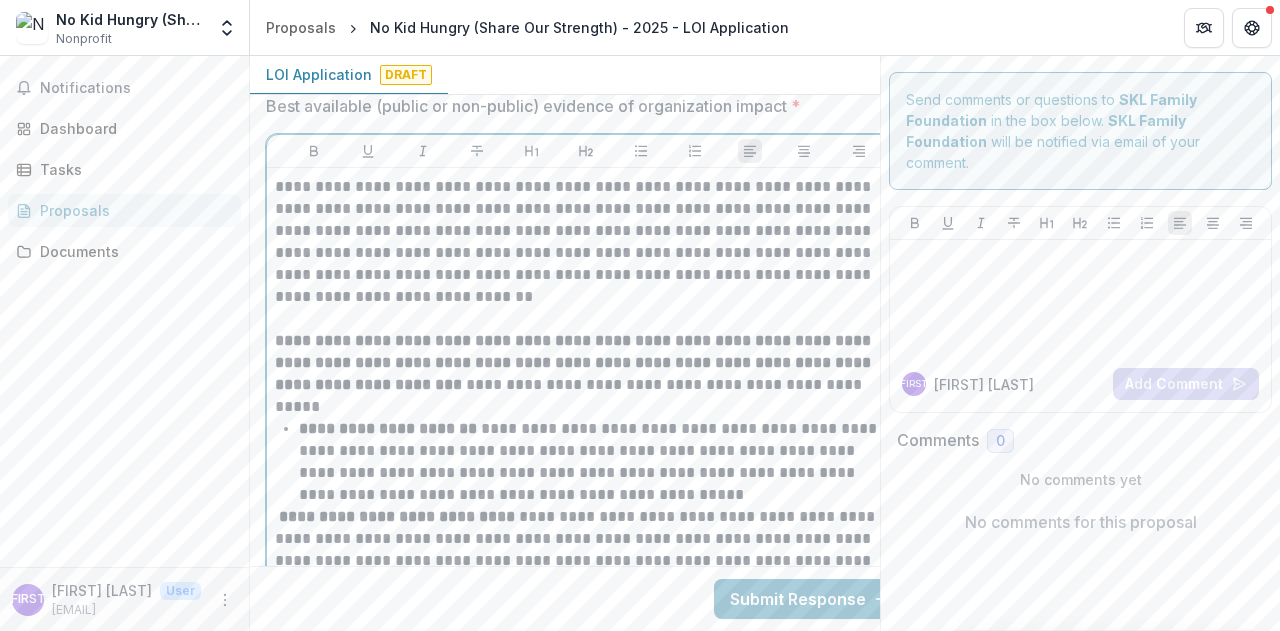 scroll, scrollTop: 4476, scrollLeft: 0, axis: vertical 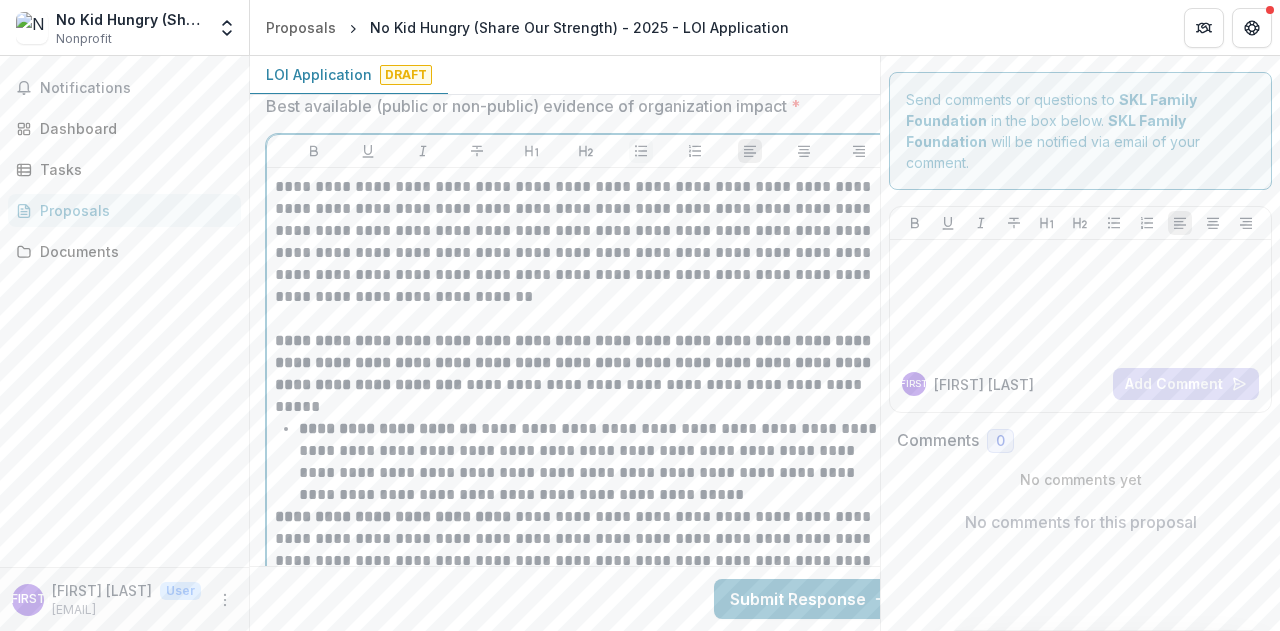 click 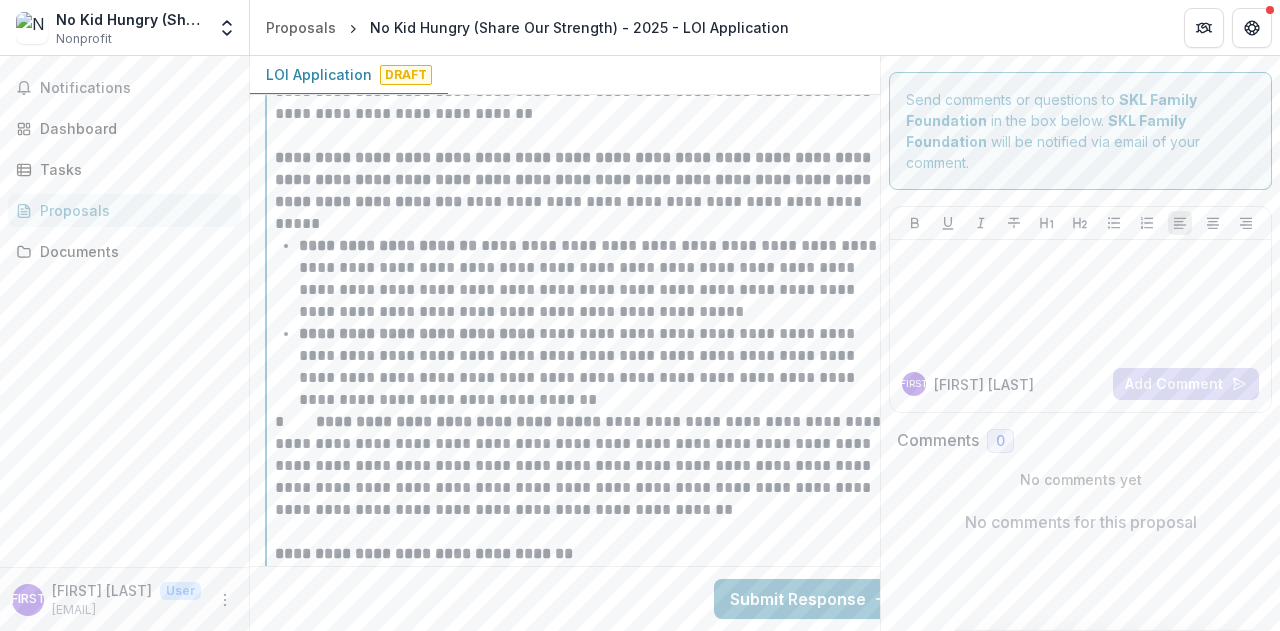 scroll, scrollTop: 4660, scrollLeft: 0, axis: vertical 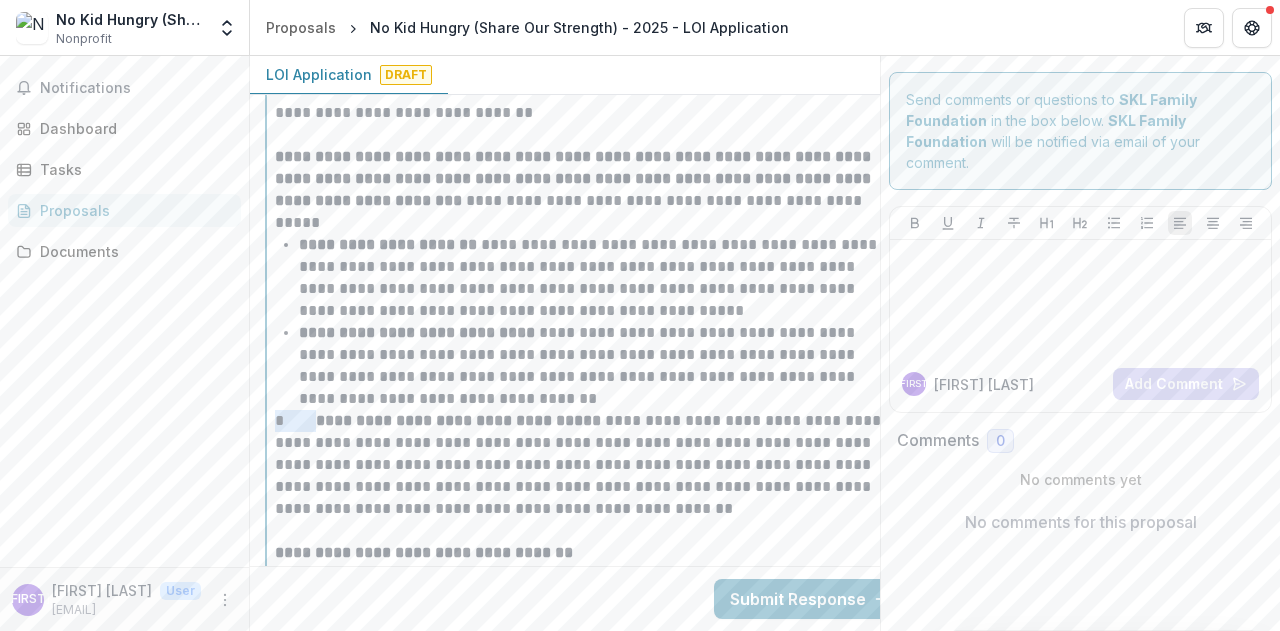 drag, startPoint x: 316, startPoint y: 417, endPoint x: 251, endPoint y: 417, distance: 65 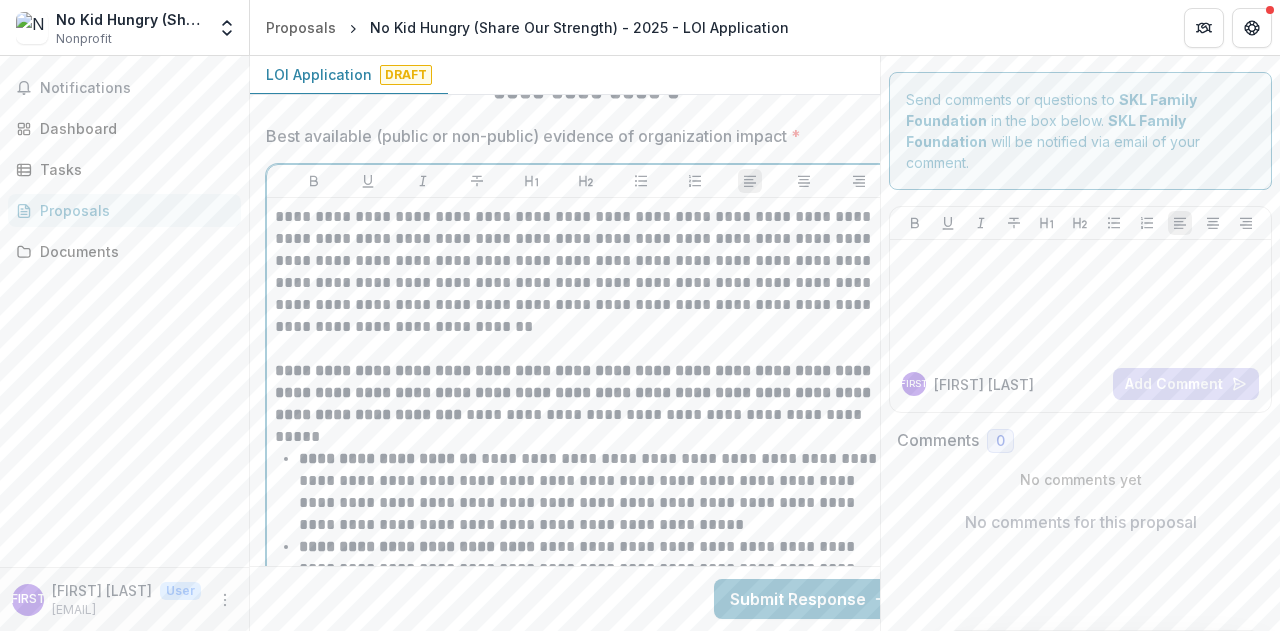 scroll, scrollTop: 4448, scrollLeft: 0, axis: vertical 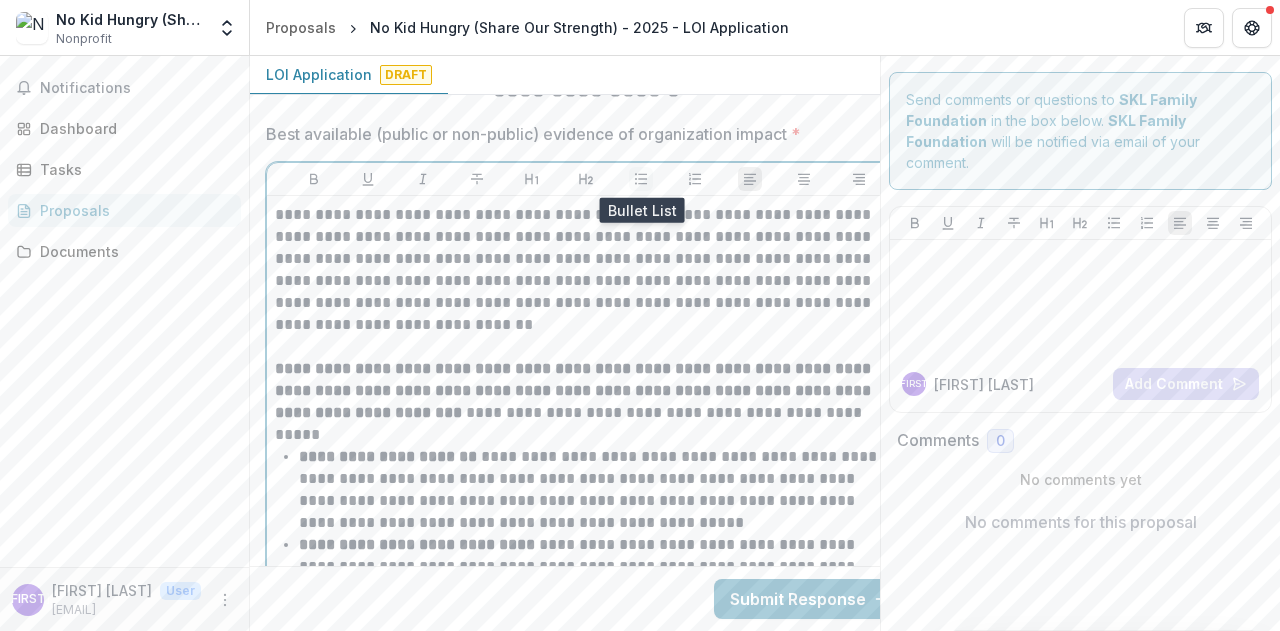 click at bounding box center (641, 179) 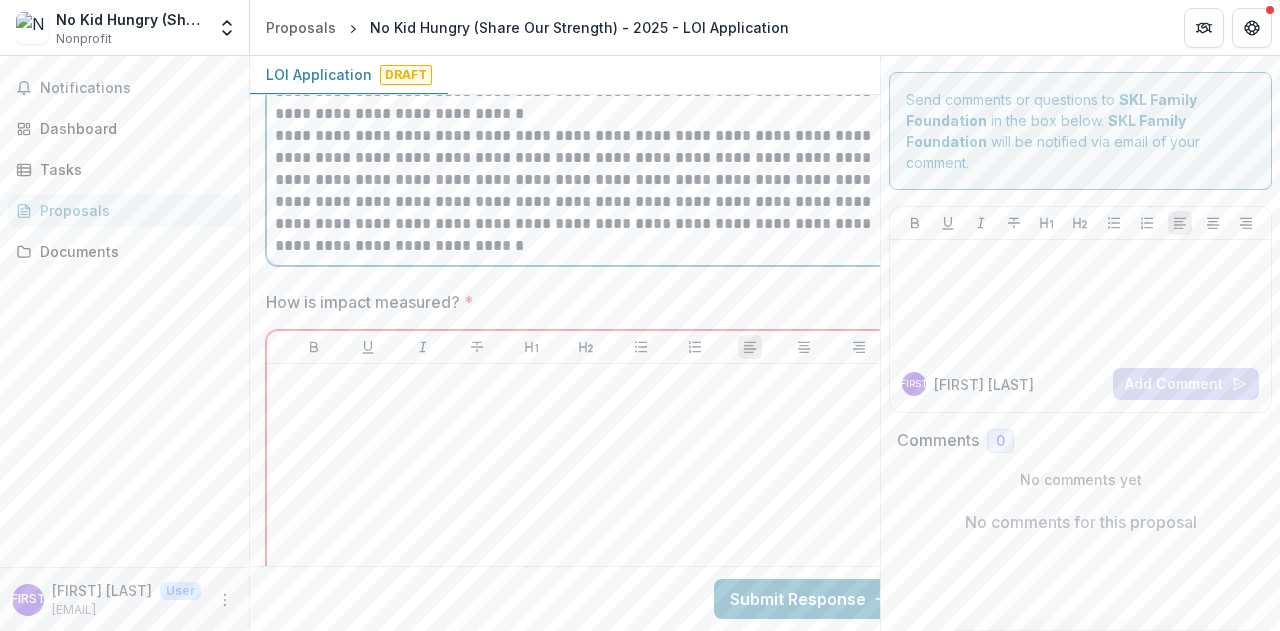 scroll, scrollTop: 7149, scrollLeft: 0, axis: vertical 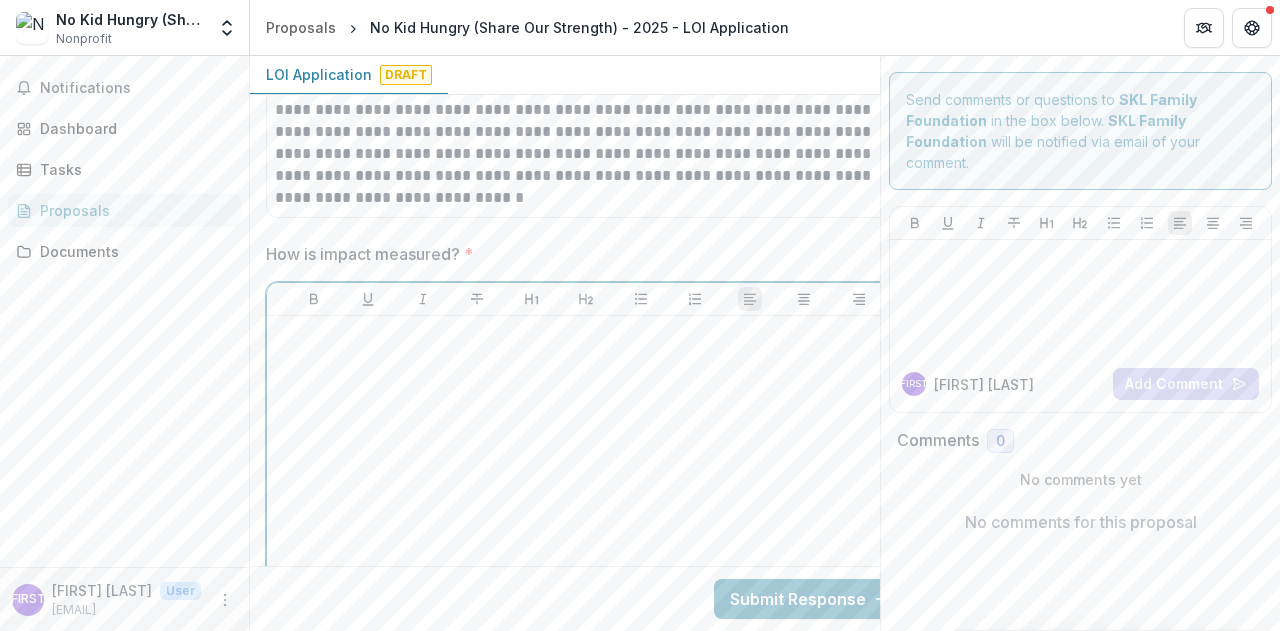 click at bounding box center (586, 474) 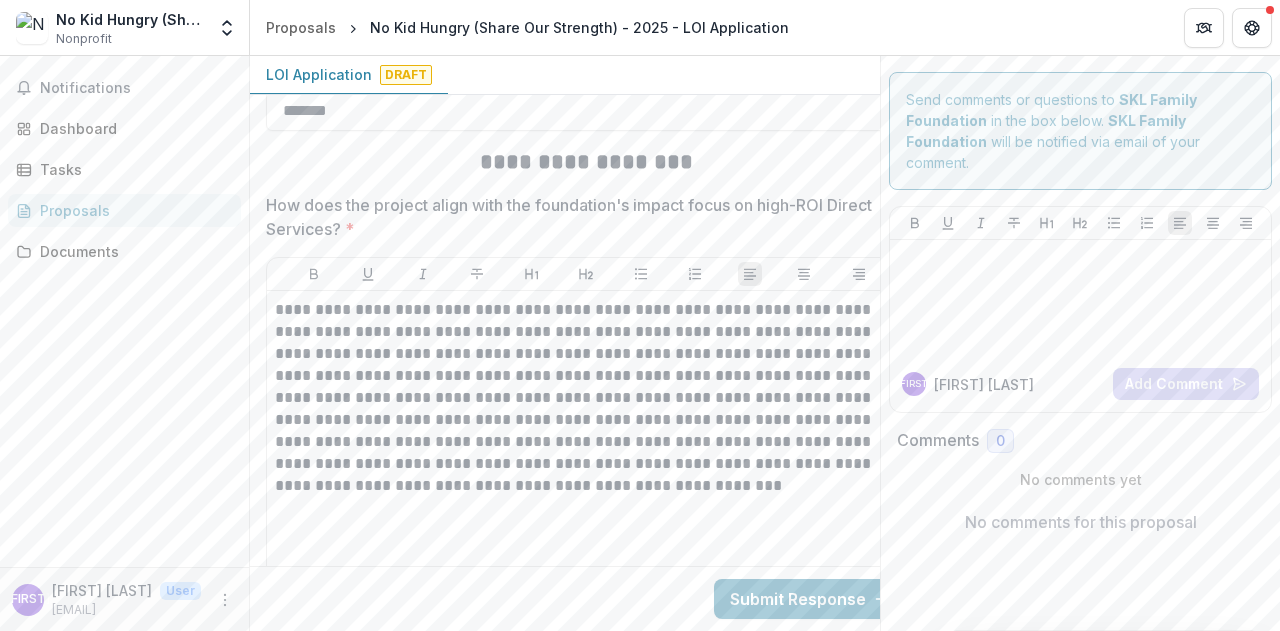 scroll, scrollTop: 8045, scrollLeft: 0, axis: vertical 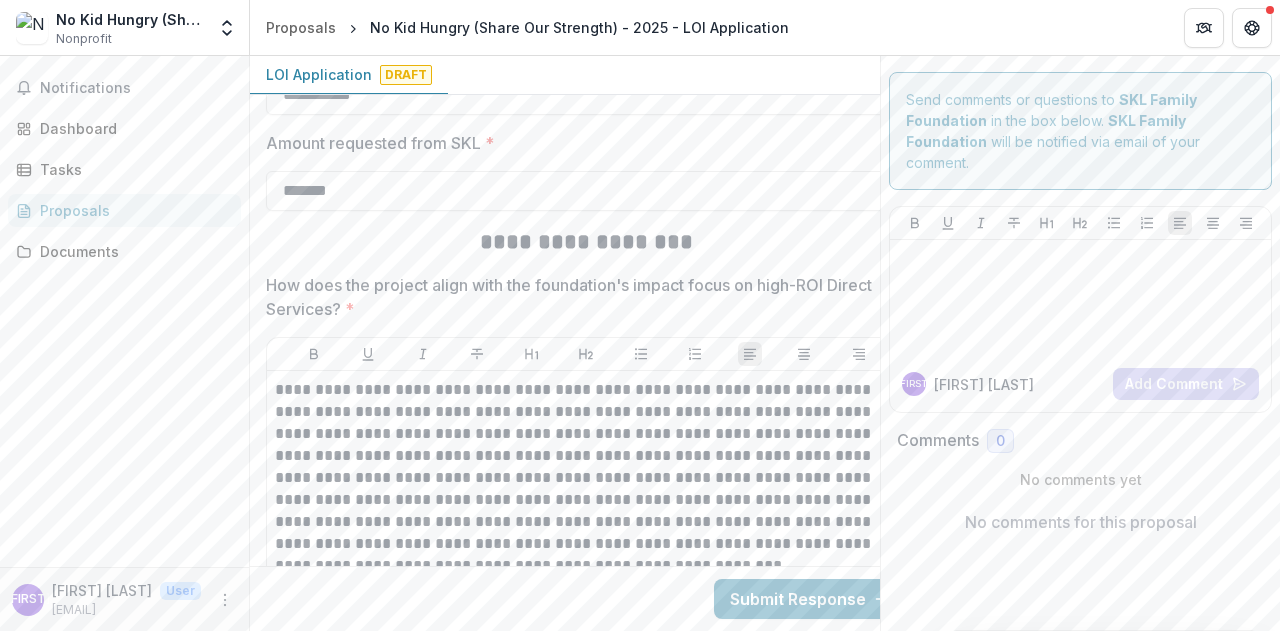 click on "**********" at bounding box center (586, -2671) 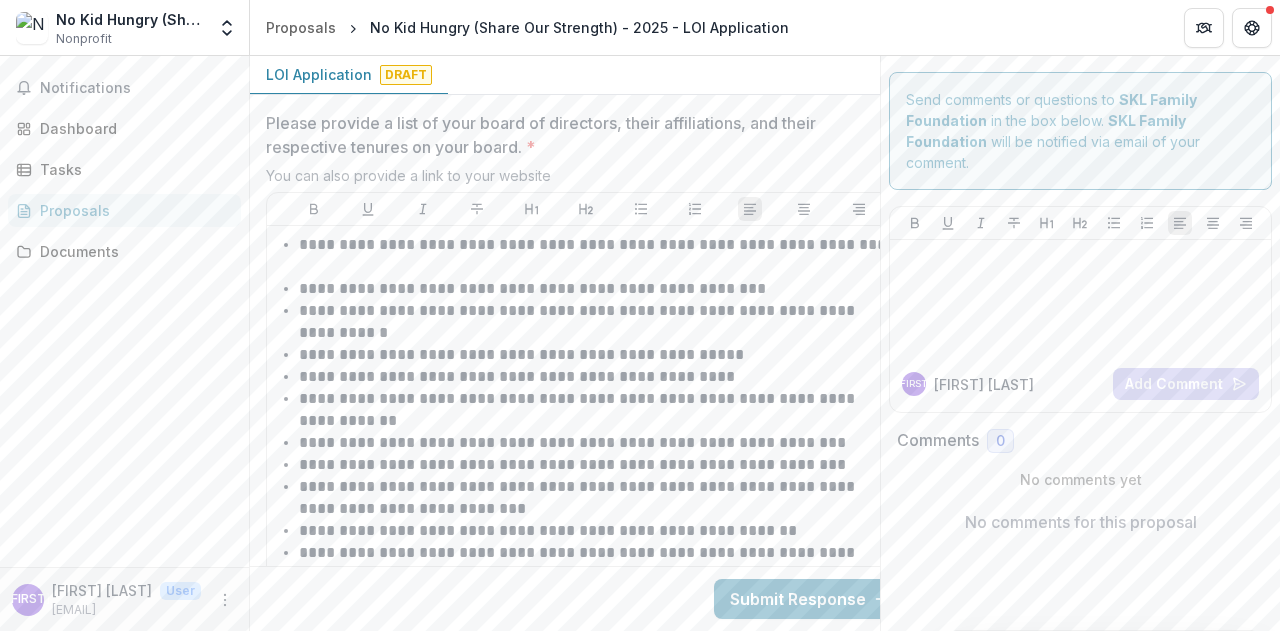 scroll, scrollTop: 9544, scrollLeft: 0, axis: vertical 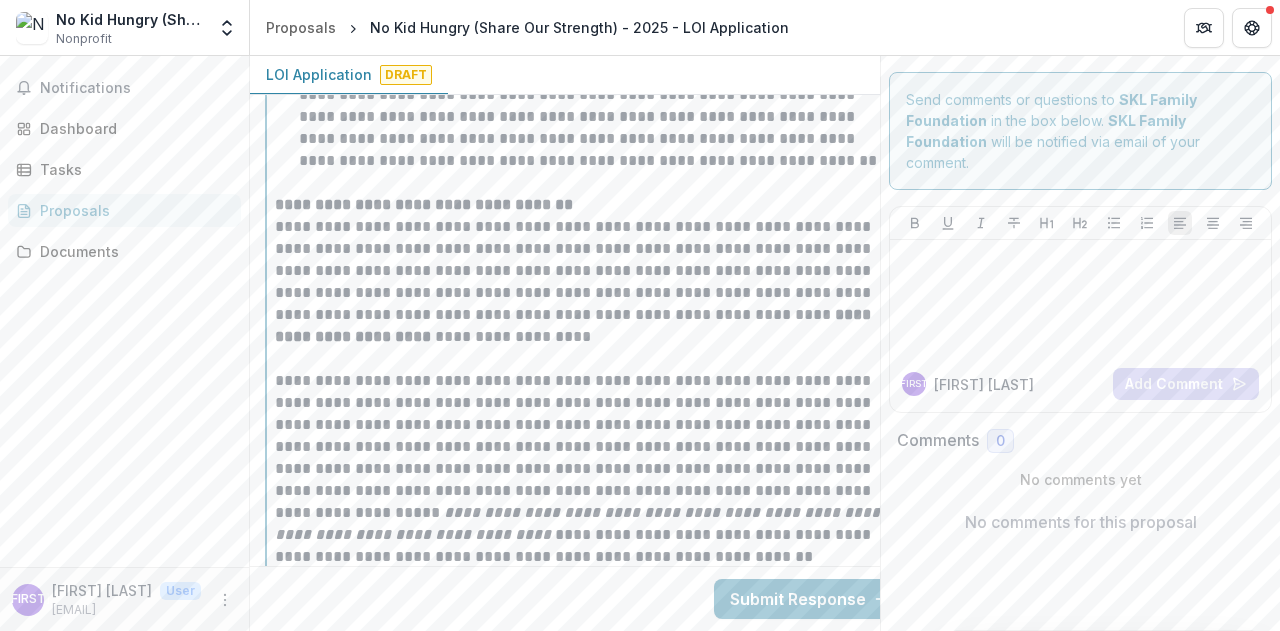 click on "**********" at bounding box center (586, 997) 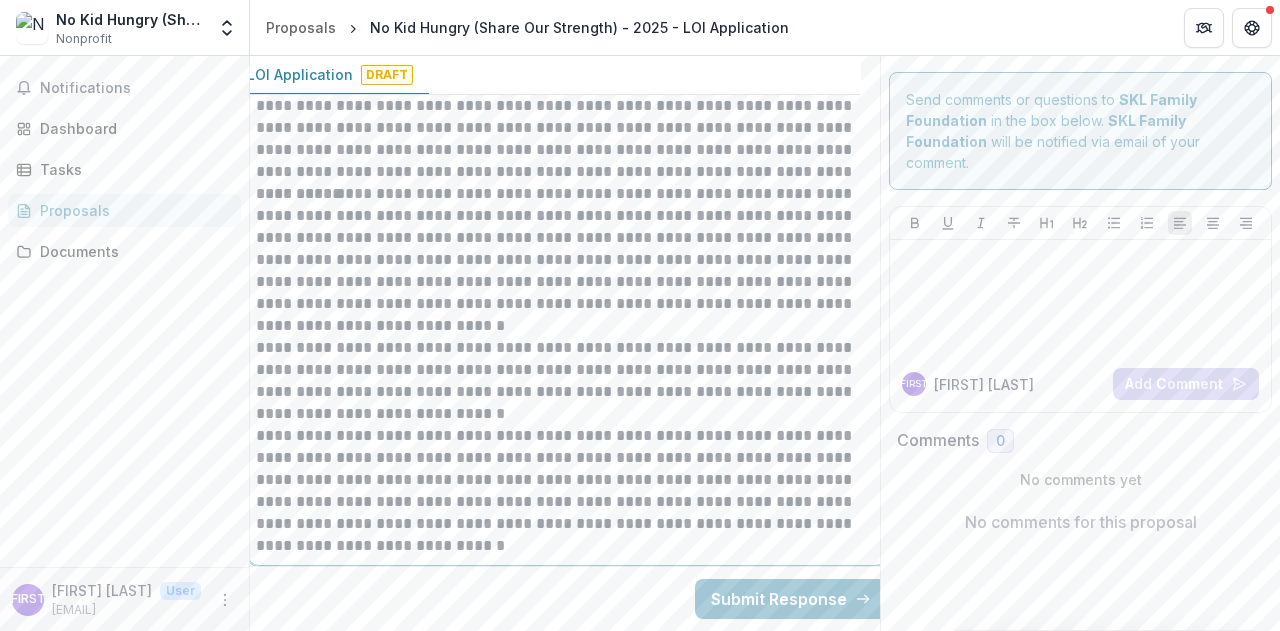 scroll, scrollTop: 6798, scrollLeft: 22, axis: both 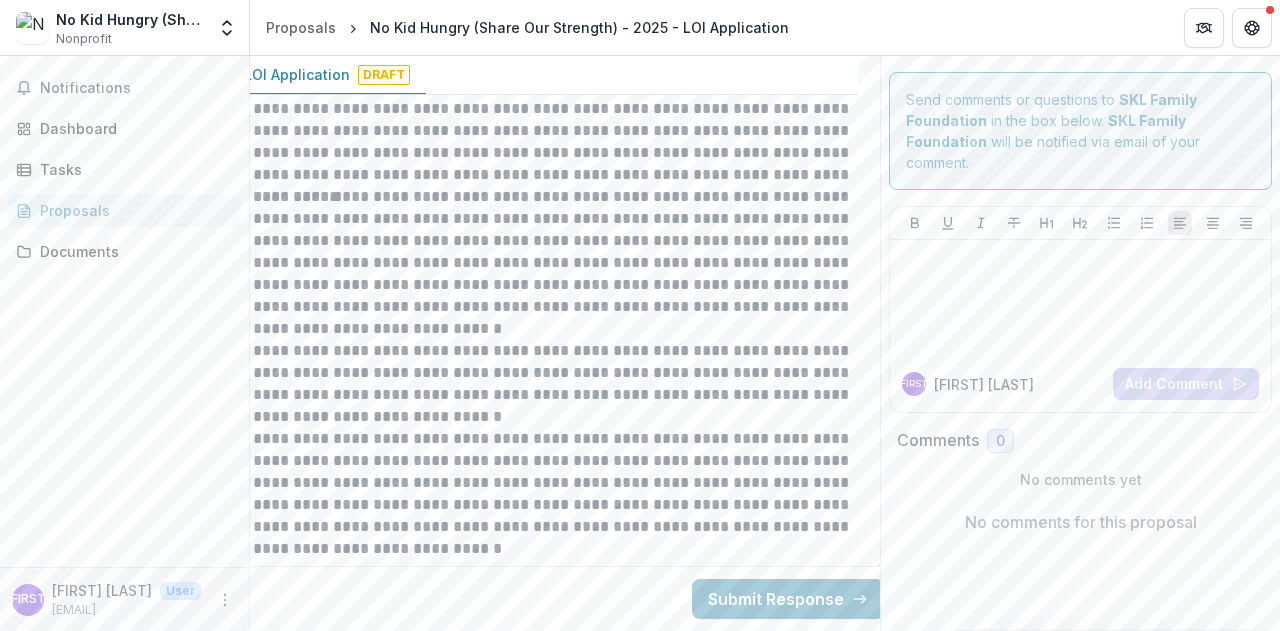 click on "**********" at bounding box center [564, 263] 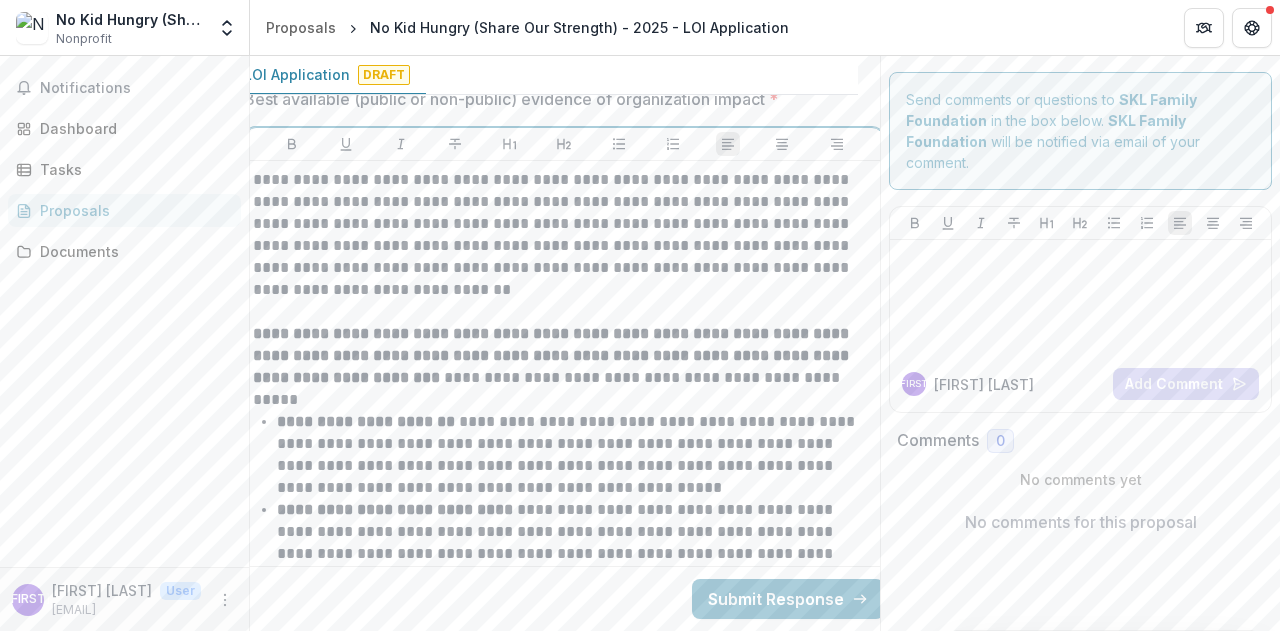 scroll, scrollTop: 4486, scrollLeft: 22, axis: both 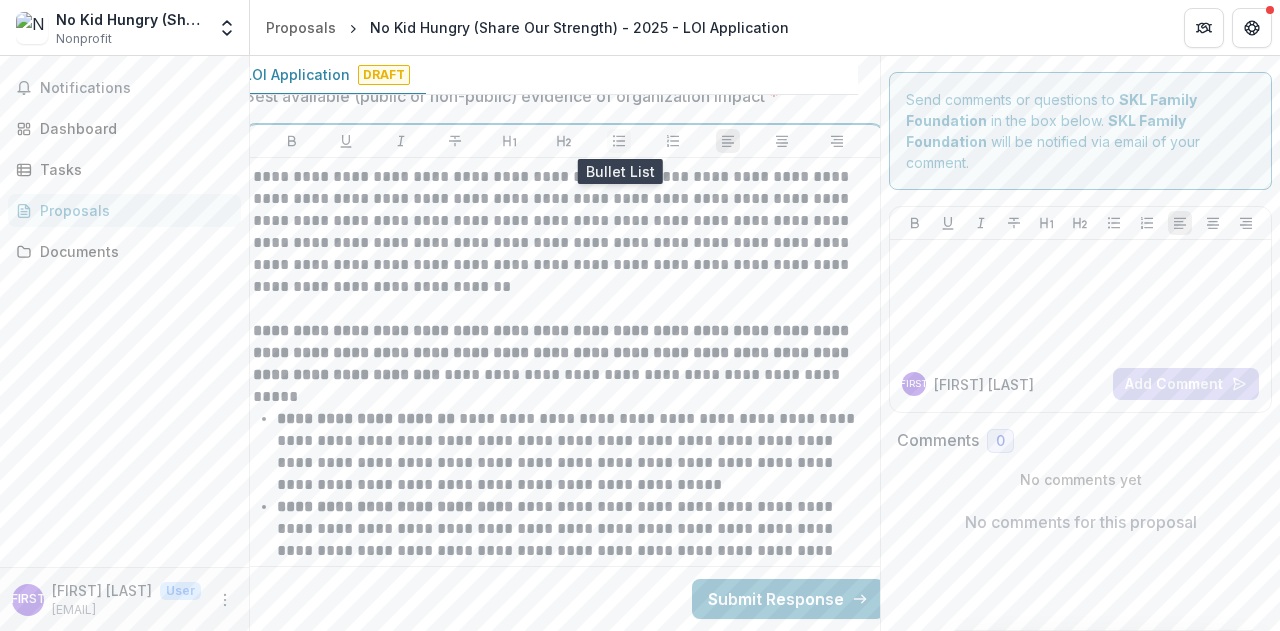 click at bounding box center [619, 141] 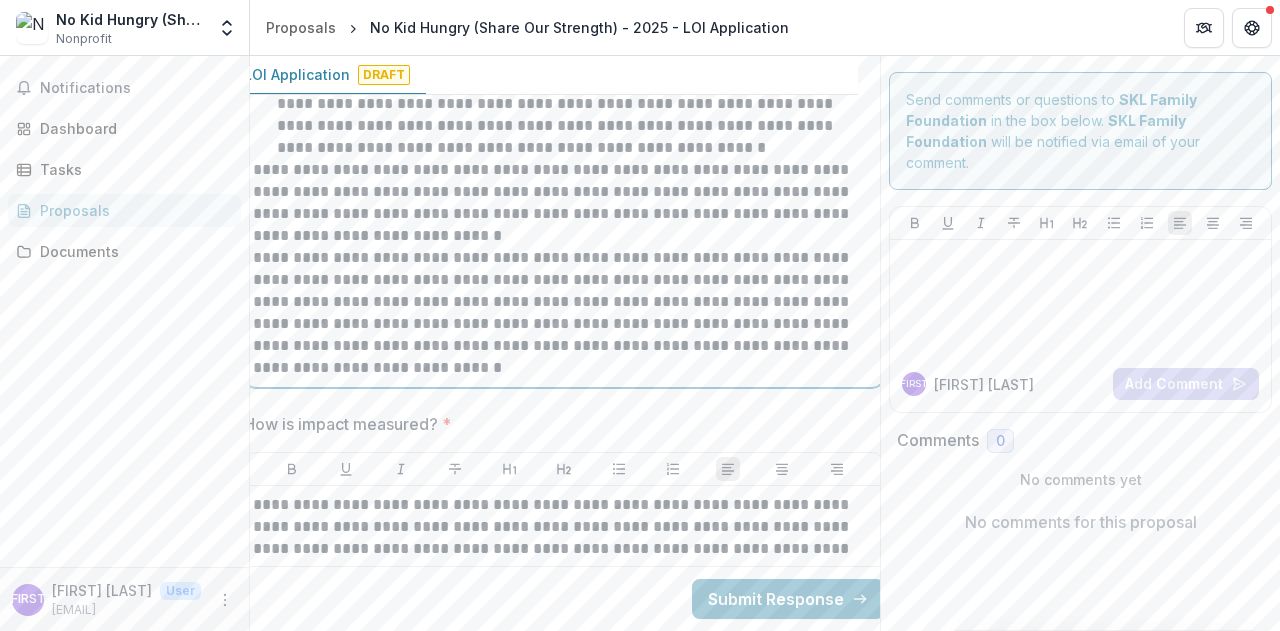 scroll, scrollTop: 6977, scrollLeft: 22, axis: both 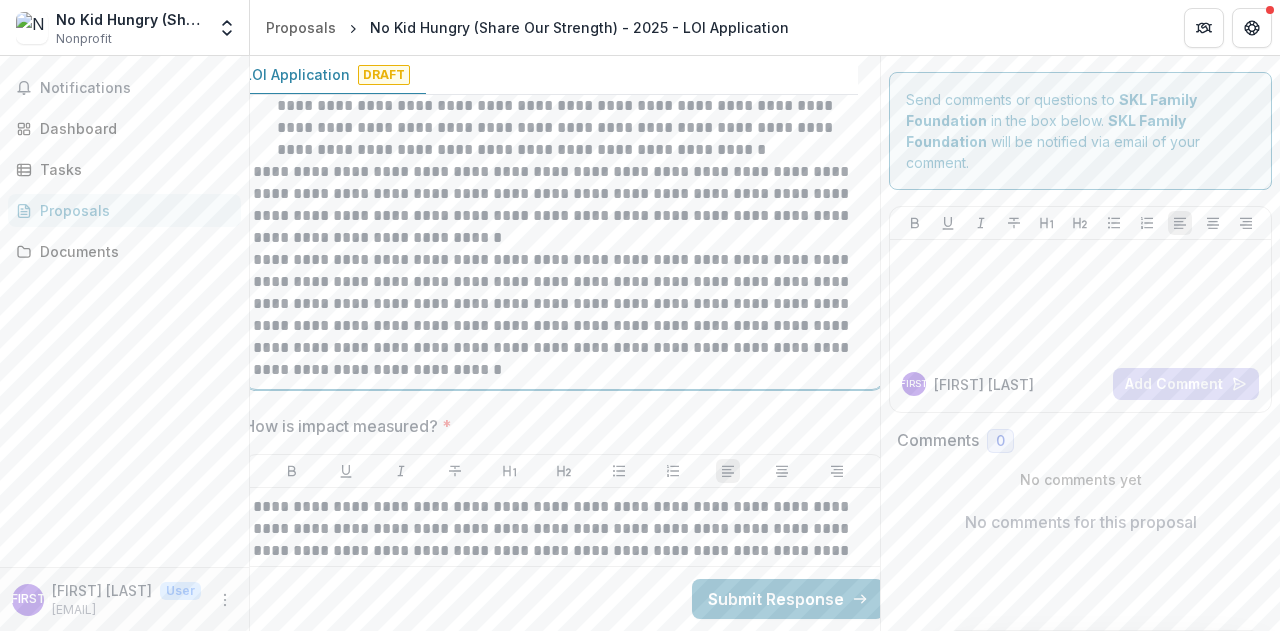 click on "**********" at bounding box center (564, 315) 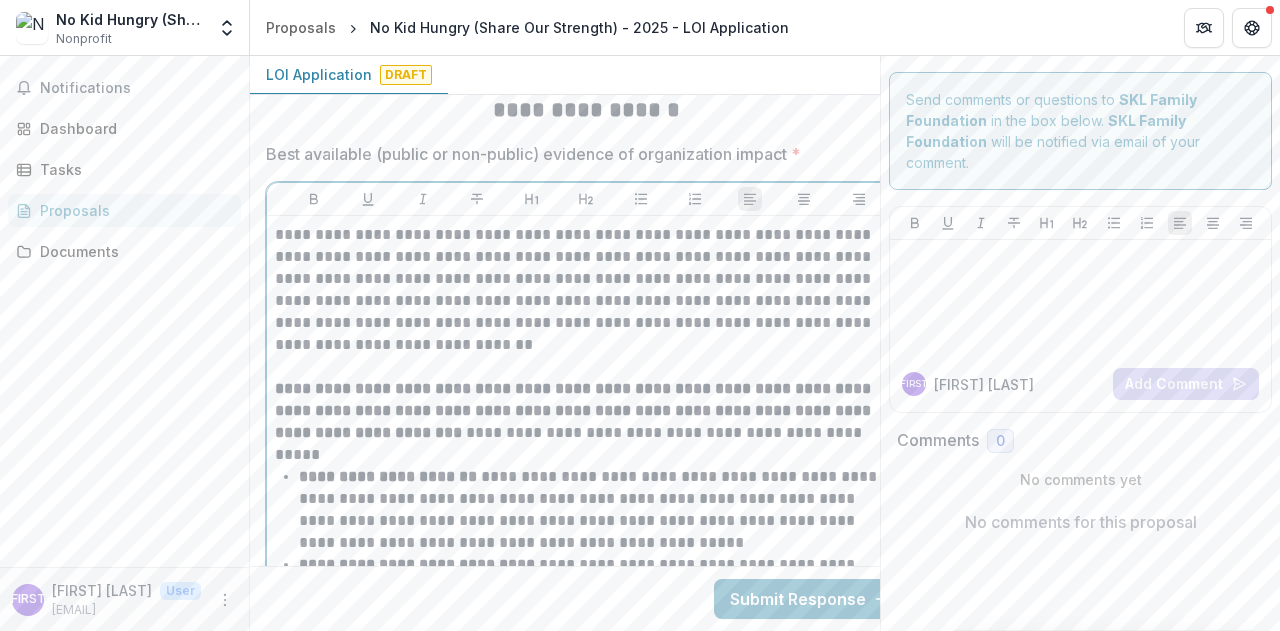scroll, scrollTop: 4421, scrollLeft: 0, axis: vertical 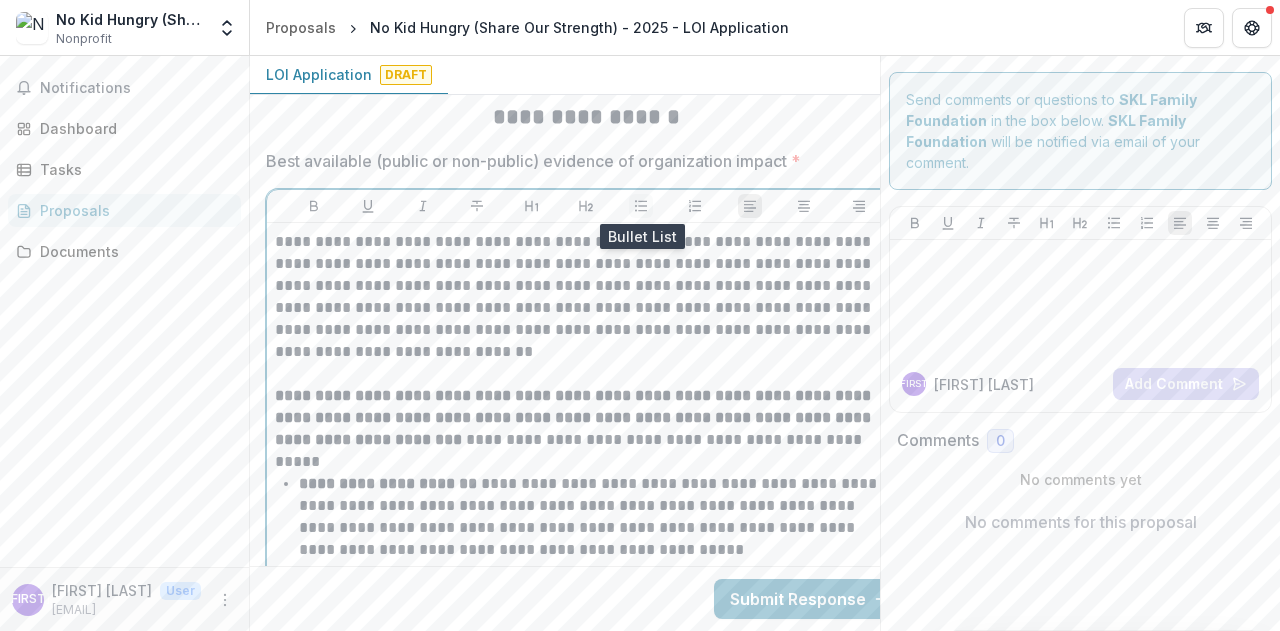 click 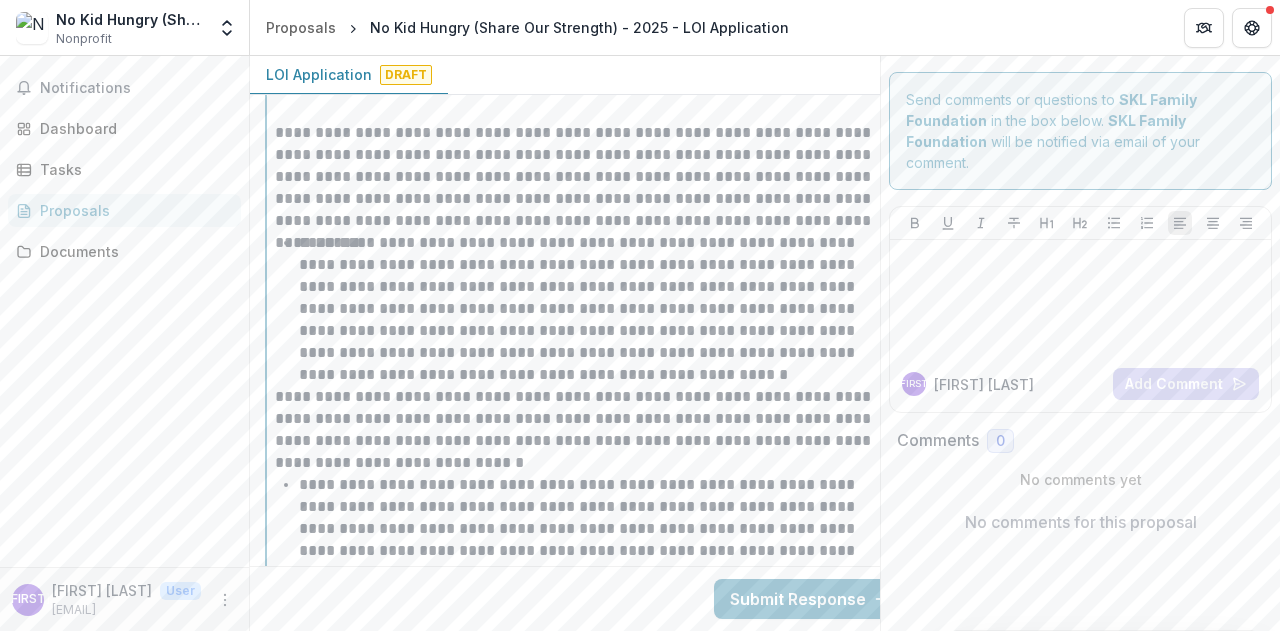 scroll, scrollTop: 6760, scrollLeft: 0, axis: vertical 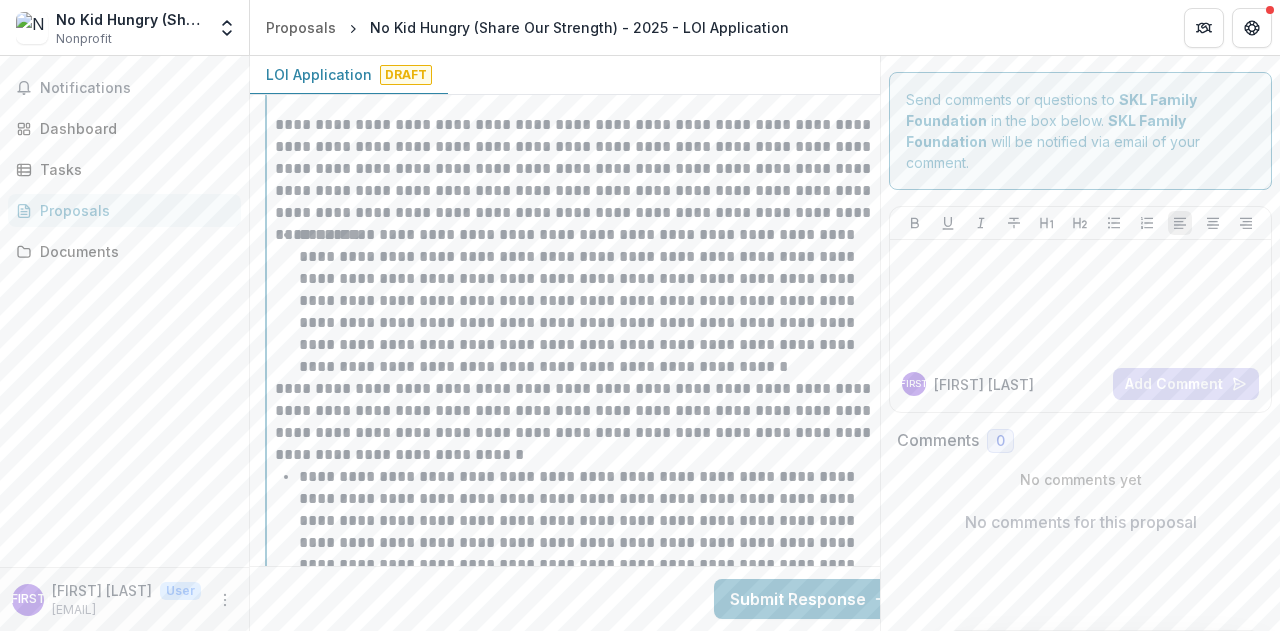 click on "**********" at bounding box center [586, 422] 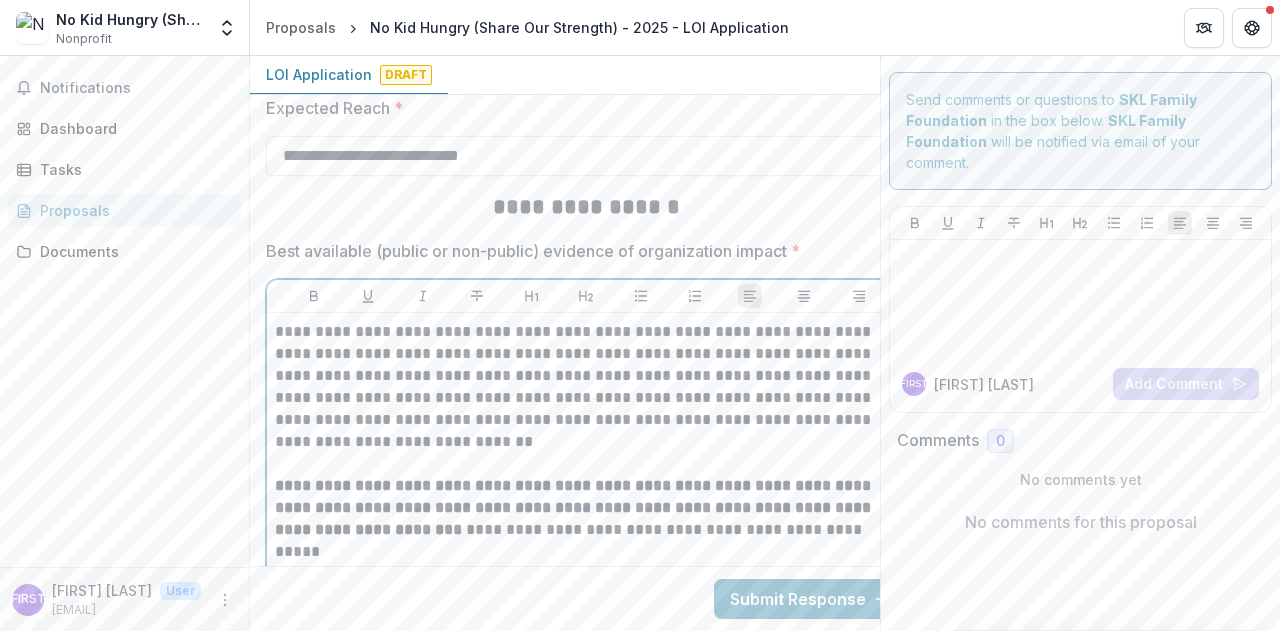 scroll, scrollTop: 4329, scrollLeft: 0, axis: vertical 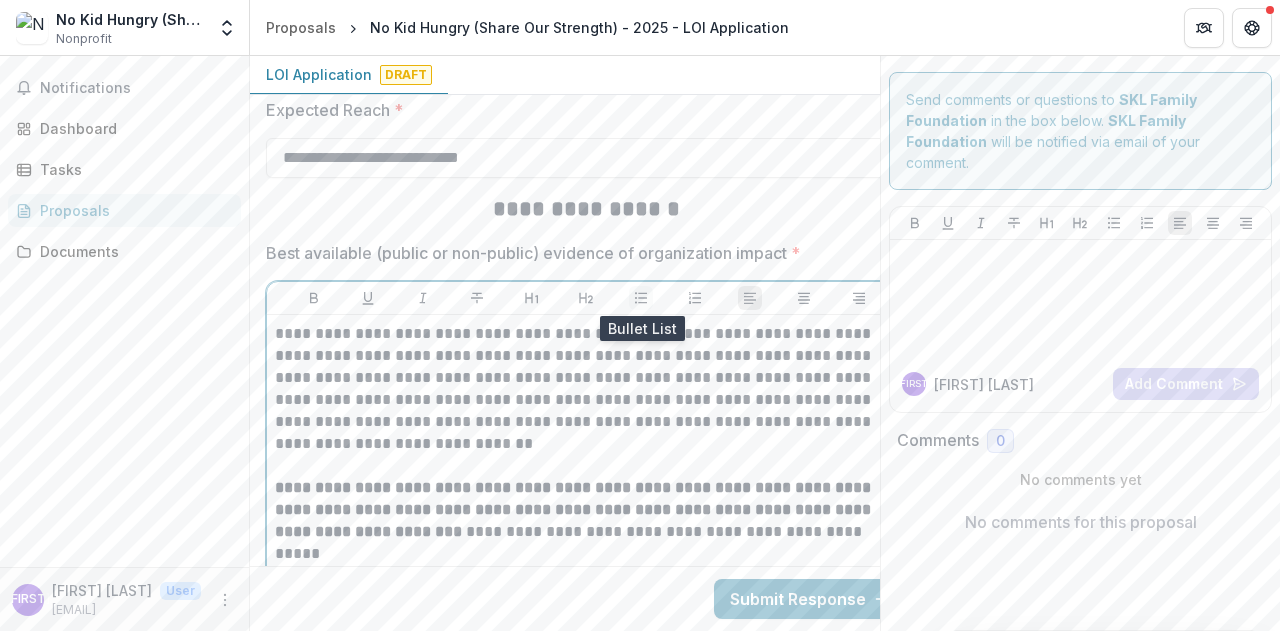 click 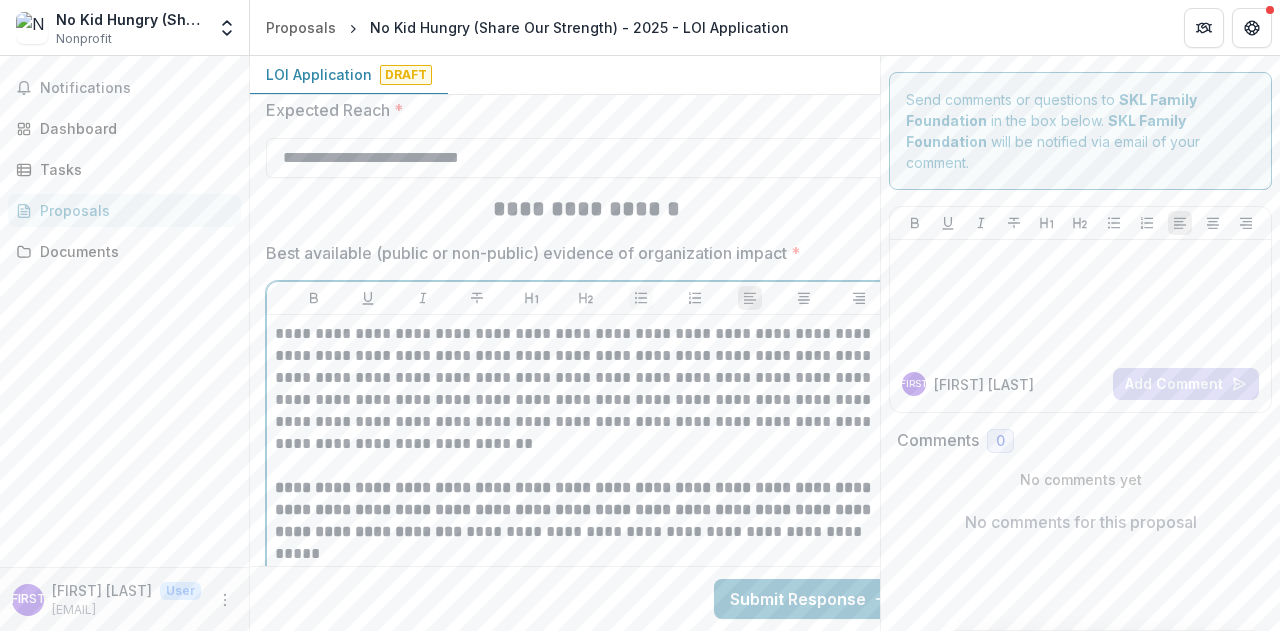 scroll, scrollTop: 6545, scrollLeft: 0, axis: vertical 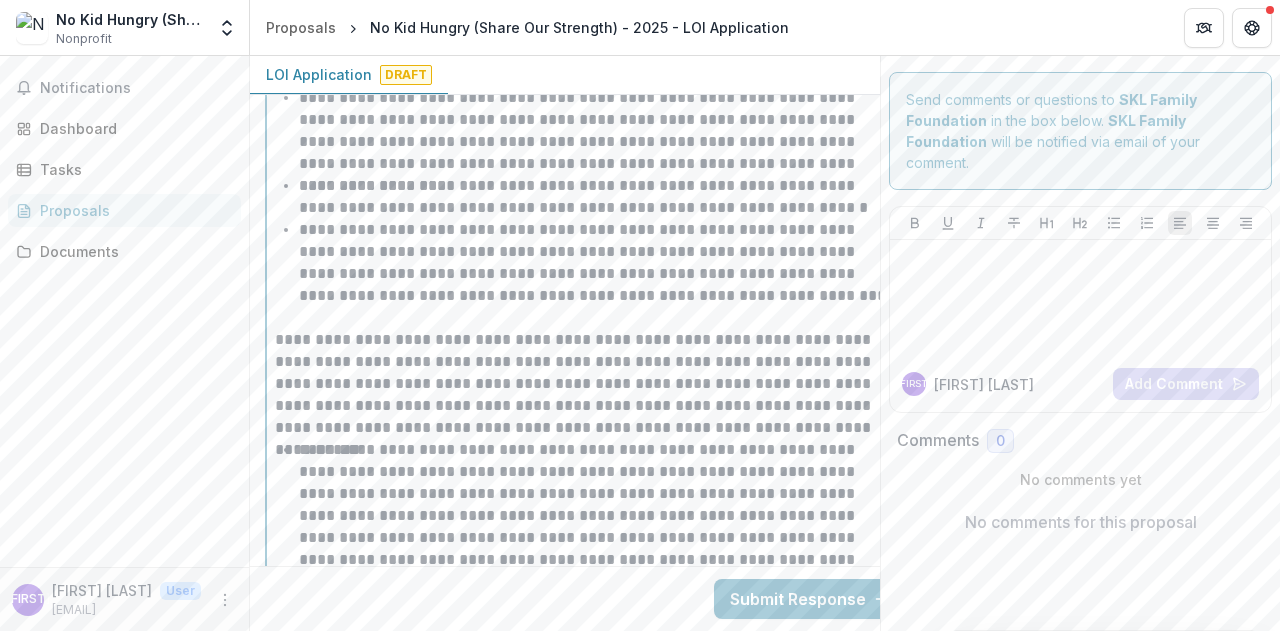 click on "**********" at bounding box center (586, 384) 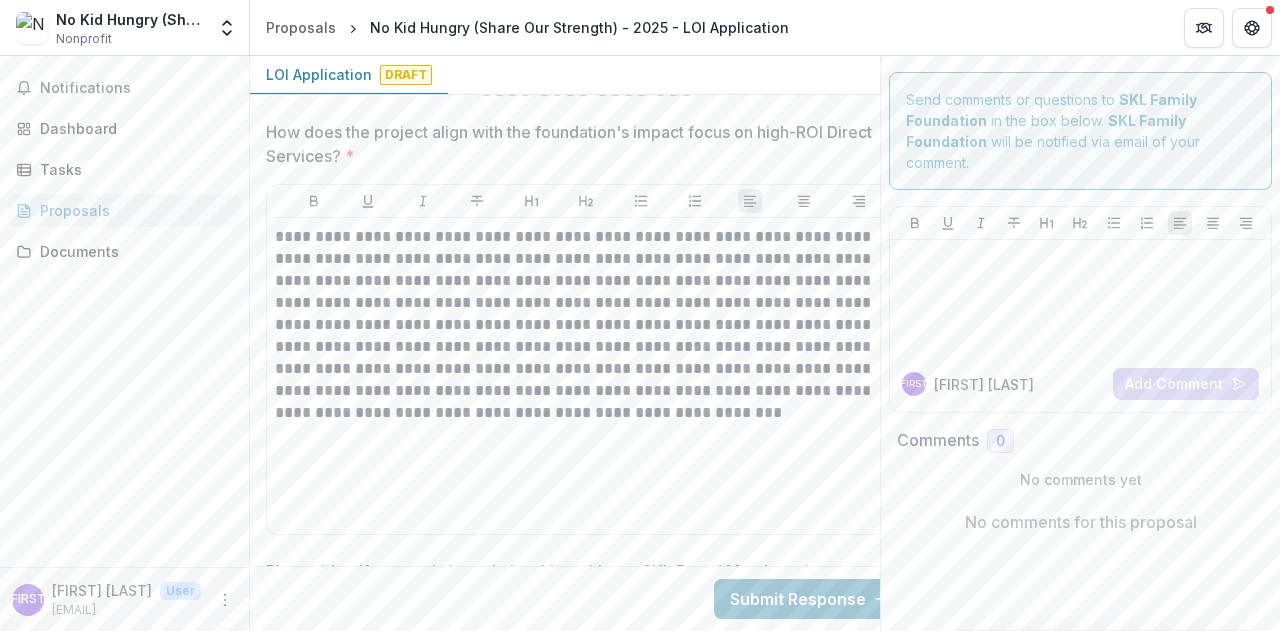 scroll, scrollTop: 8180, scrollLeft: 0, axis: vertical 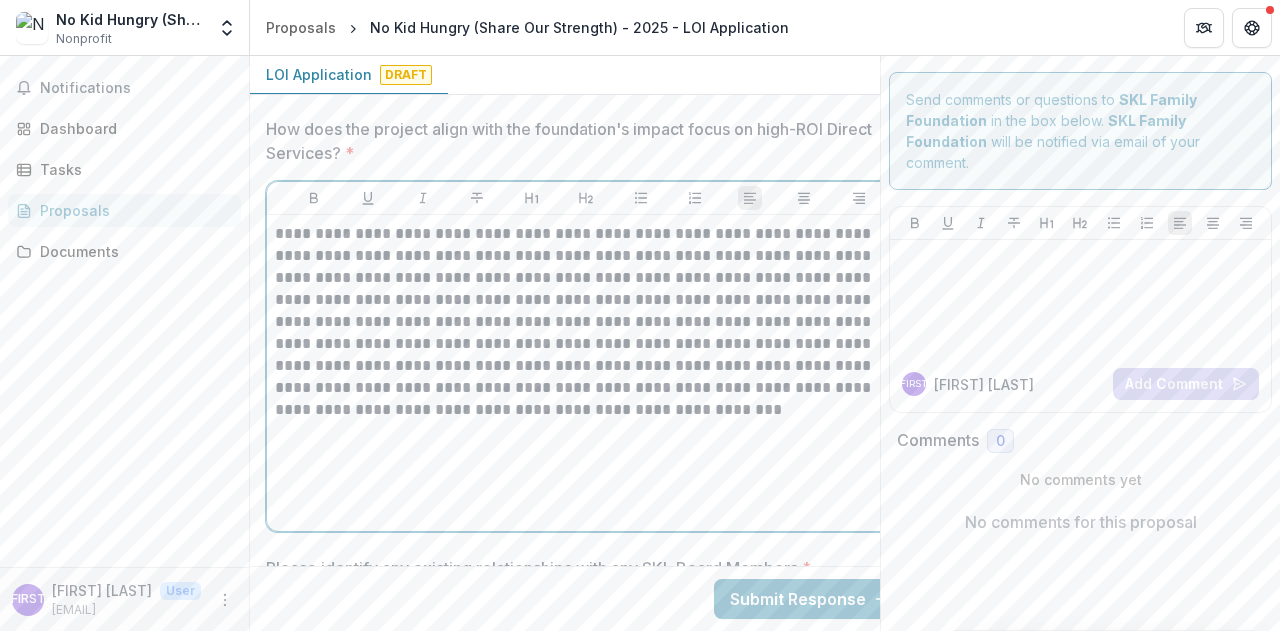 click on "**********" at bounding box center (586, 373) 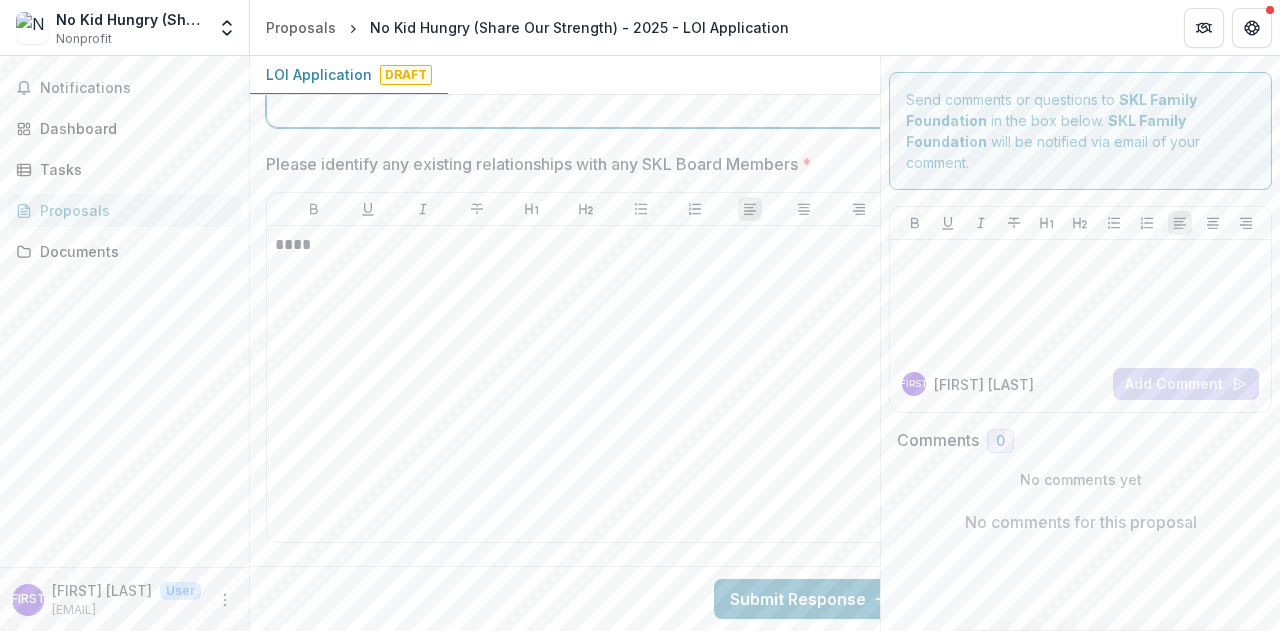 scroll, scrollTop: 8589, scrollLeft: 0, axis: vertical 